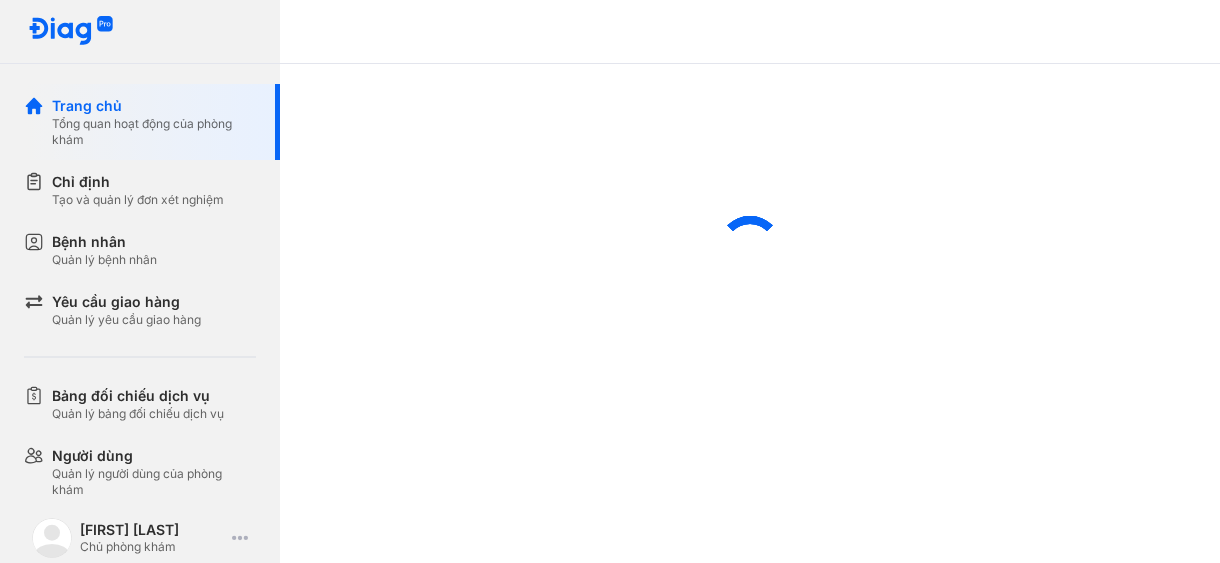 scroll, scrollTop: 0, scrollLeft: 0, axis: both 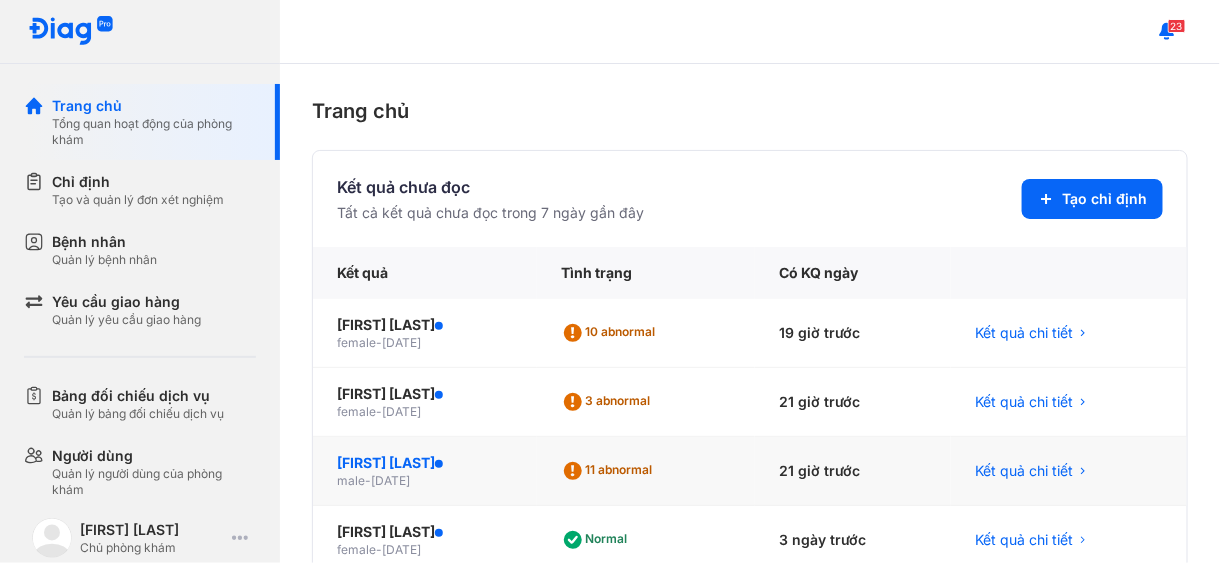 click on "[FIRST] [LAST]" 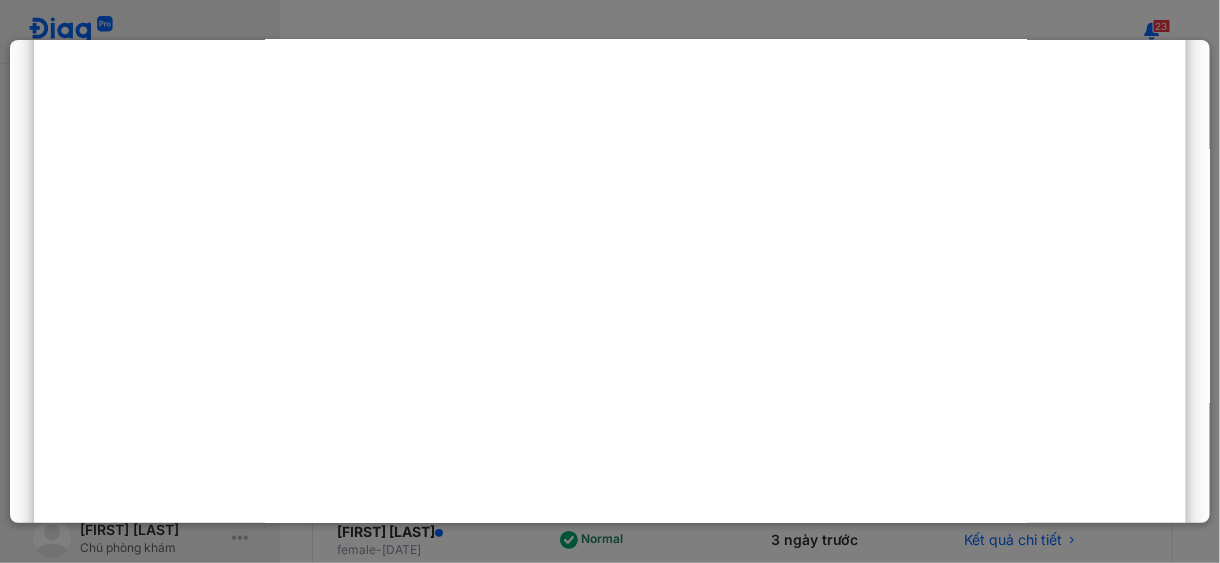 scroll, scrollTop: 0, scrollLeft: 0, axis: both 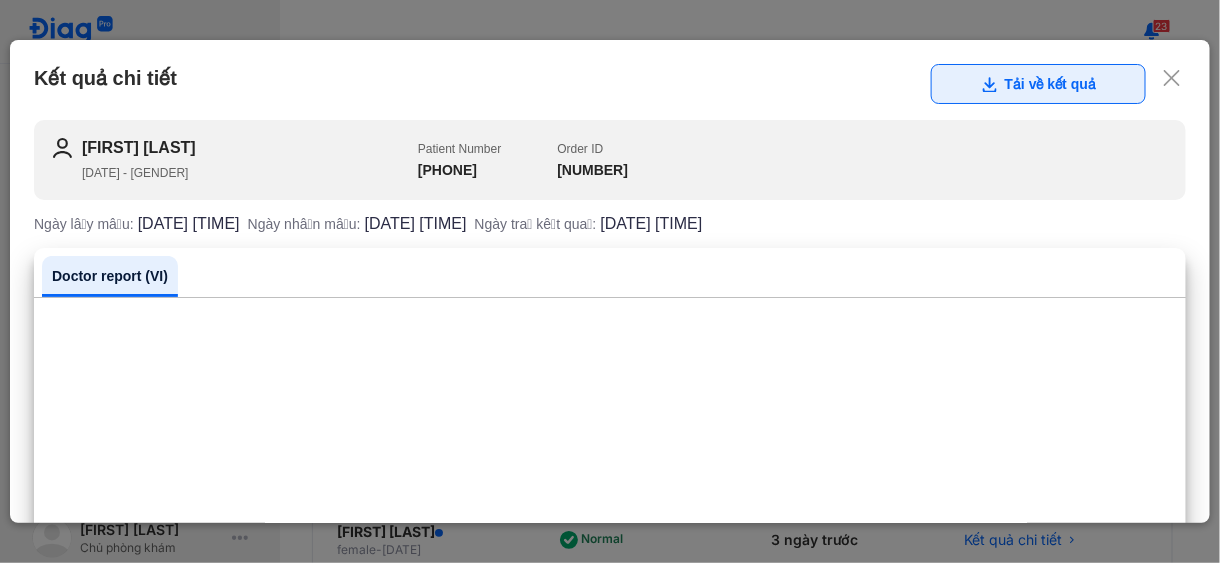 click on "Tải về kết quả" at bounding box center [1038, 84] 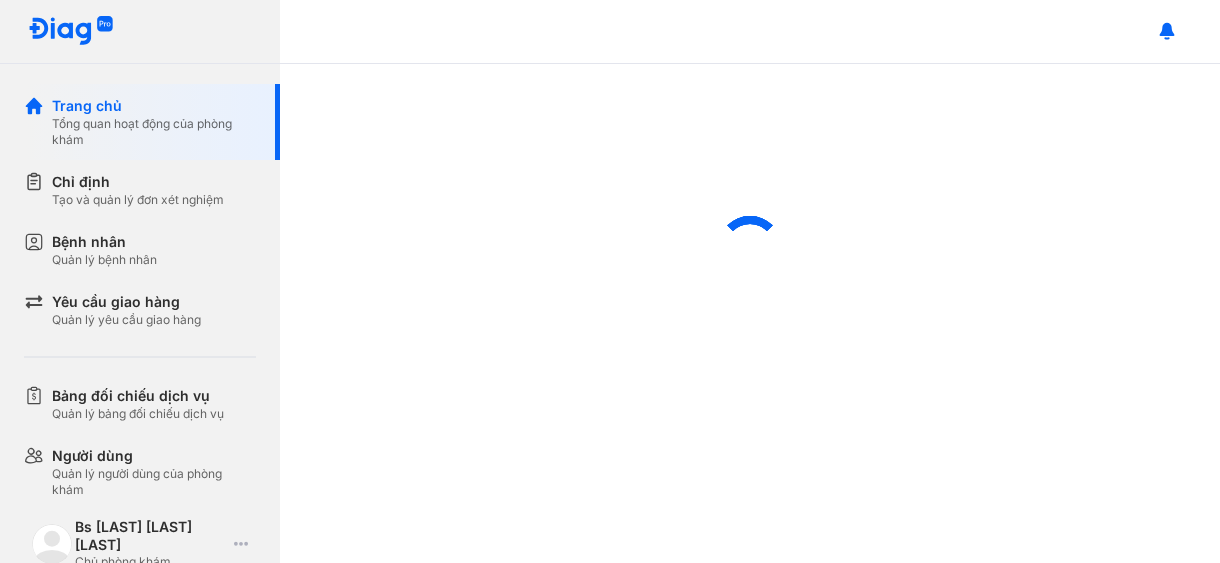 scroll, scrollTop: 0, scrollLeft: 0, axis: both 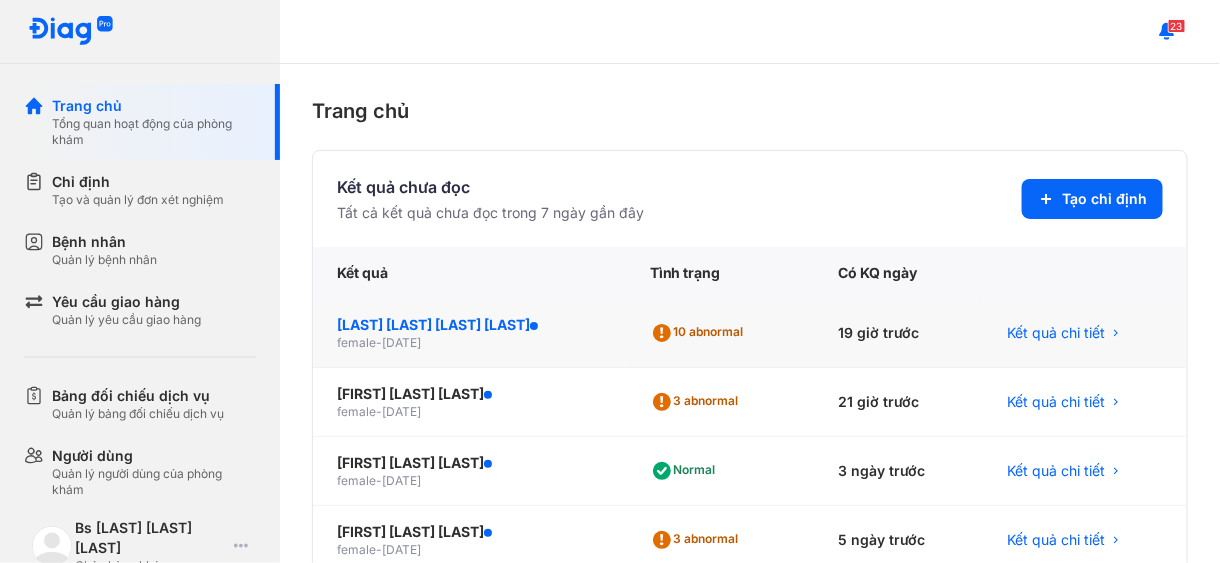 click on "[LAST] [LAST] [LAST] [LAST]" 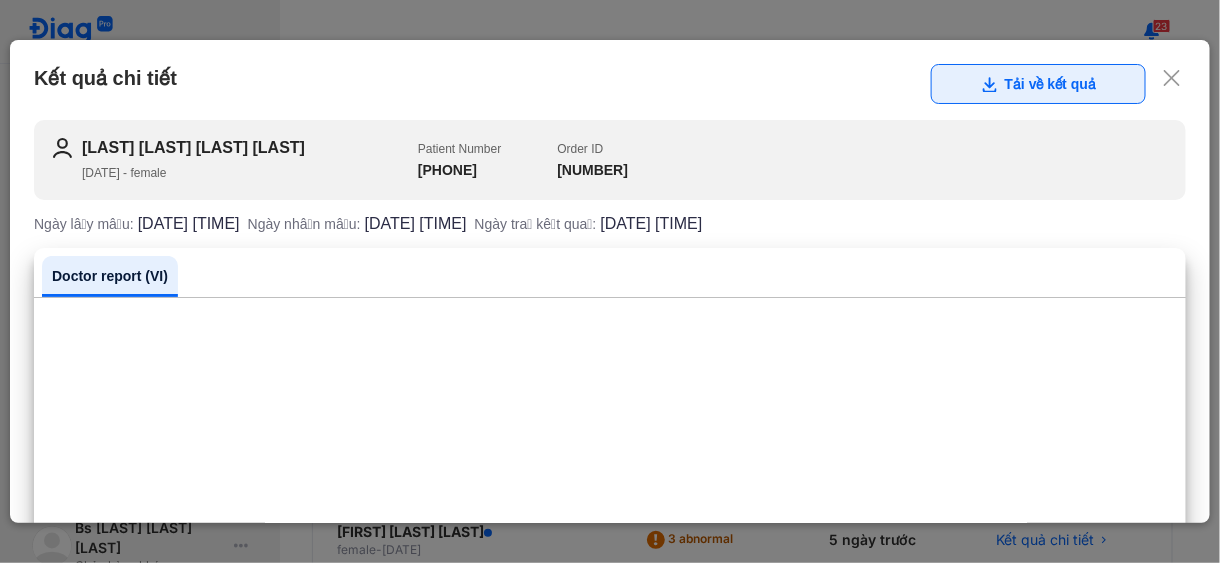 click on "Tải về kết quả" at bounding box center [1038, 84] 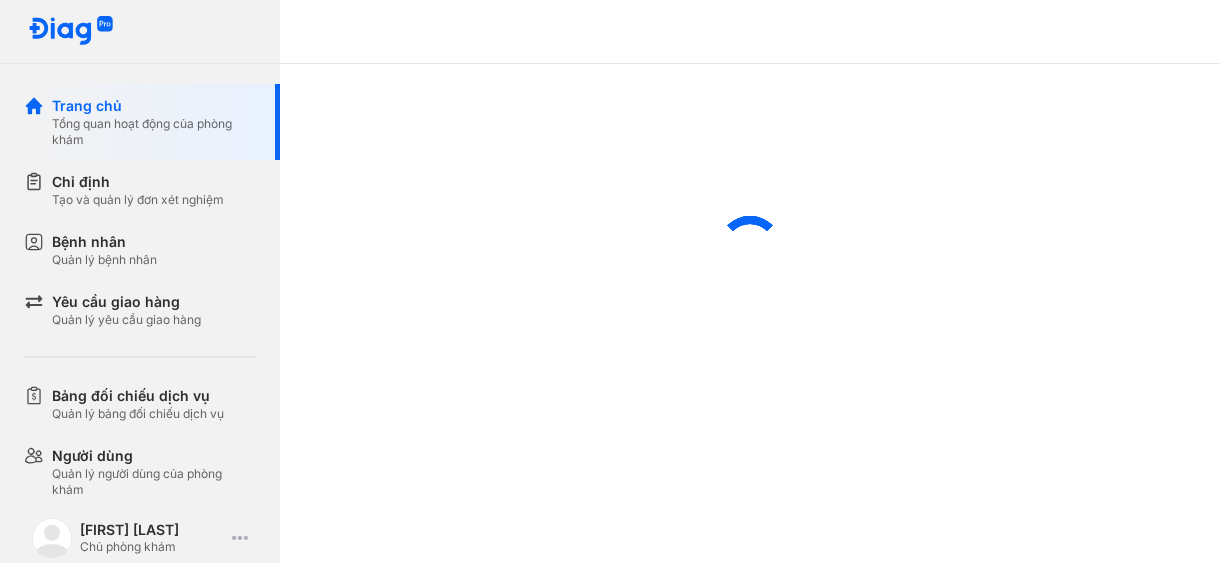 scroll, scrollTop: 0, scrollLeft: 0, axis: both 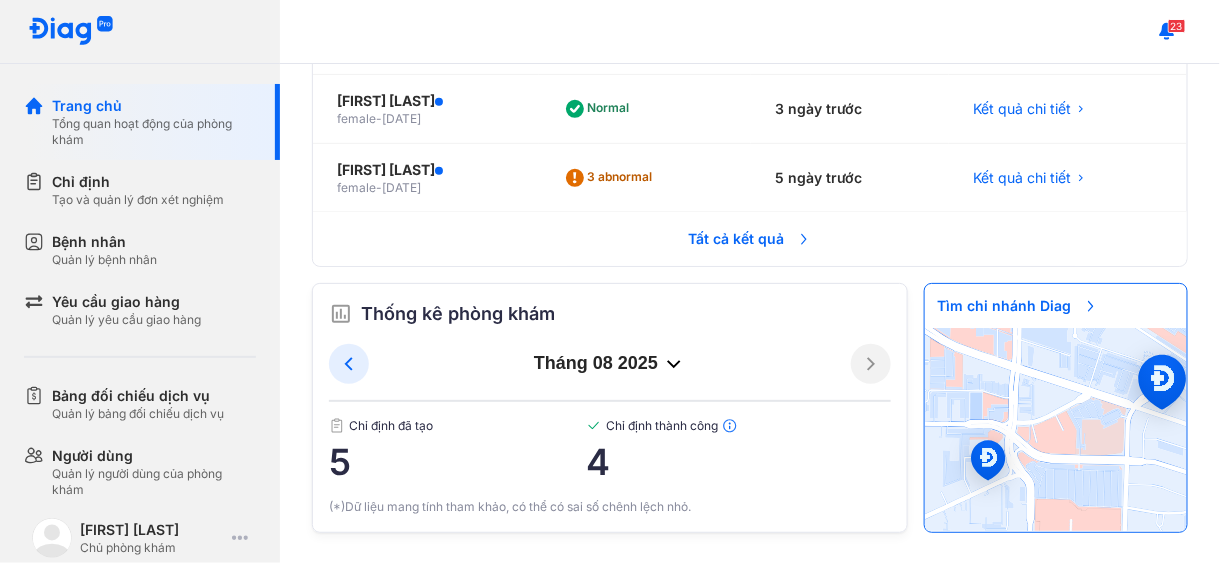 click on "Tất cả kết quả" at bounding box center (750, 239) 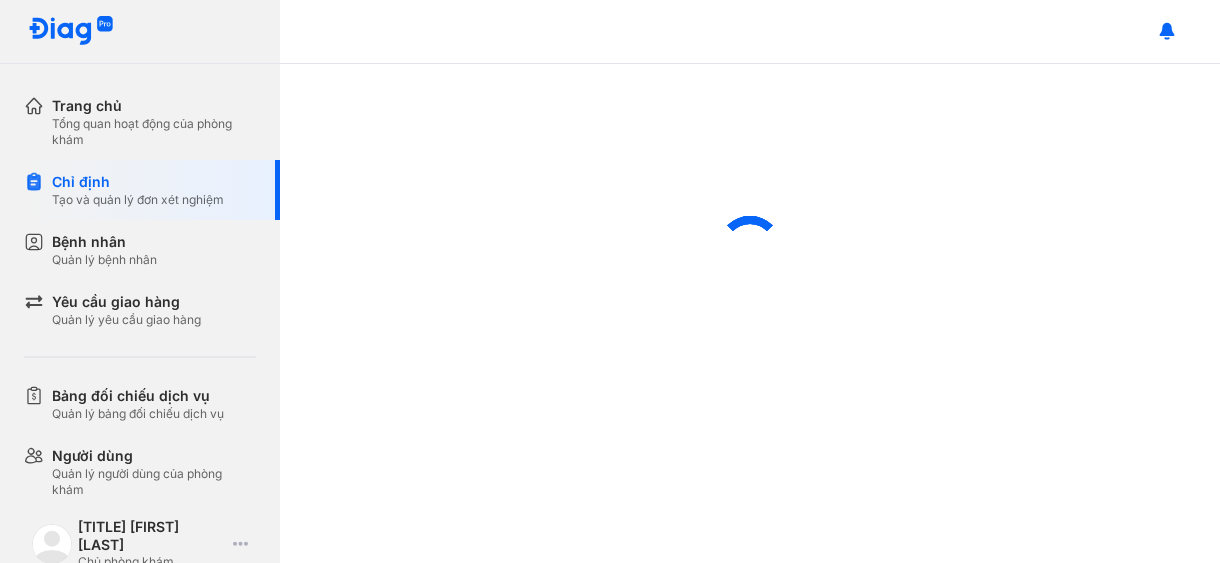 scroll, scrollTop: 0, scrollLeft: 0, axis: both 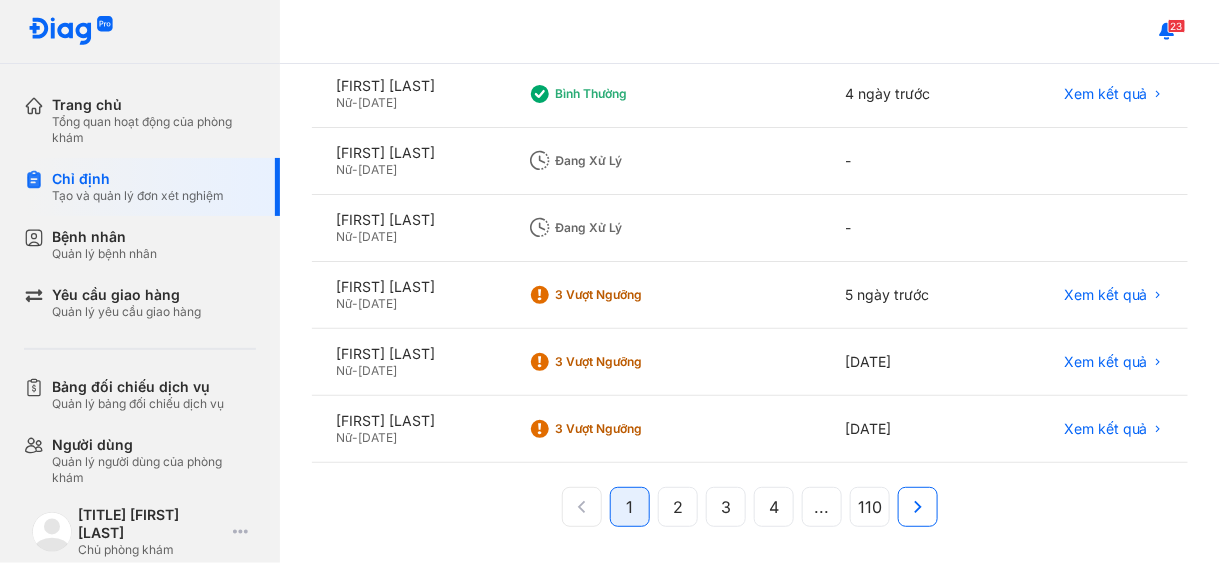 click 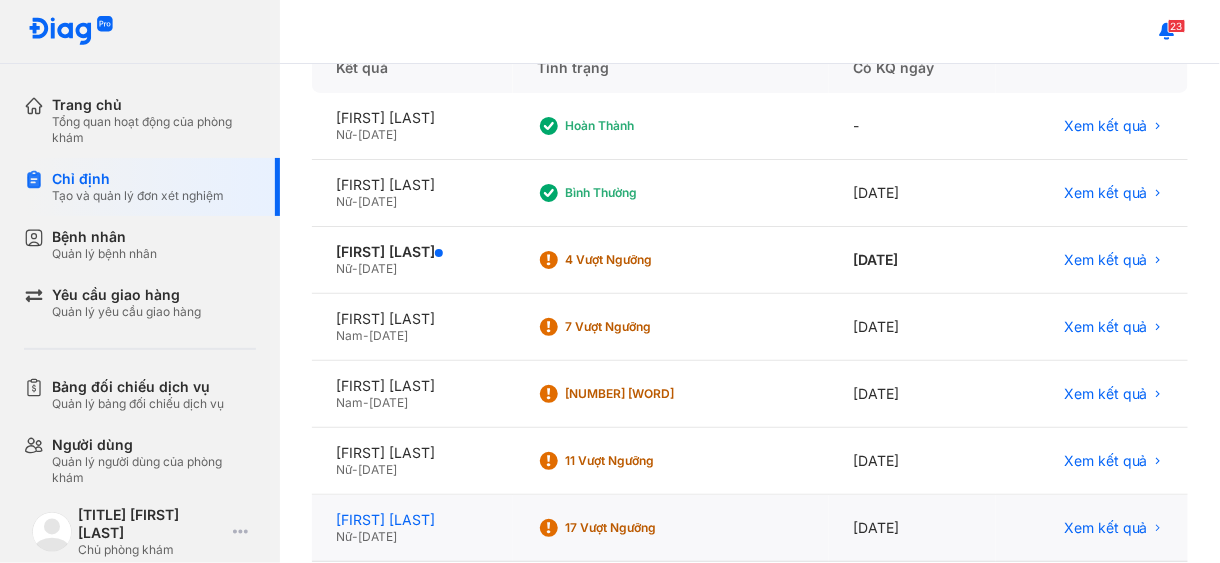 scroll, scrollTop: 591, scrollLeft: 0, axis: vertical 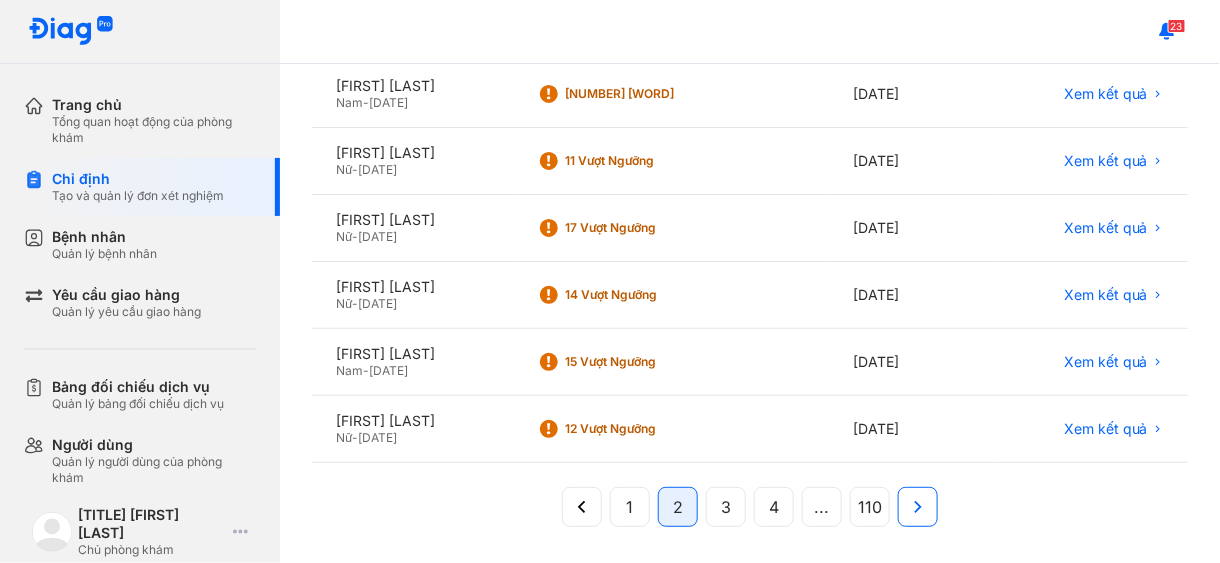 click 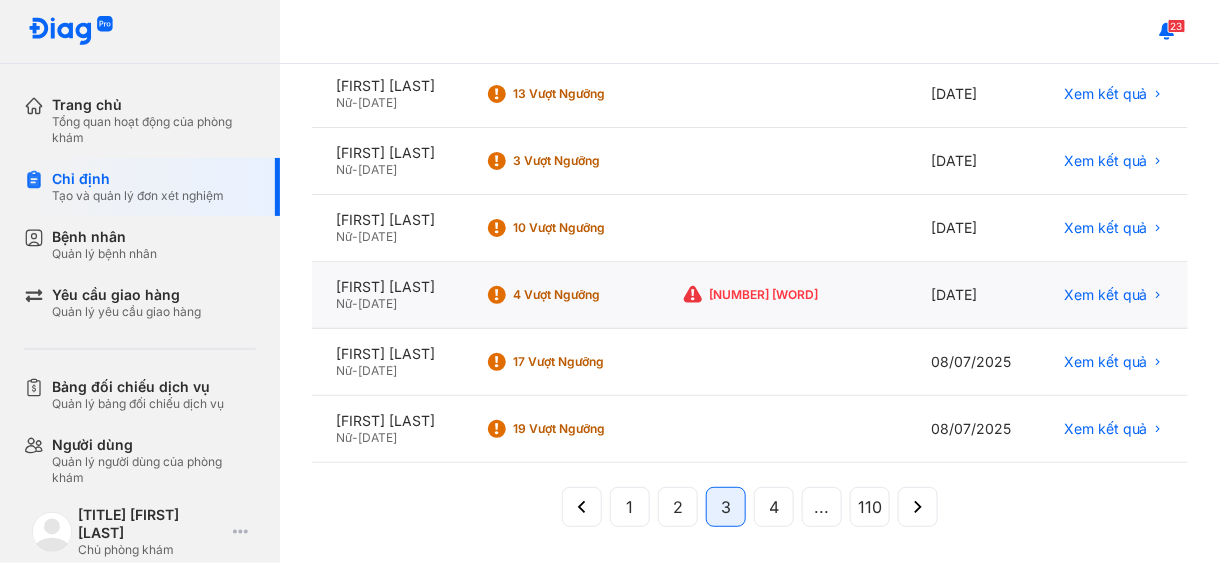 scroll, scrollTop: 689, scrollLeft: 0, axis: vertical 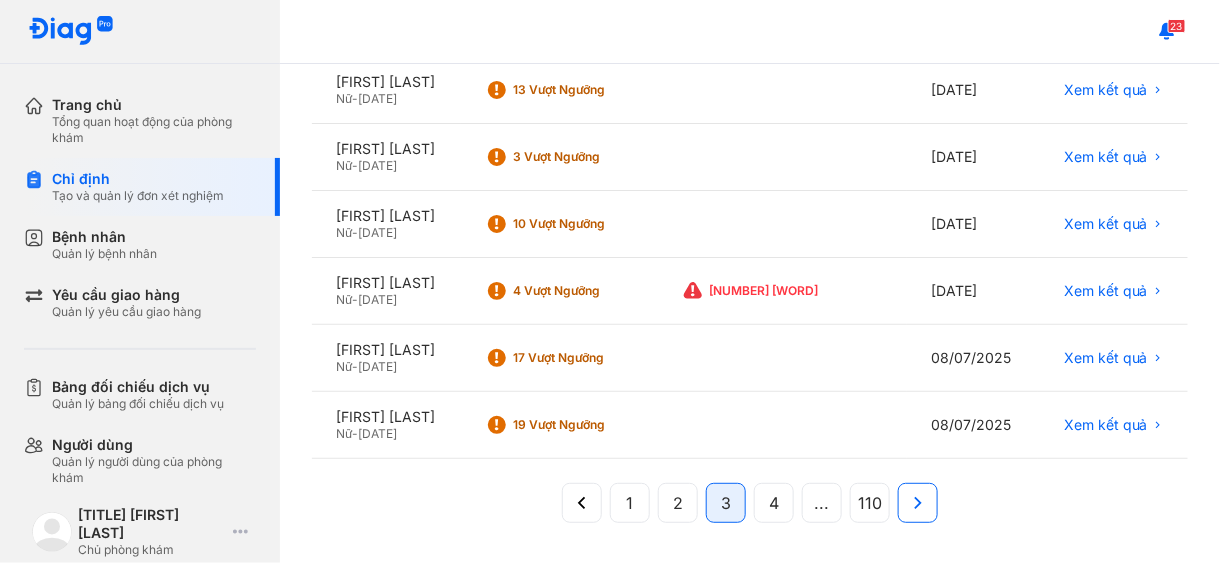 click 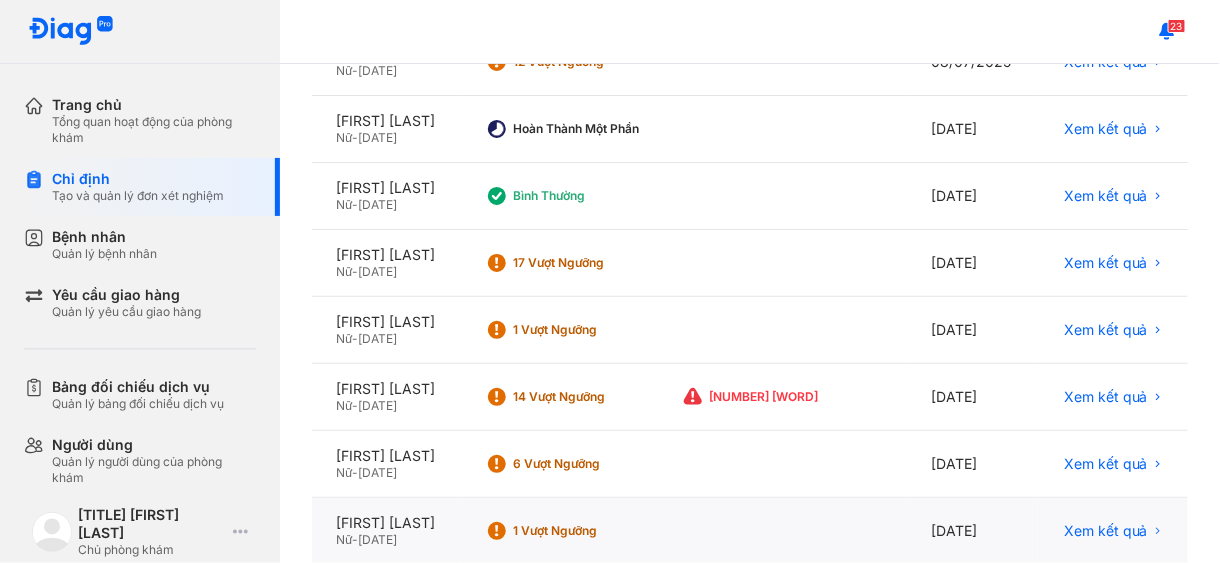 scroll, scrollTop: 689, scrollLeft: 0, axis: vertical 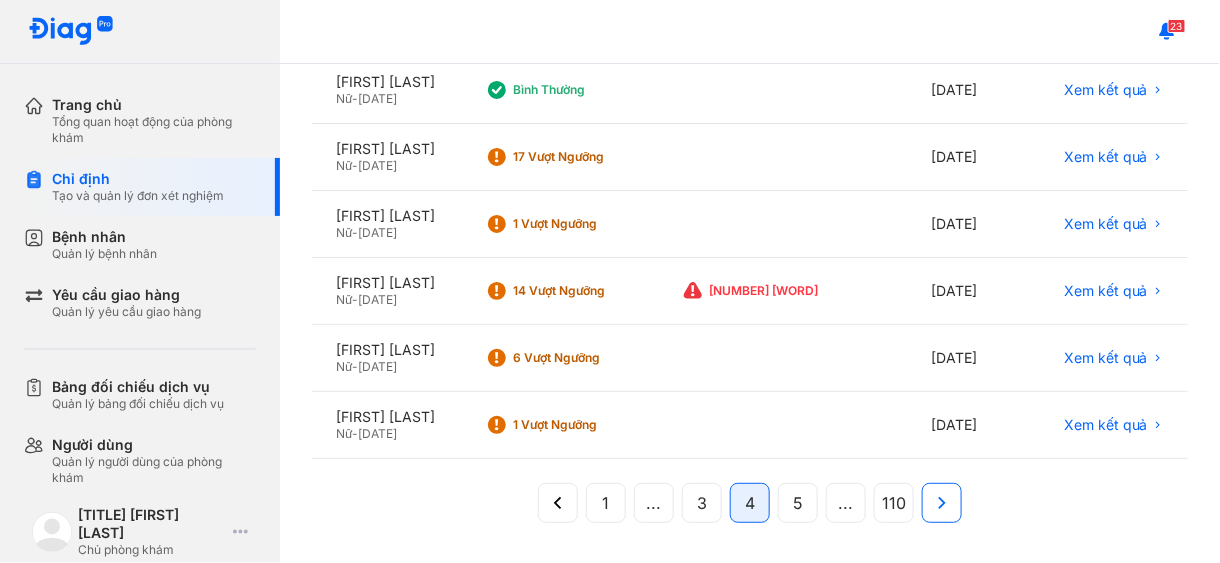 click 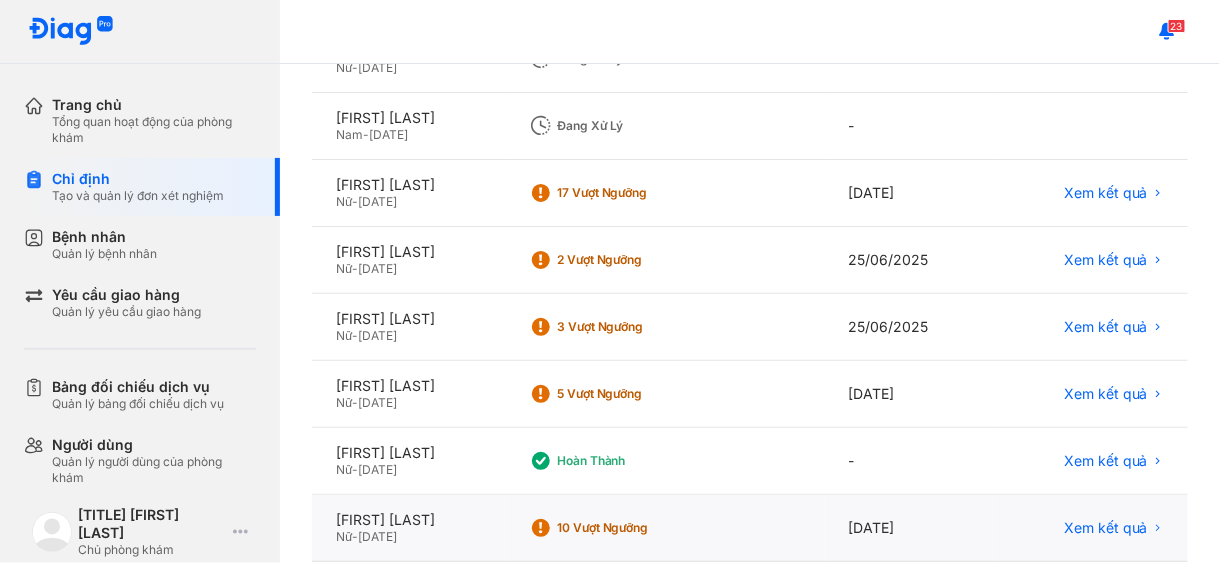 scroll, scrollTop: 591, scrollLeft: 0, axis: vertical 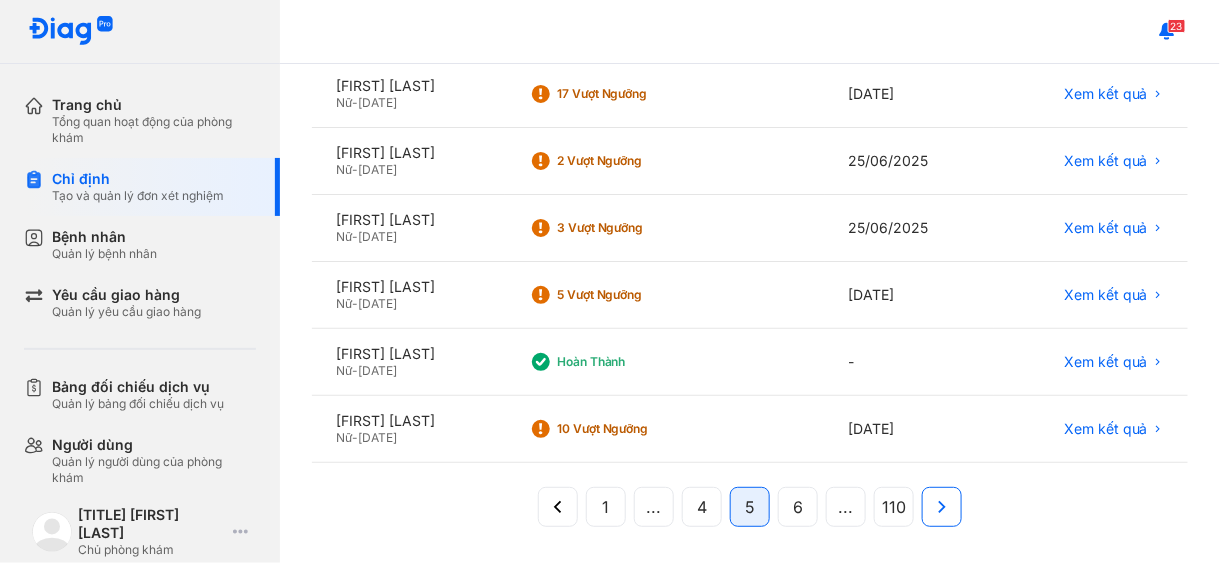 click 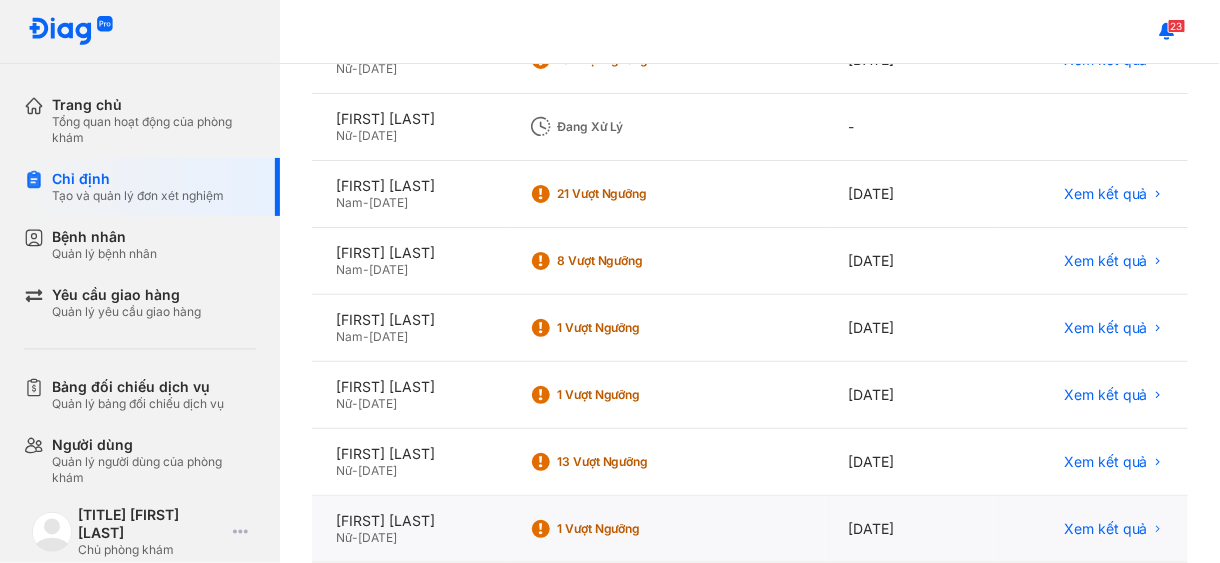 scroll, scrollTop: 391, scrollLeft: 0, axis: vertical 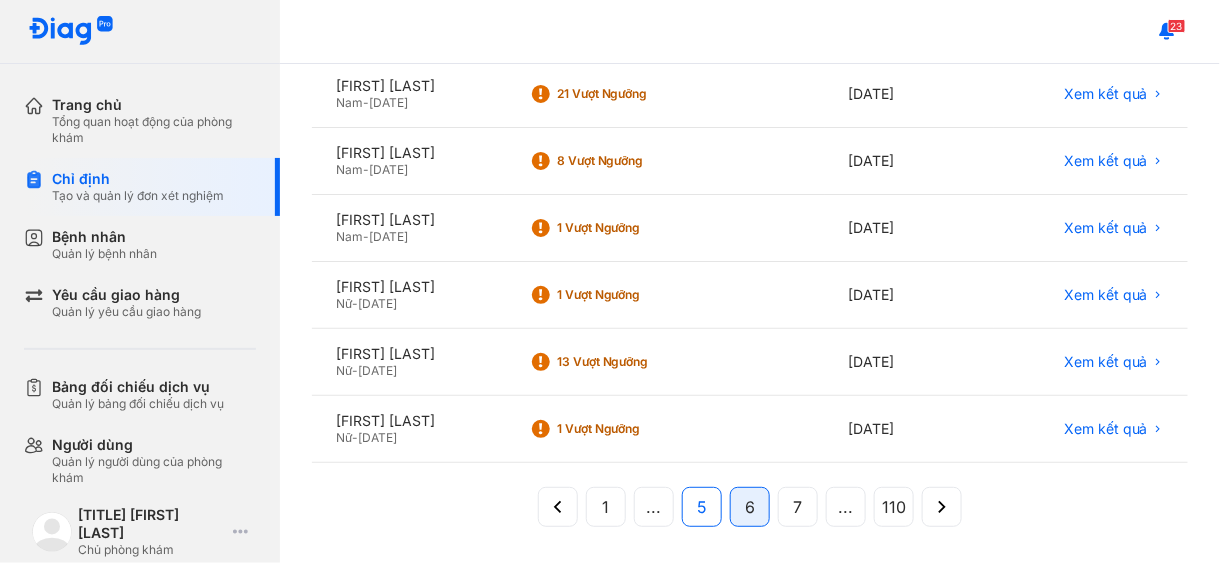click on "5" at bounding box center (702, 507) 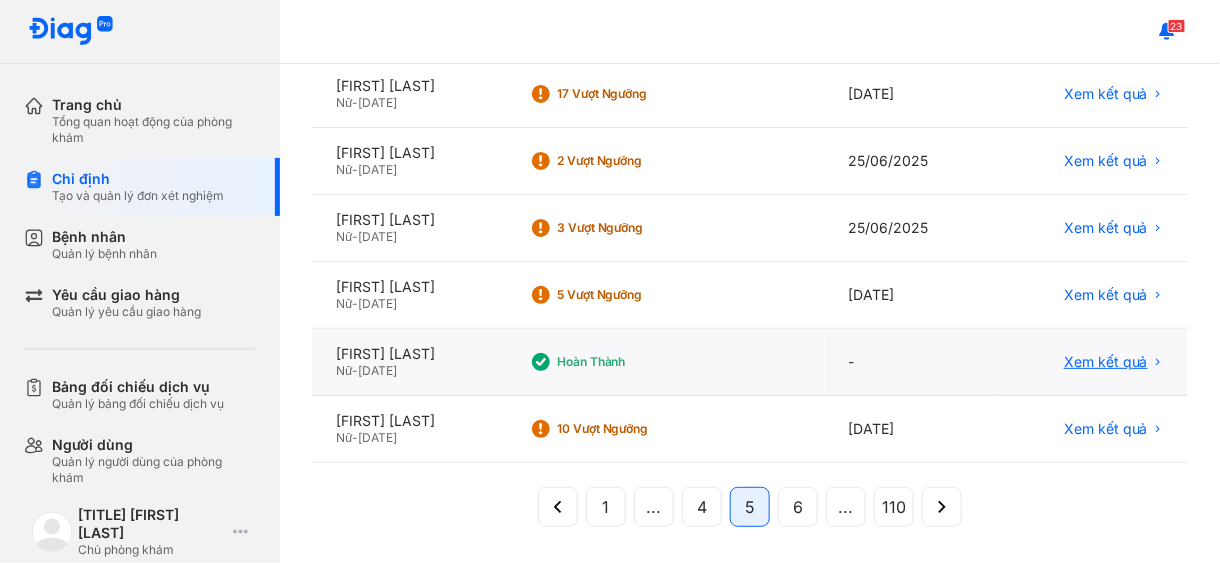 click on "Xem kết quả" at bounding box center (1106, 362) 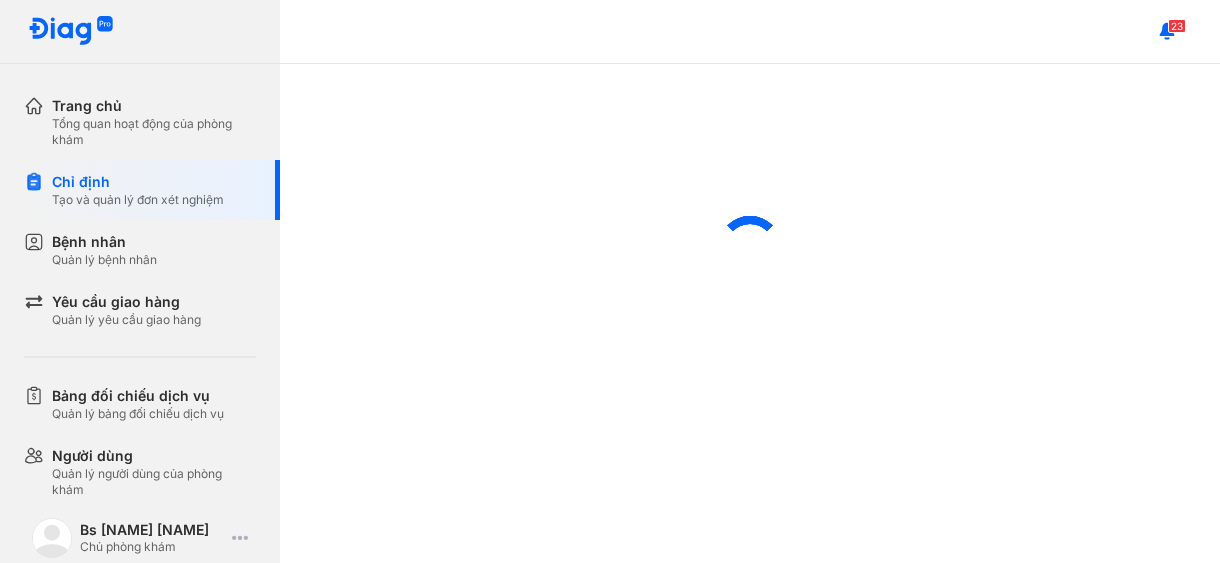 scroll, scrollTop: 0, scrollLeft: 0, axis: both 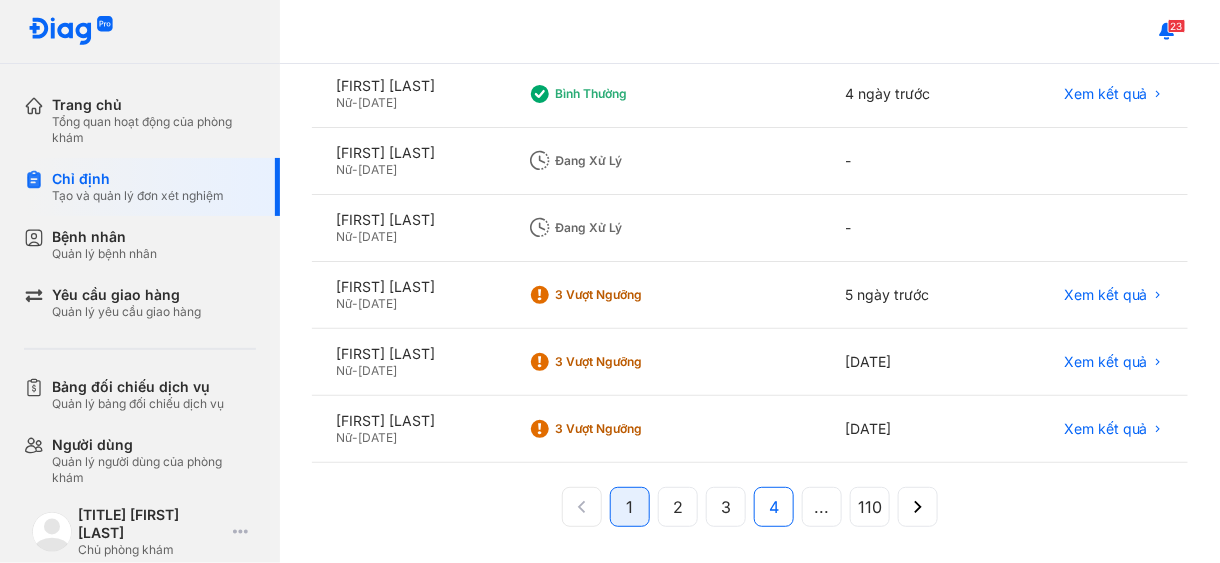 click on "4" at bounding box center [774, 507] 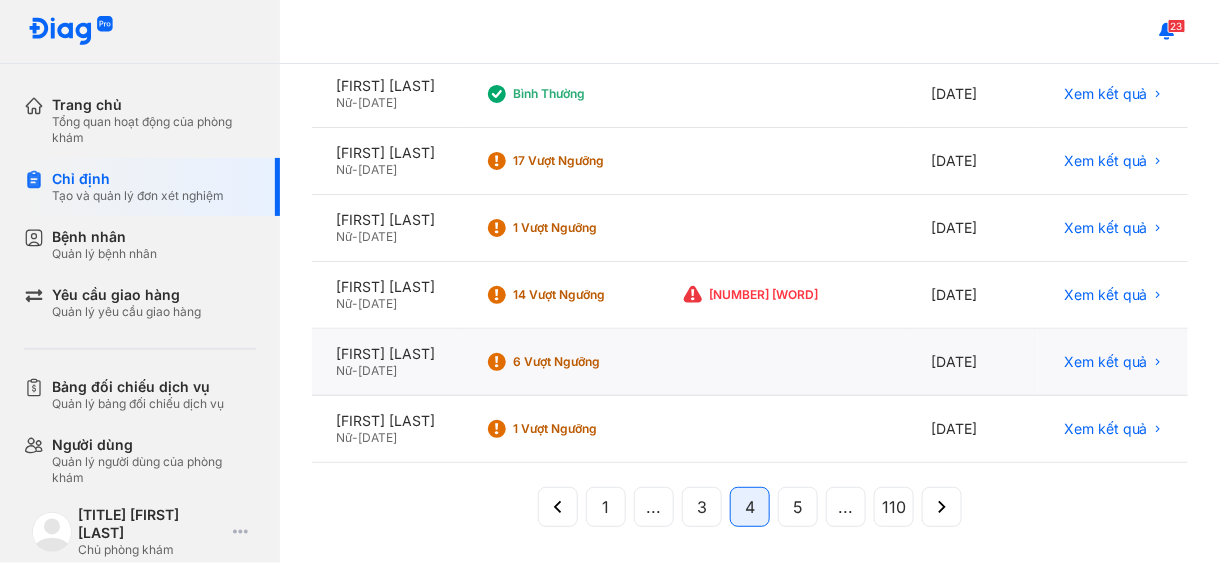 scroll, scrollTop: 689, scrollLeft: 0, axis: vertical 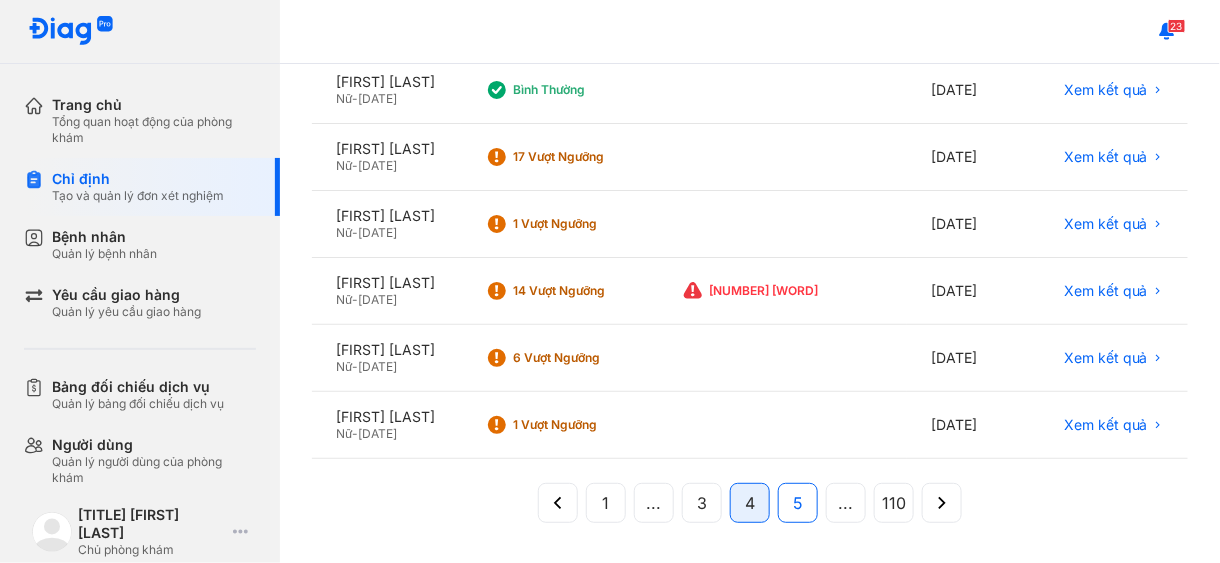 click on "5" 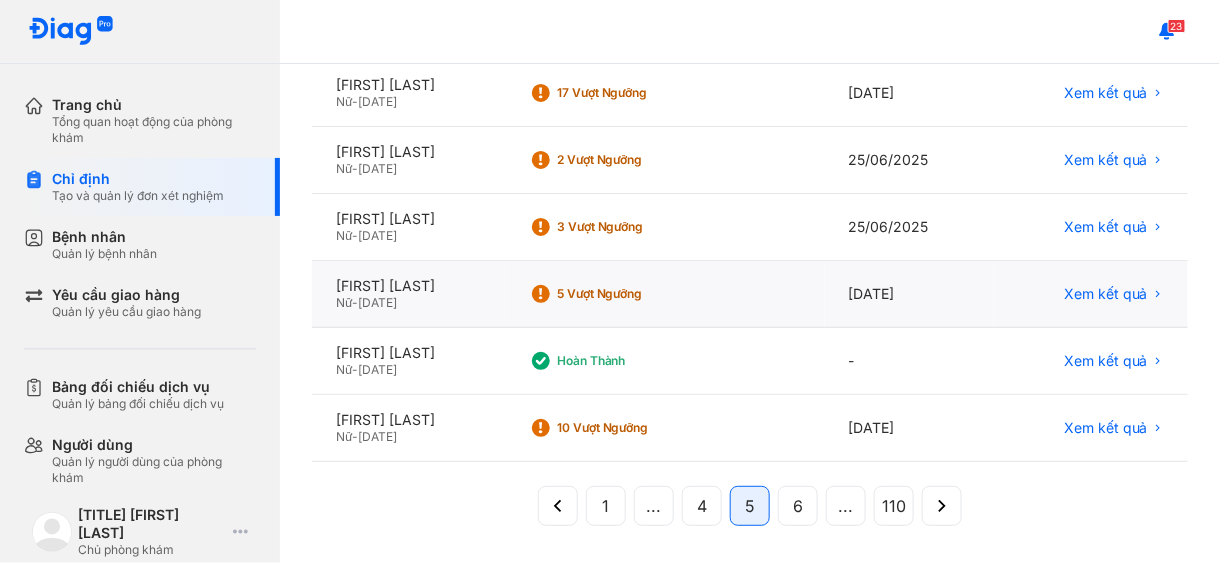 scroll, scrollTop: 492, scrollLeft: 0, axis: vertical 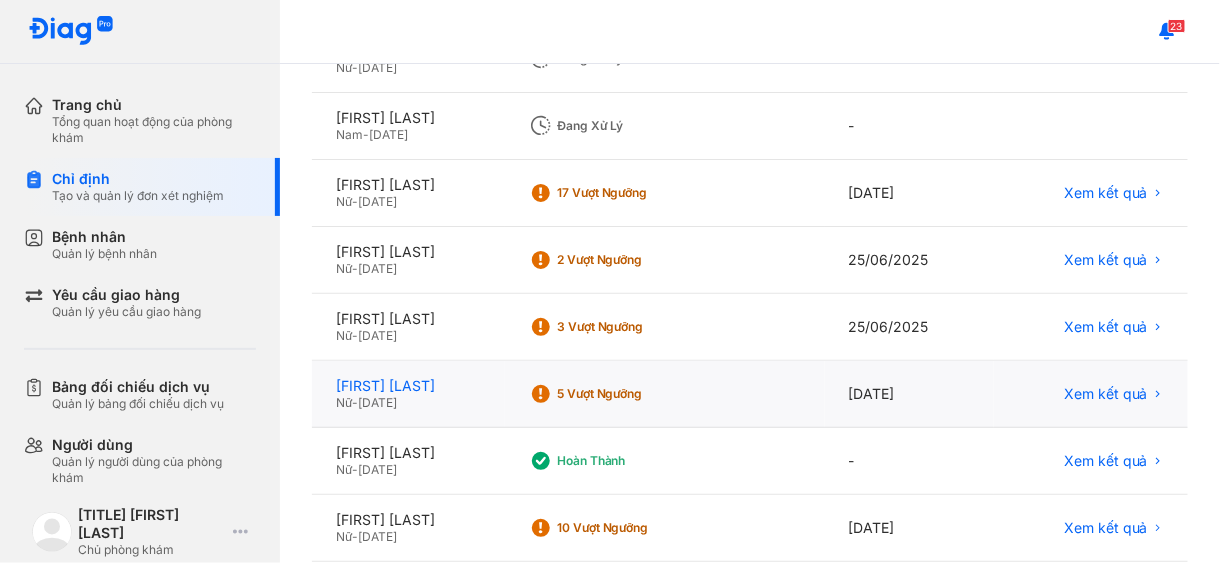 click on "LÊ THỊ HỒNG VÂN" 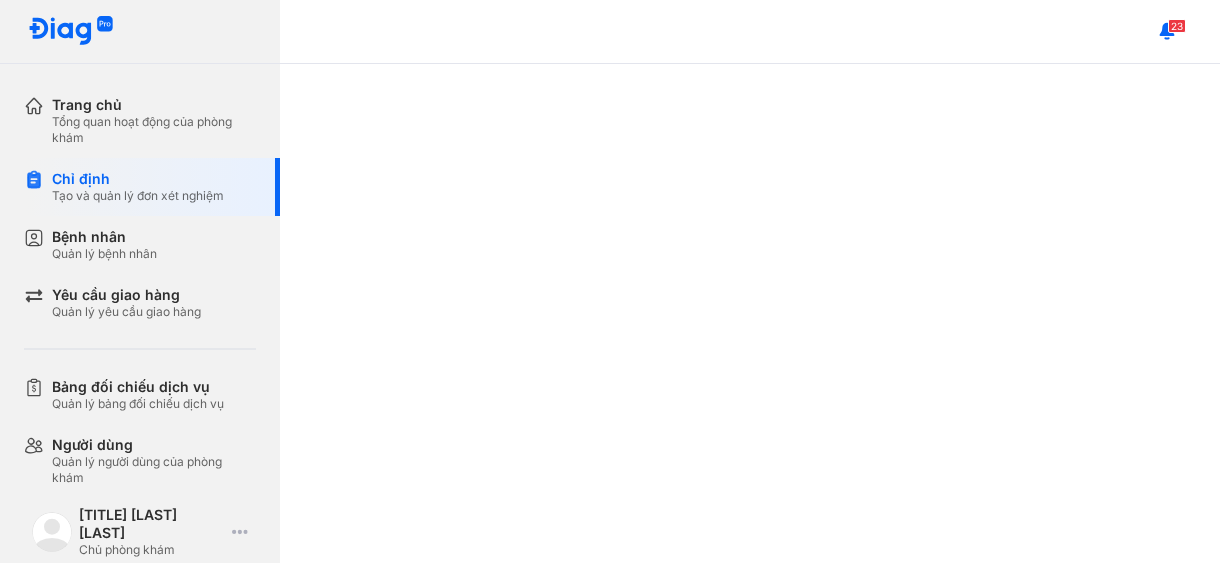 scroll, scrollTop: 0, scrollLeft: 0, axis: both 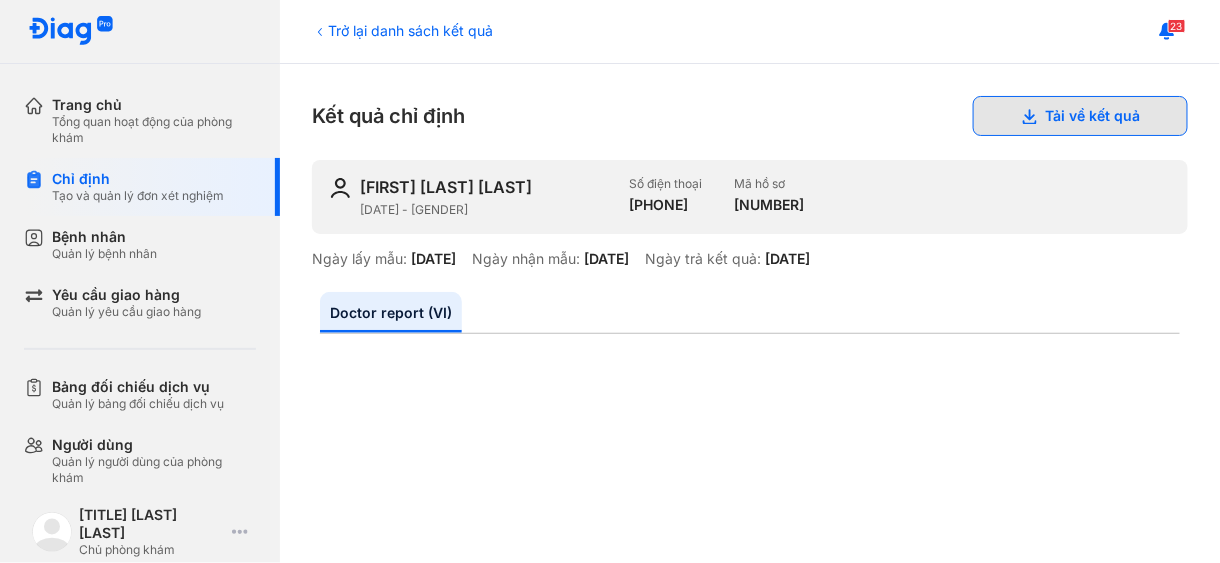 click on "Tải về kết quả" at bounding box center [1080, 116] 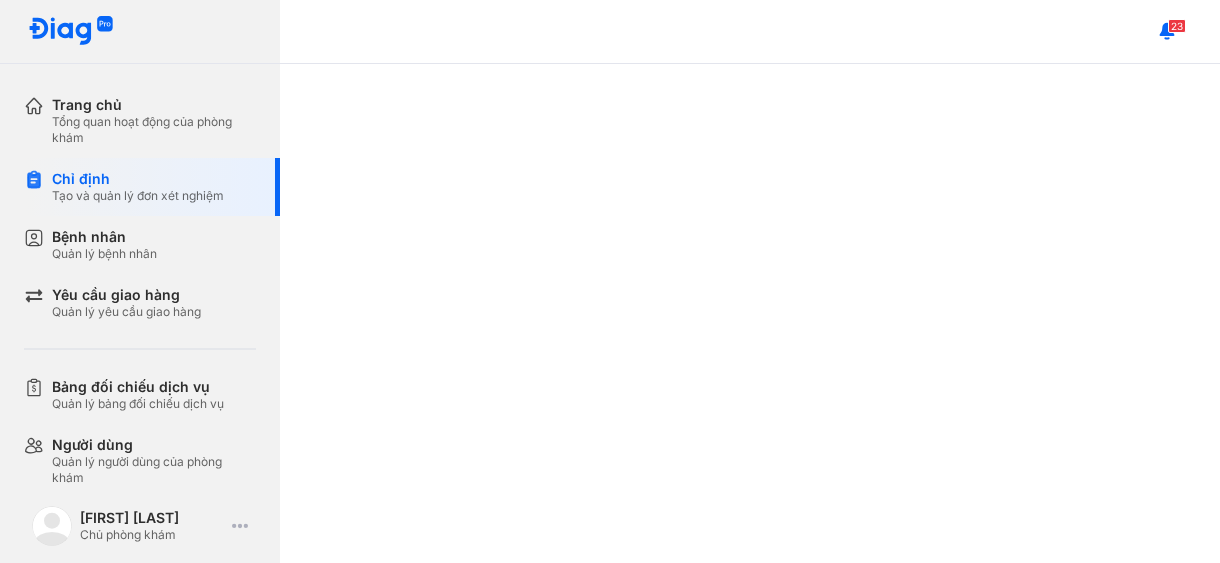 scroll, scrollTop: 0, scrollLeft: 0, axis: both 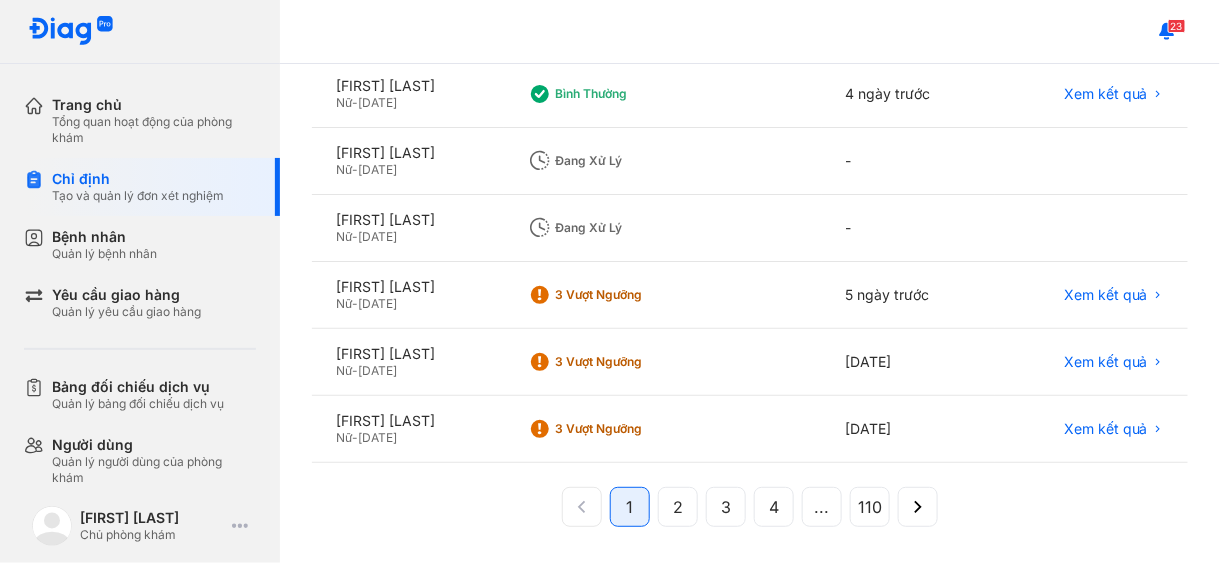 click on "4" 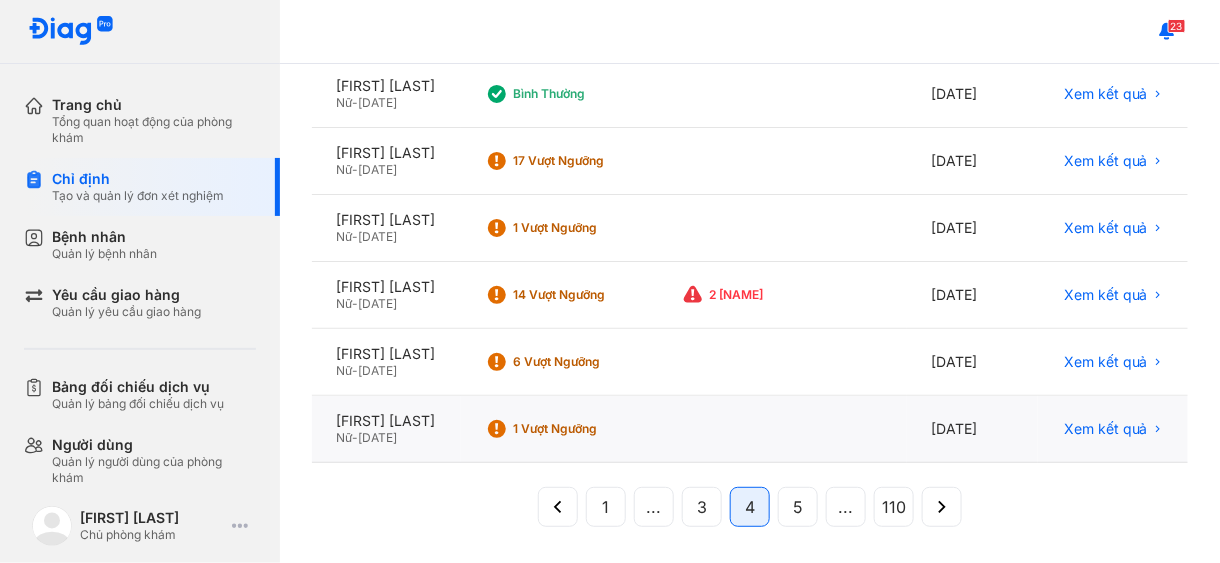 scroll, scrollTop: 689, scrollLeft: 0, axis: vertical 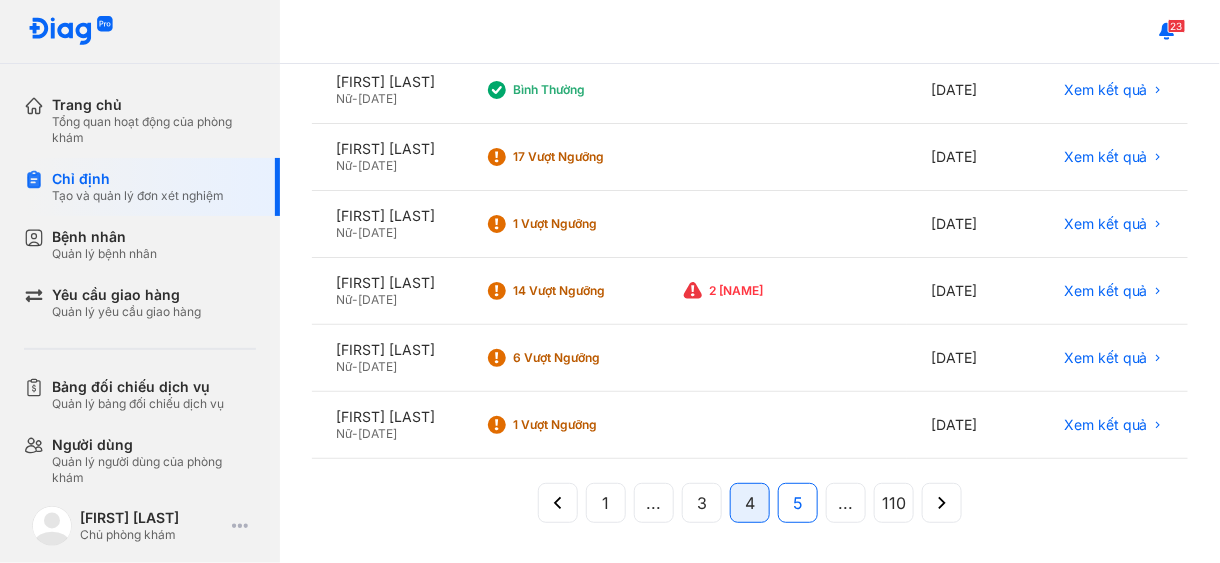 click on "5" 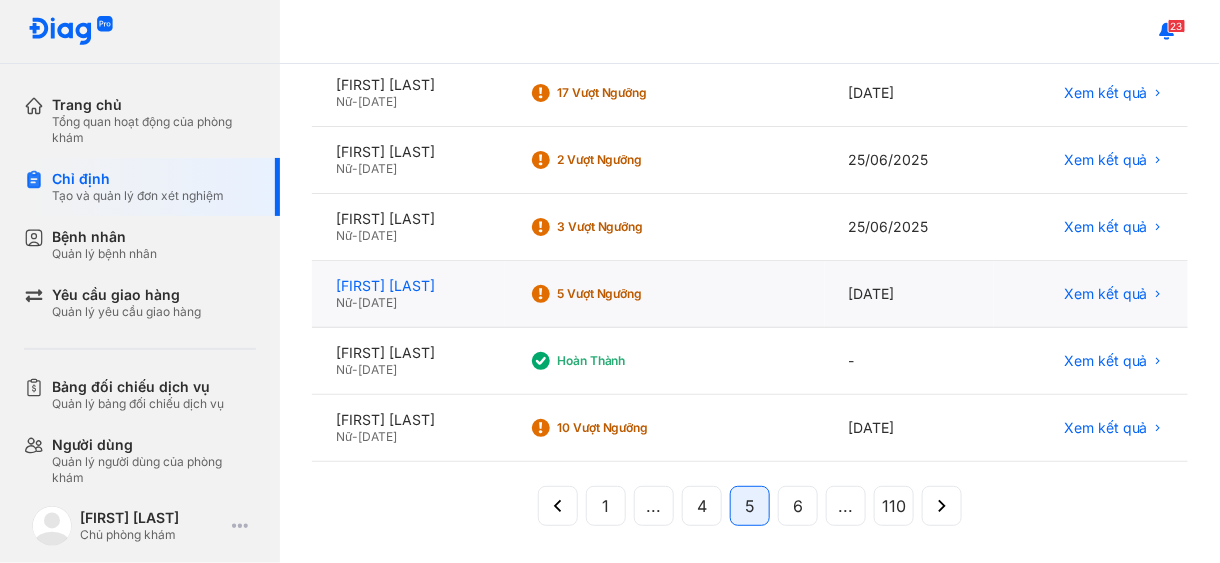 scroll, scrollTop: 392, scrollLeft: 0, axis: vertical 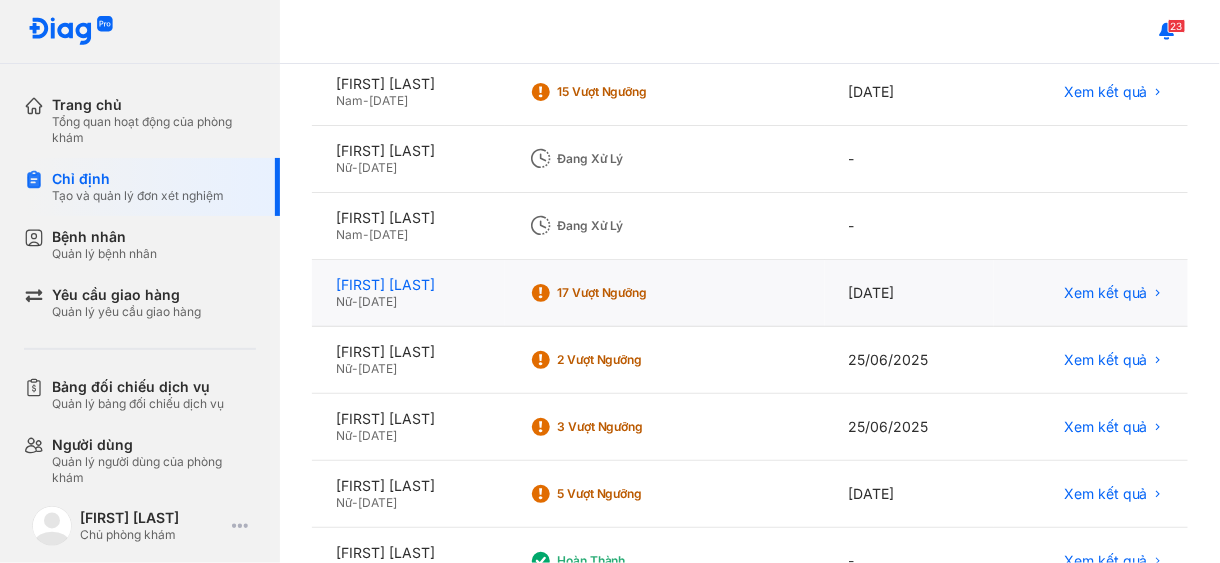 click on "[FIRST] [LAST]" 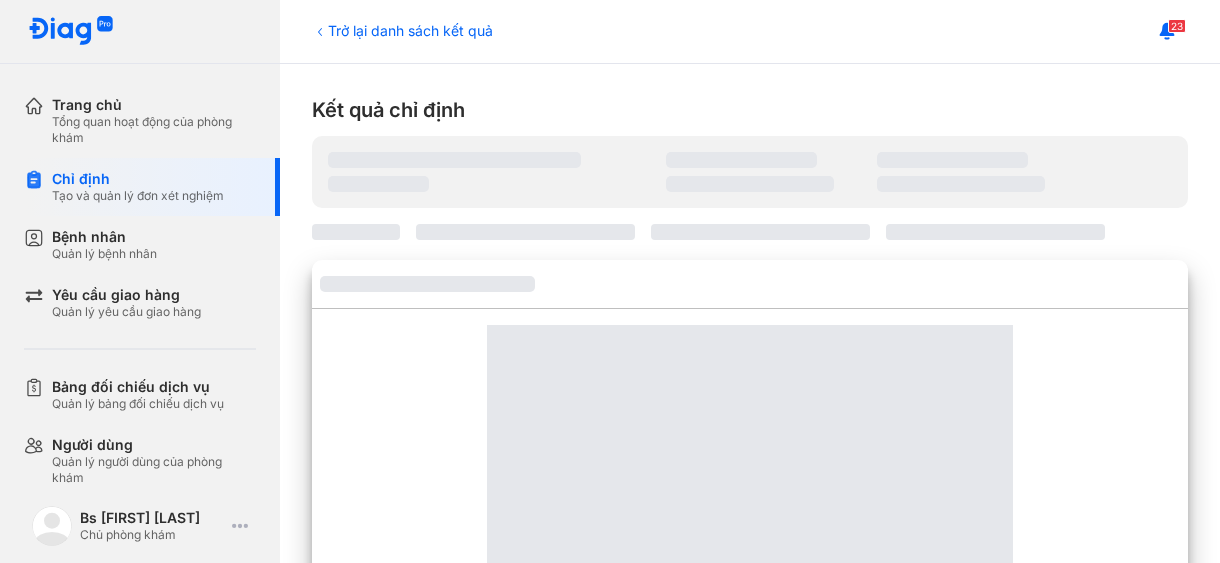 scroll, scrollTop: 0, scrollLeft: 0, axis: both 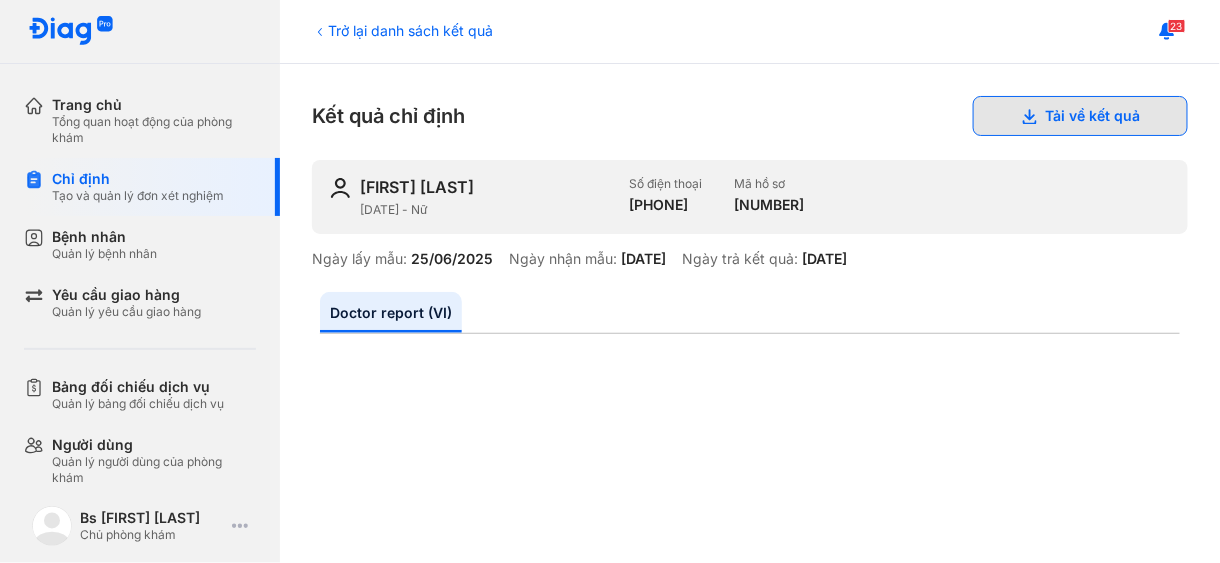 click on "Tải về kết quả" at bounding box center (1080, 116) 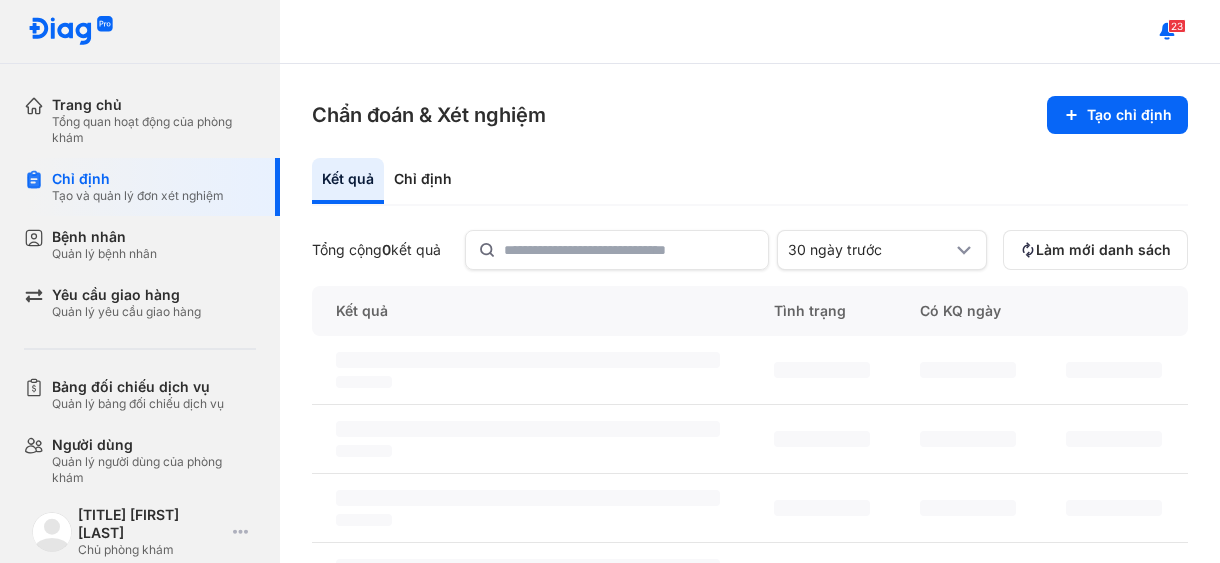 scroll, scrollTop: 0, scrollLeft: 0, axis: both 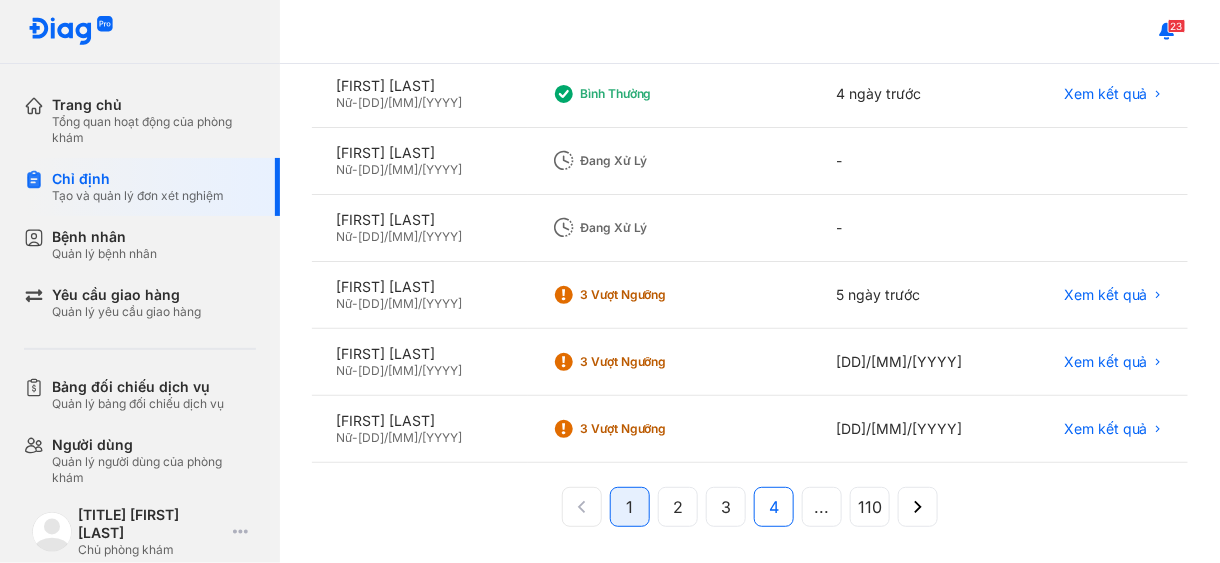 click on "4" at bounding box center (774, 507) 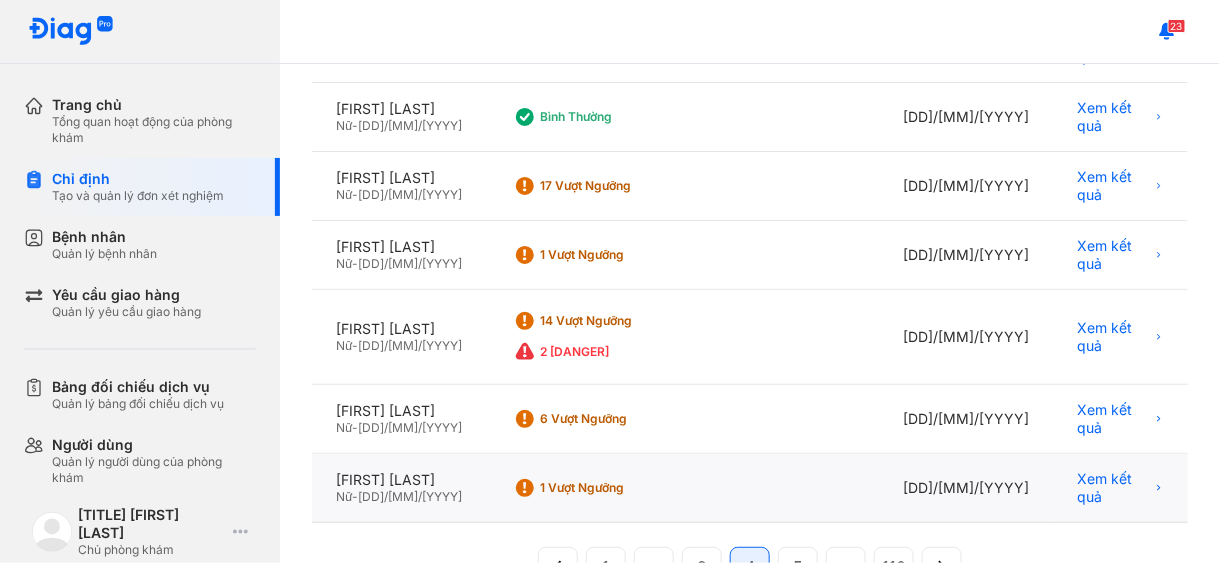 scroll, scrollTop: 689, scrollLeft: 0, axis: vertical 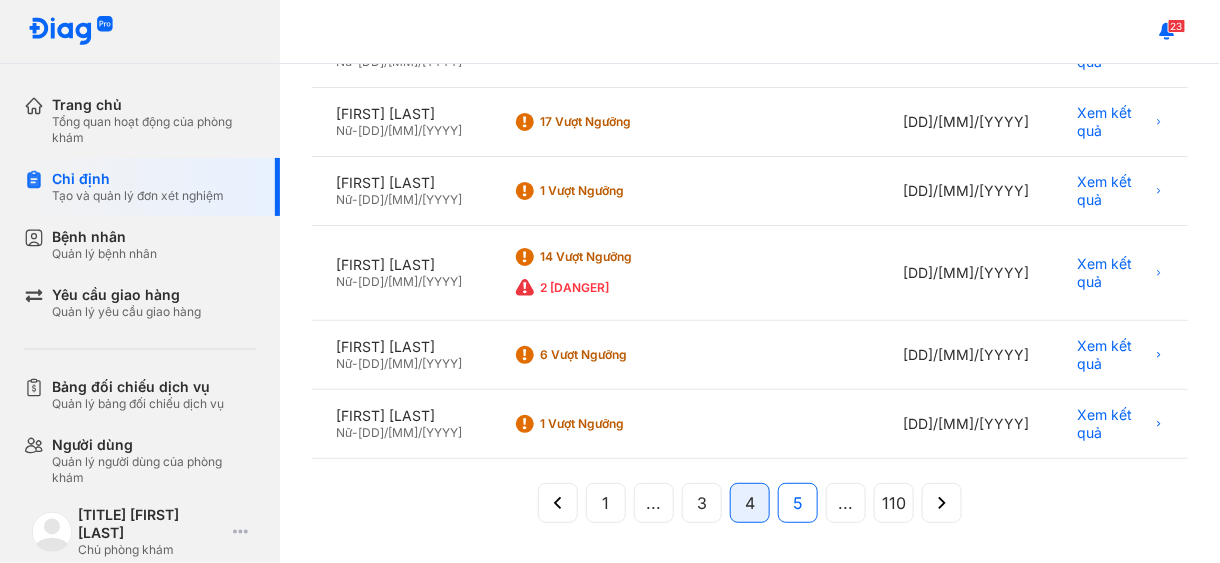 click on "5" at bounding box center (798, 503) 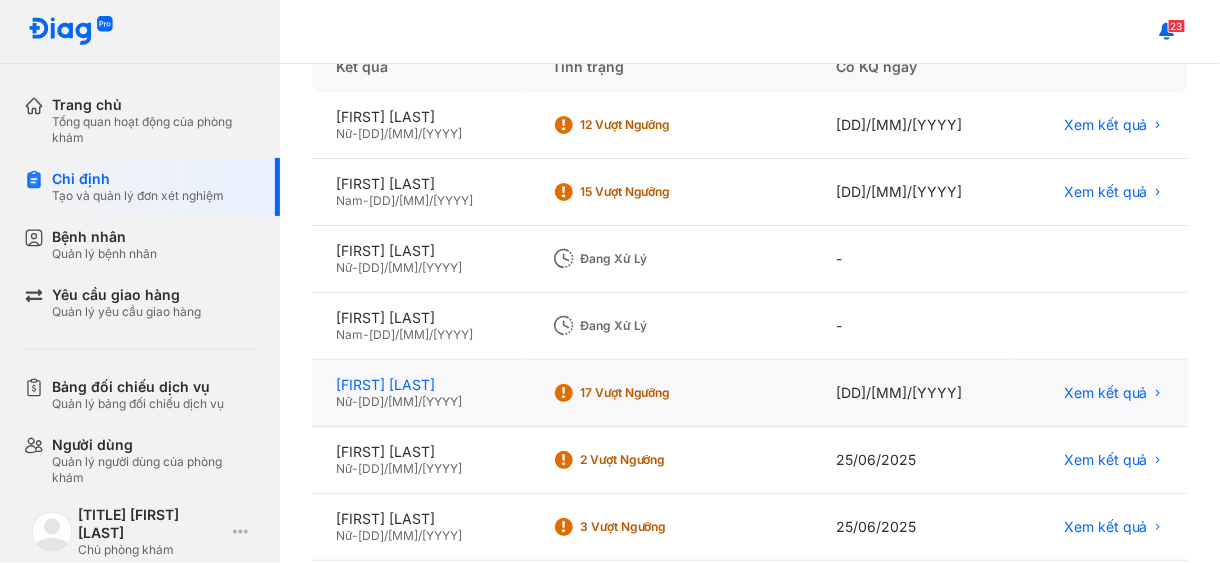 scroll, scrollTop: 192, scrollLeft: 0, axis: vertical 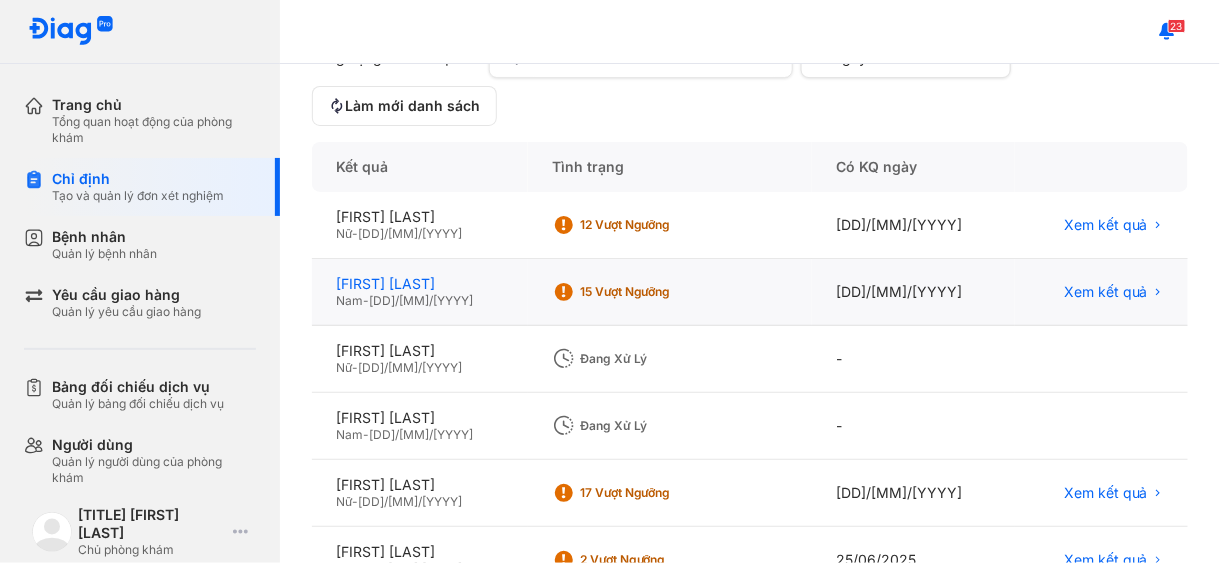 click on "[LAST] [LAST]" 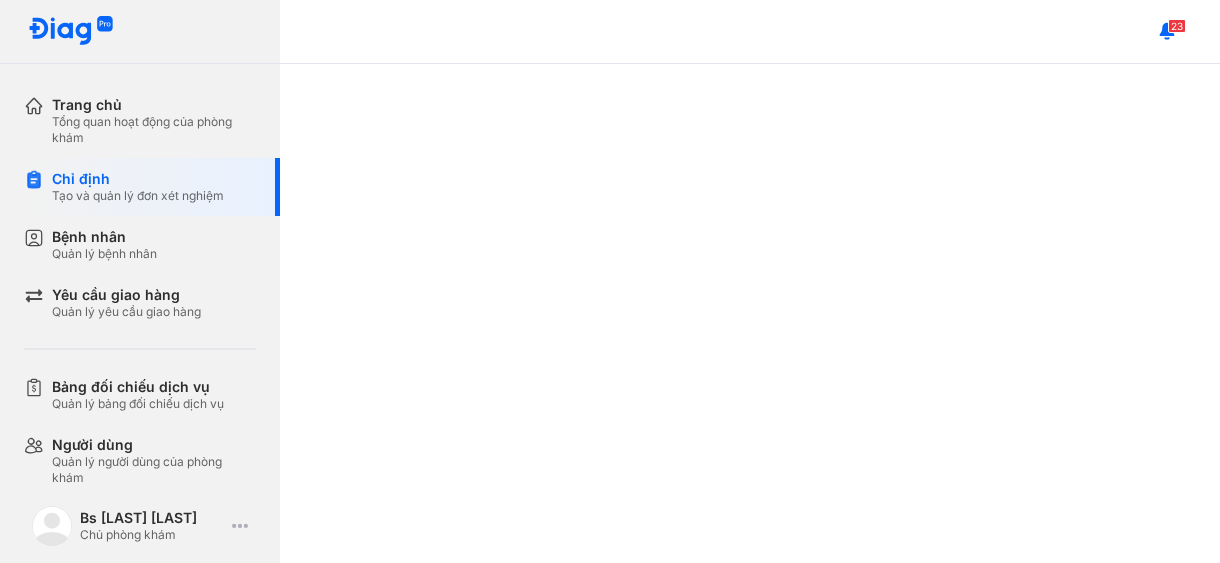 scroll, scrollTop: 0, scrollLeft: 0, axis: both 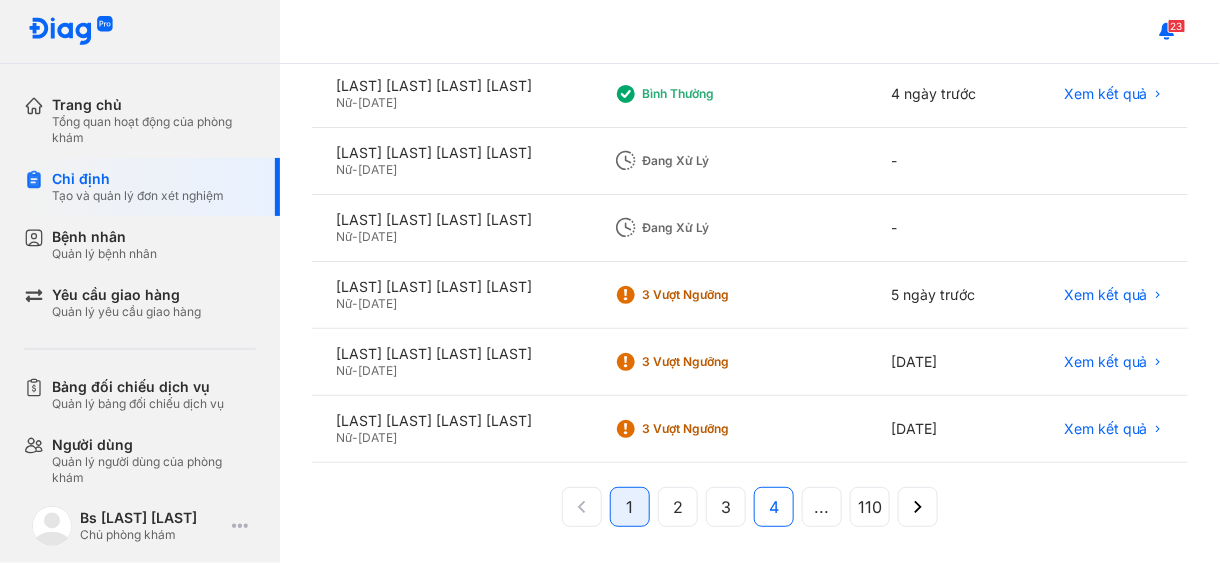 click on "4" at bounding box center [774, 507] 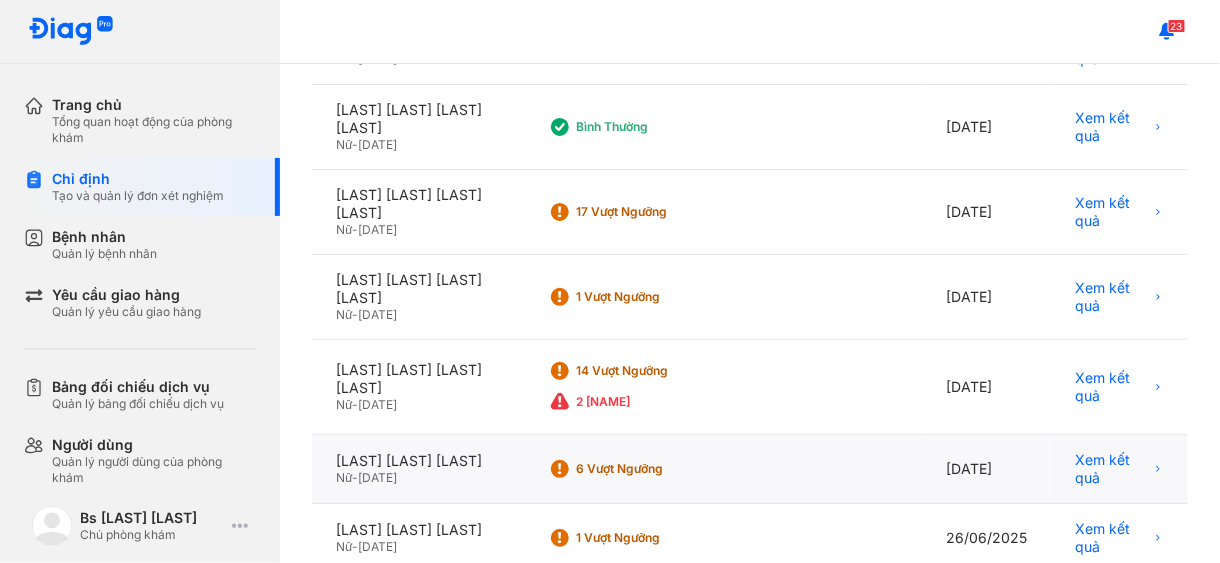 scroll, scrollTop: 689, scrollLeft: 0, axis: vertical 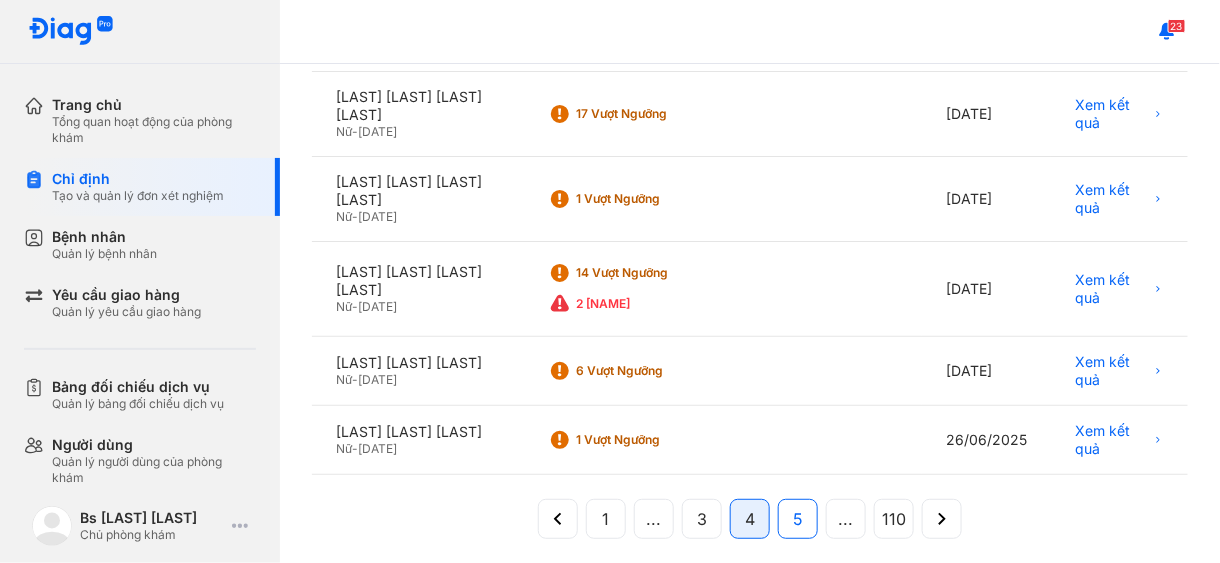 click on "5" at bounding box center (798, 519) 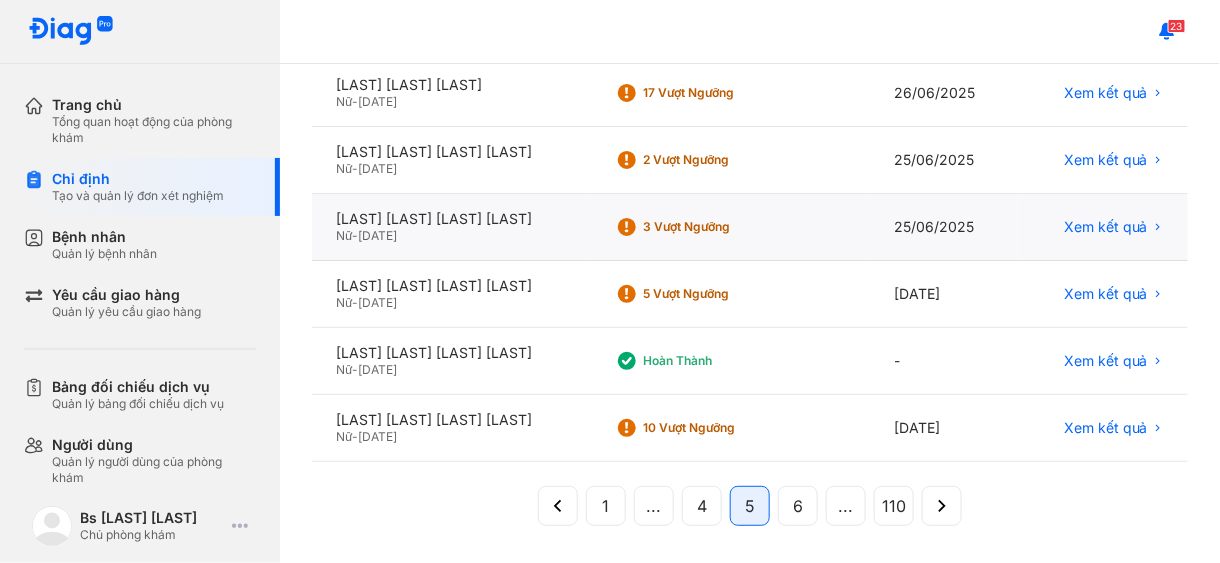 scroll, scrollTop: 192, scrollLeft: 0, axis: vertical 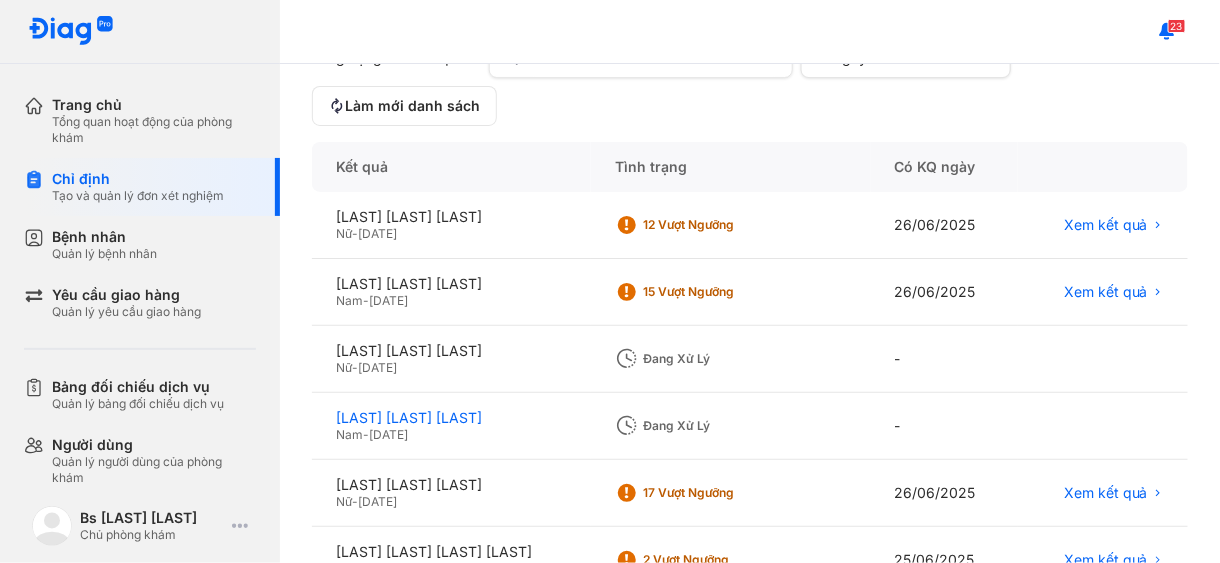 click on "[FIRST] [LAST]" 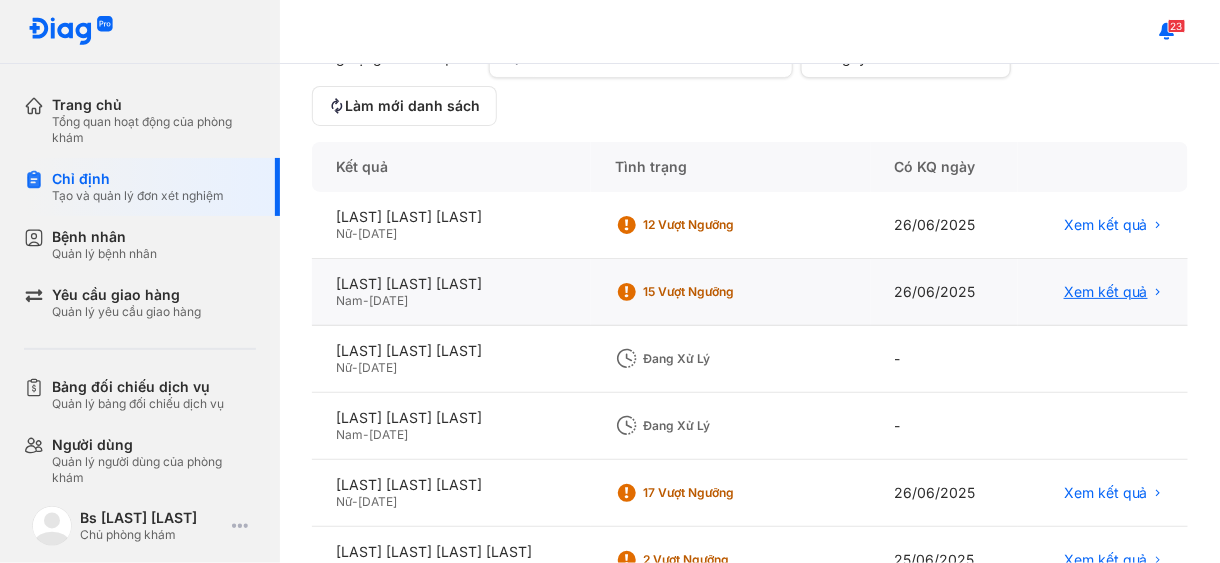 click on "Xem kết quả" at bounding box center [1106, 292] 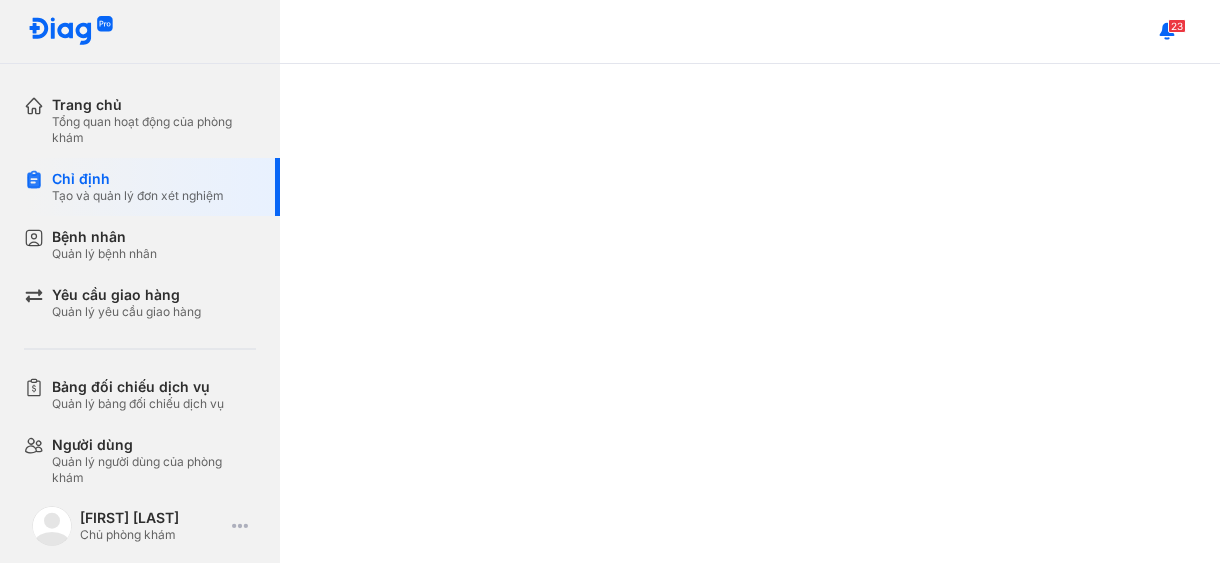 scroll, scrollTop: 0, scrollLeft: 0, axis: both 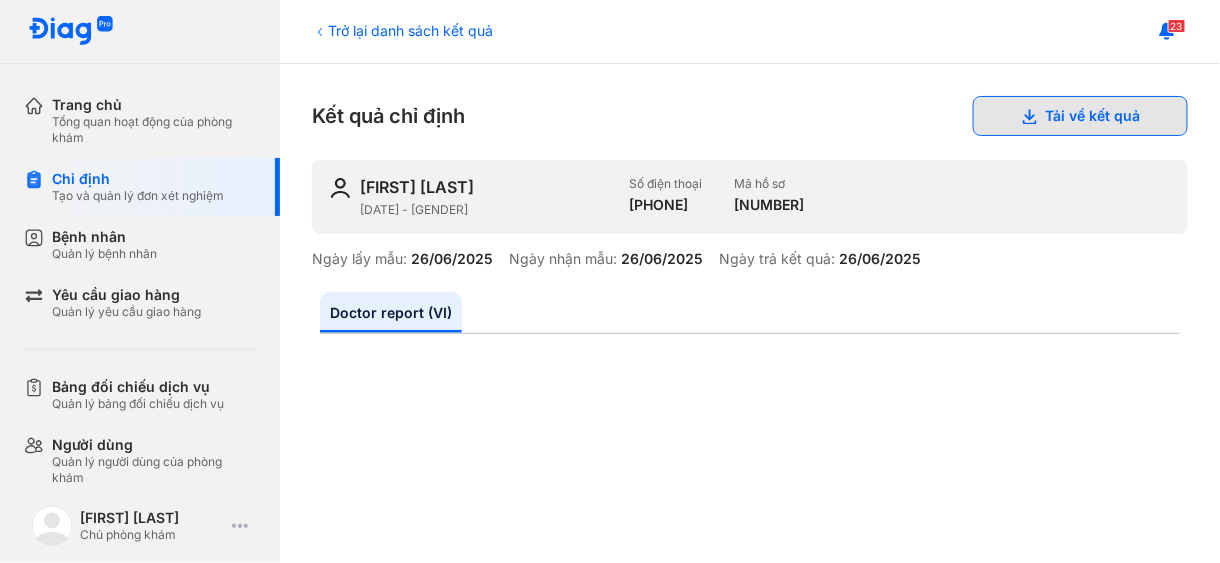 click on "Tải về kết quả" at bounding box center (1080, 116) 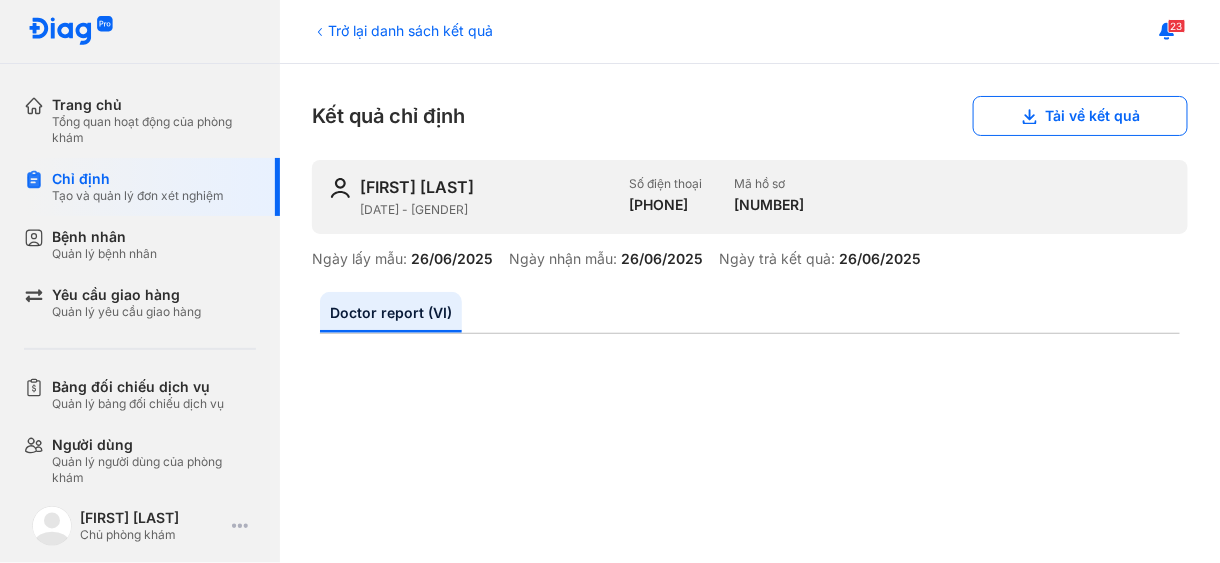 scroll, scrollTop: 400, scrollLeft: 0, axis: vertical 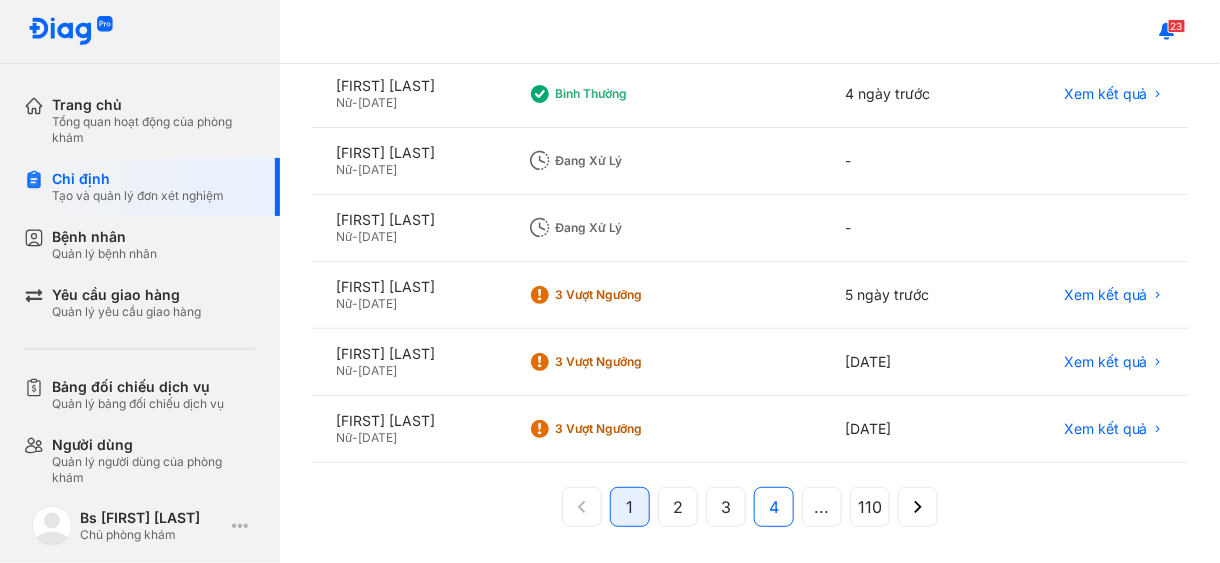 click on "4" at bounding box center [774, 507] 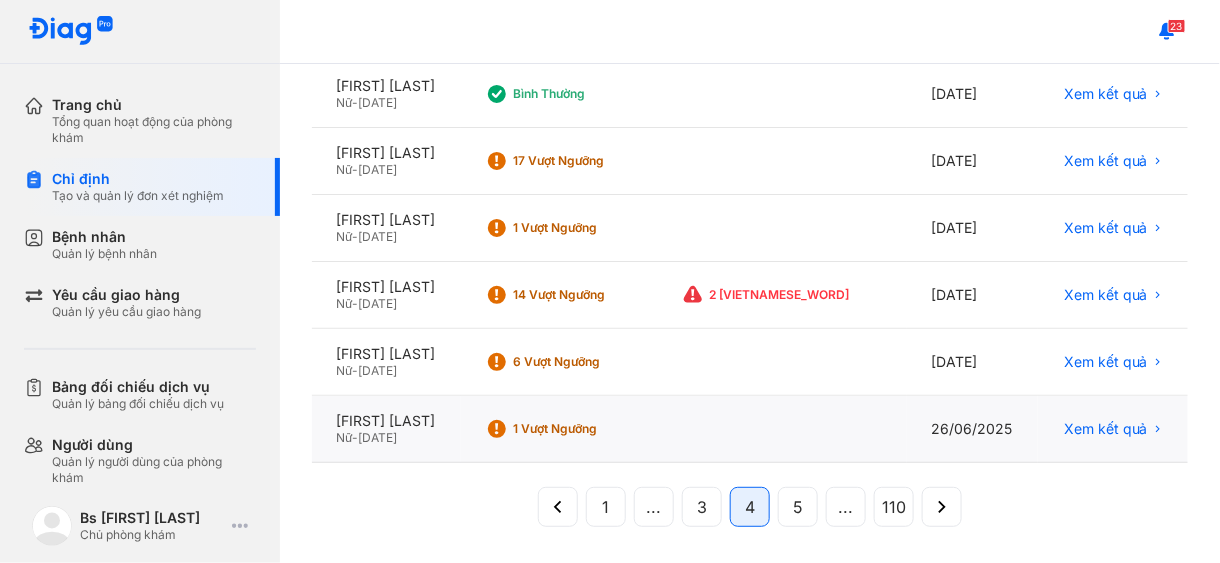 scroll, scrollTop: 689, scrollLeft: 0, axis: vertical 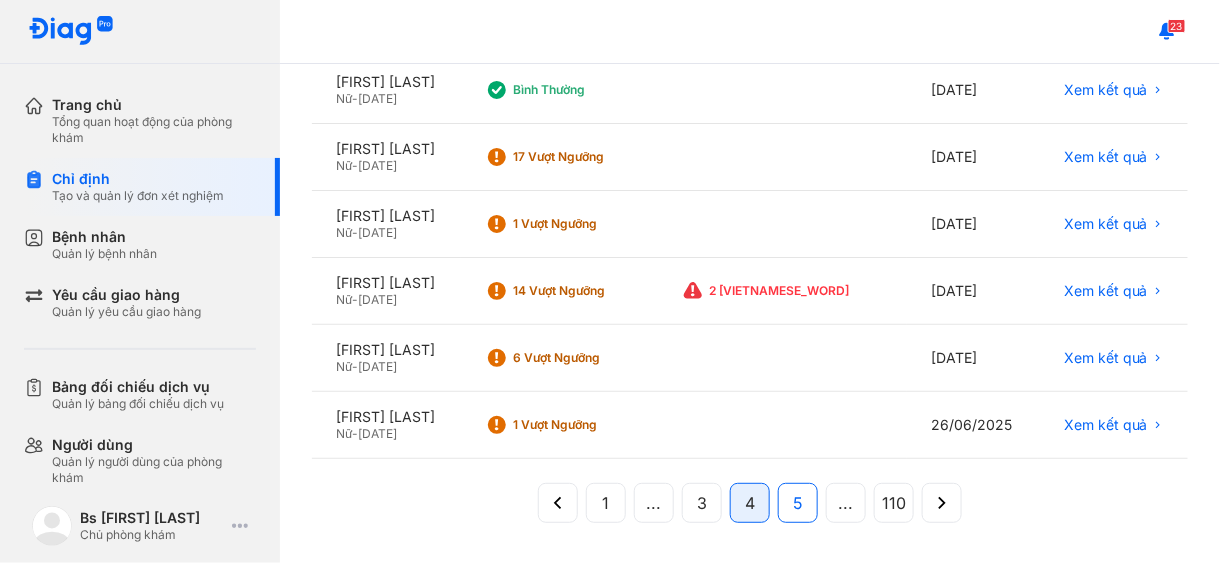 click on "5" at bounding box center (798, 503) 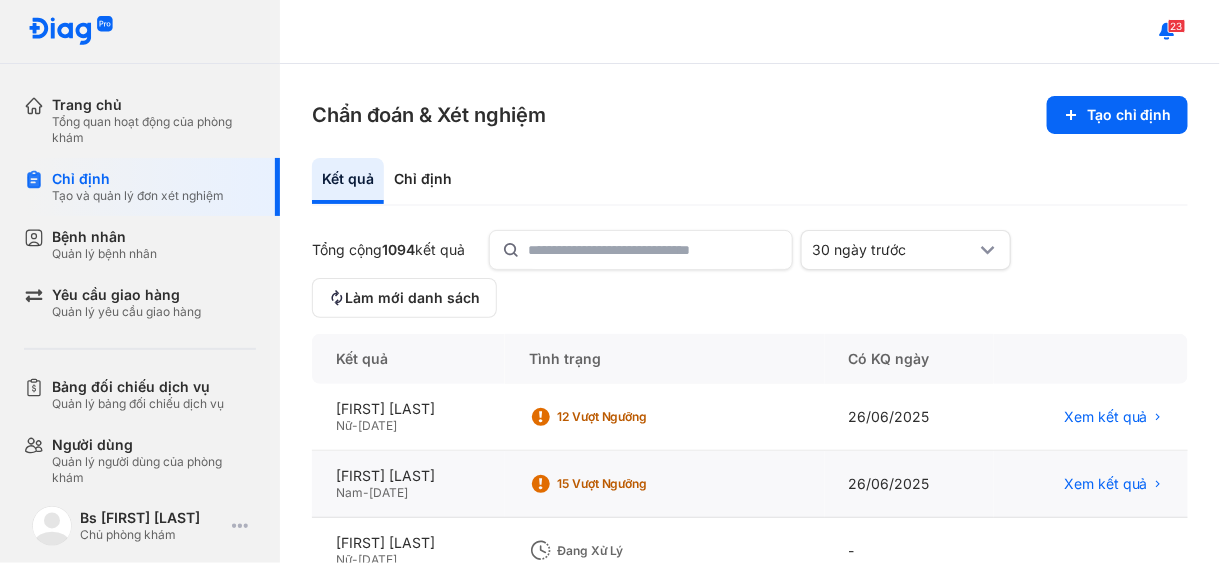 scroll, scrollTop: 100, scrollLeft: 0, axis: vertical 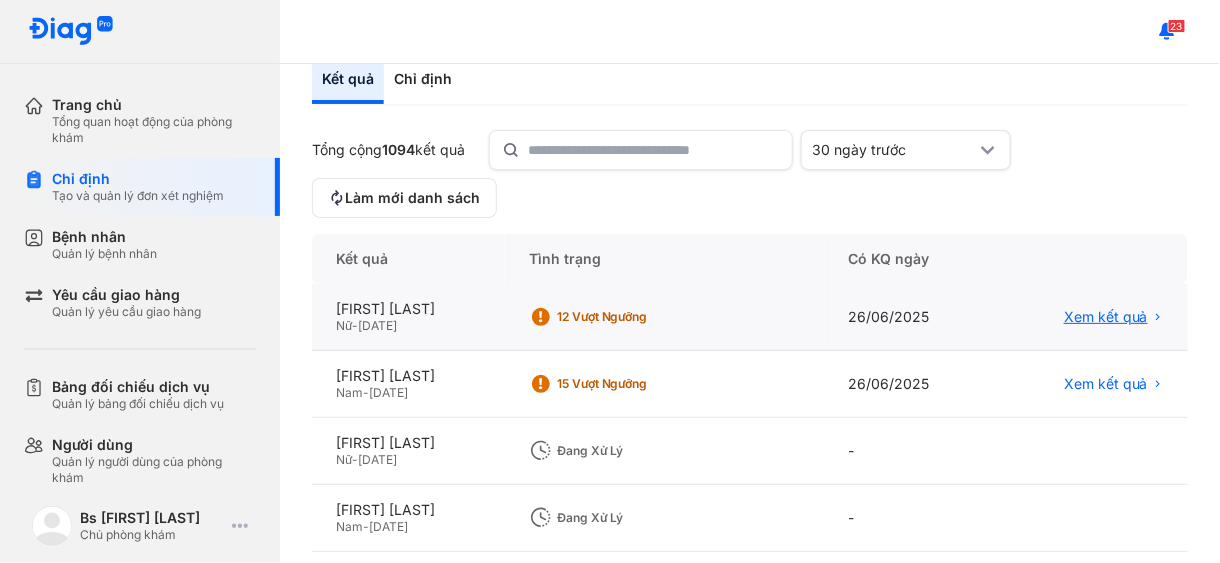 click on "Xem kết quả" at bounding box center [1106, 317] 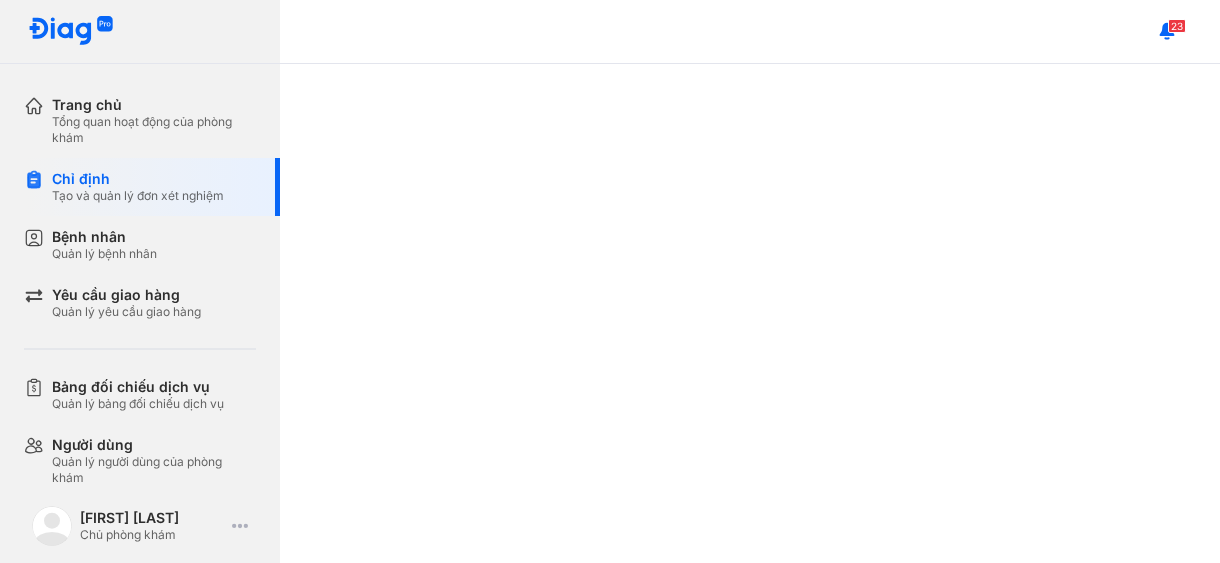 scroll, scrollTop: 0, scrollLeft: 0, axis: both 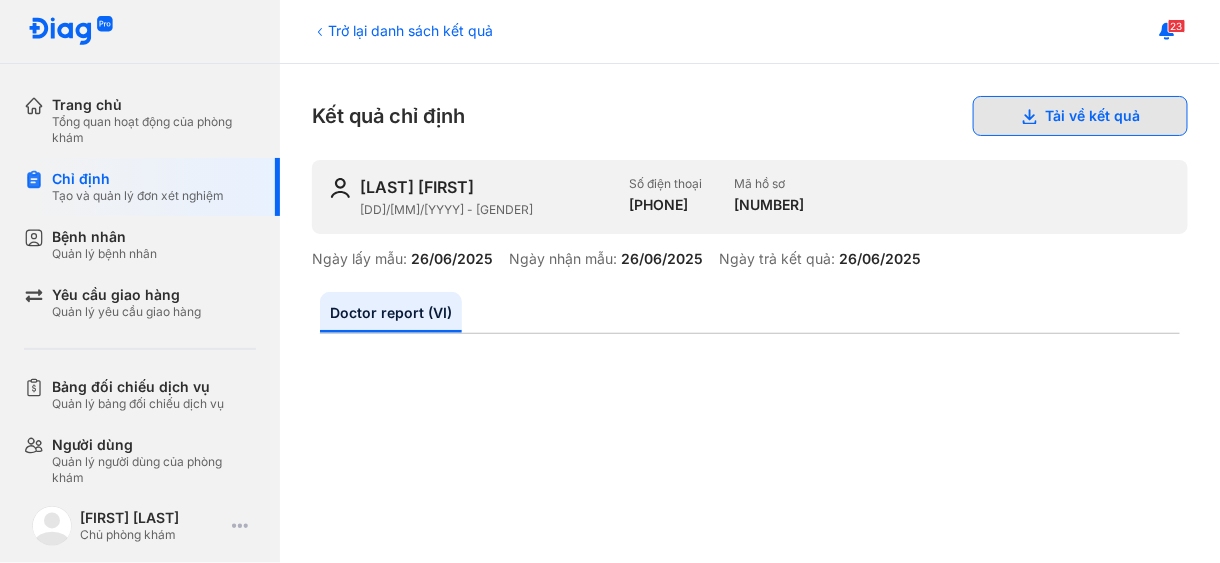click on "Tải về kết quả" at bounding box center (1080, 116) 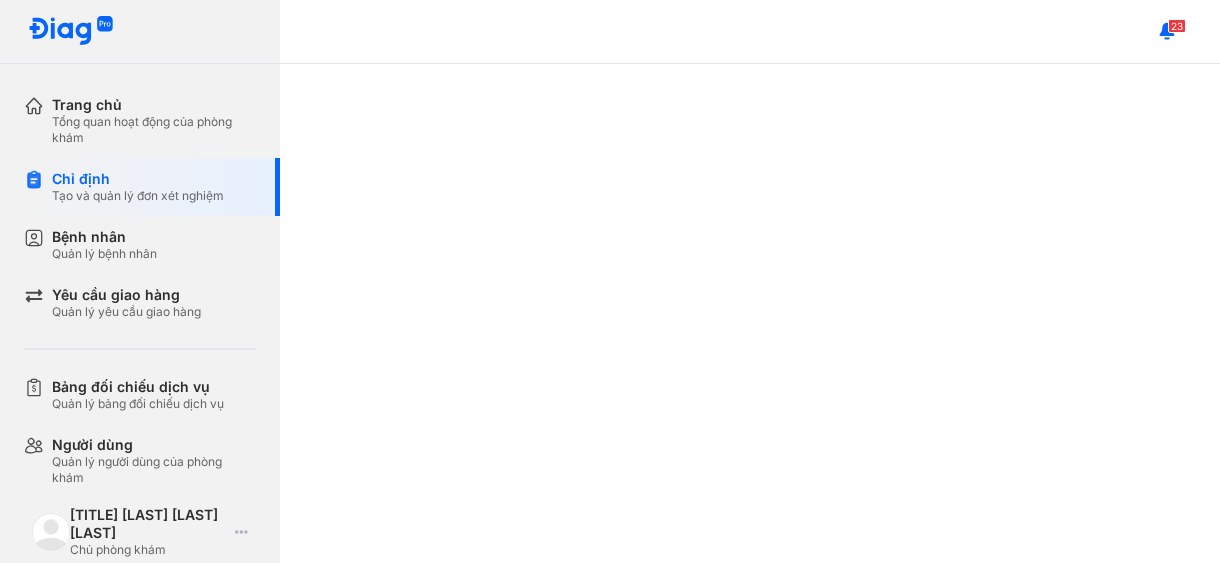 scroll, scrollTop: 0, scrollLeft: 0, axis: both 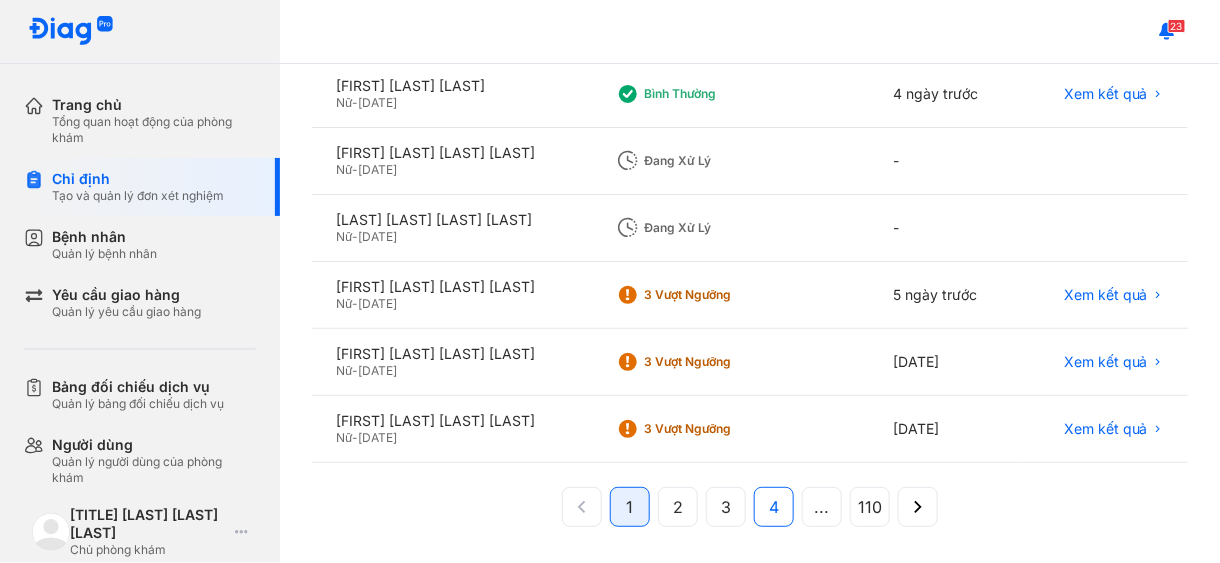click on "4" 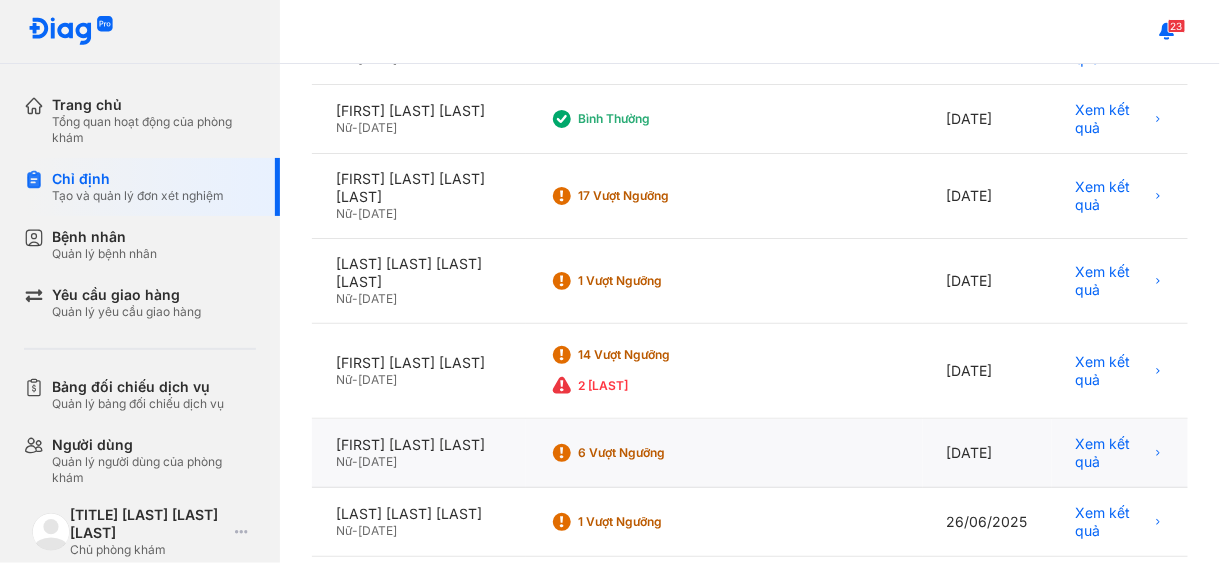 scroll, scrollTop: 689, scrollLeft: 0, axis: vertical 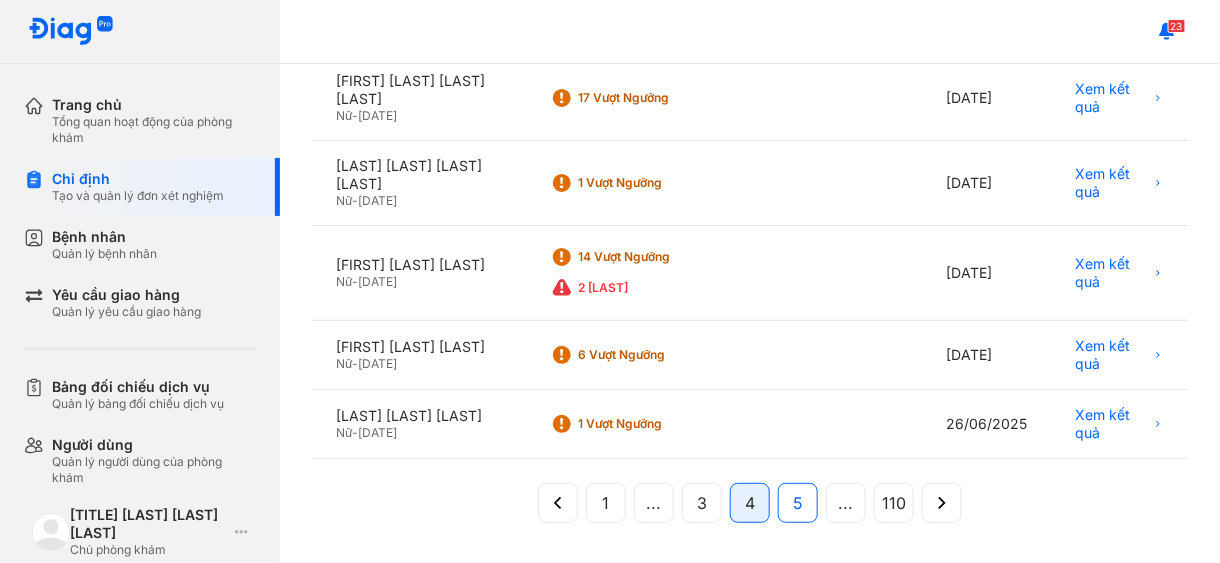 click on "5" 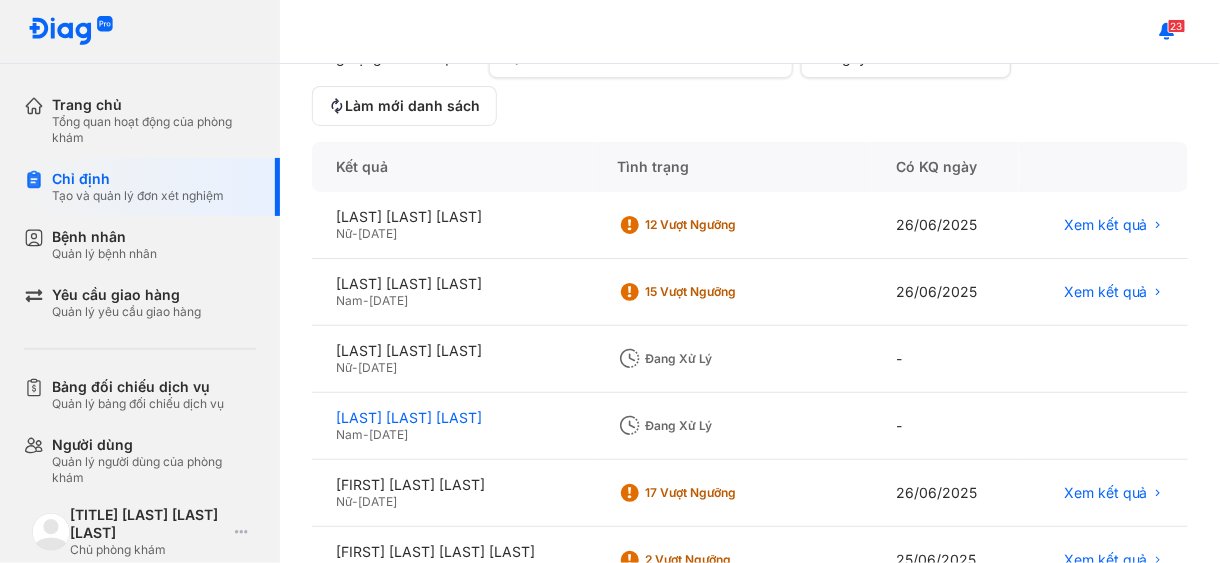 scroll, scrollTop: 591, scrollLeft: 0, axis: vertical 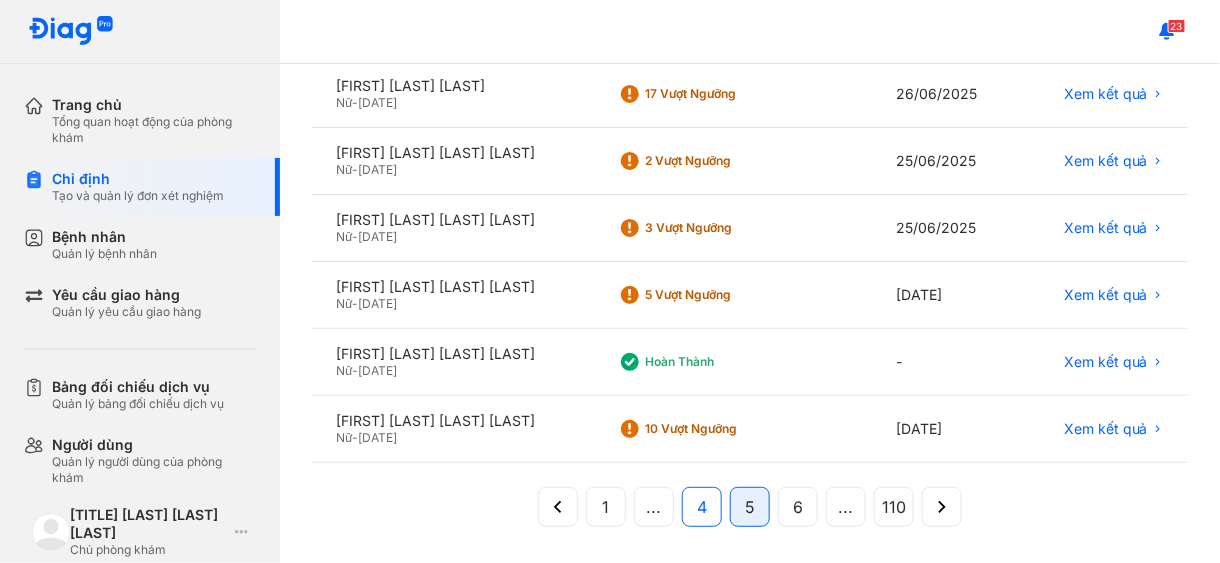 click on "4" 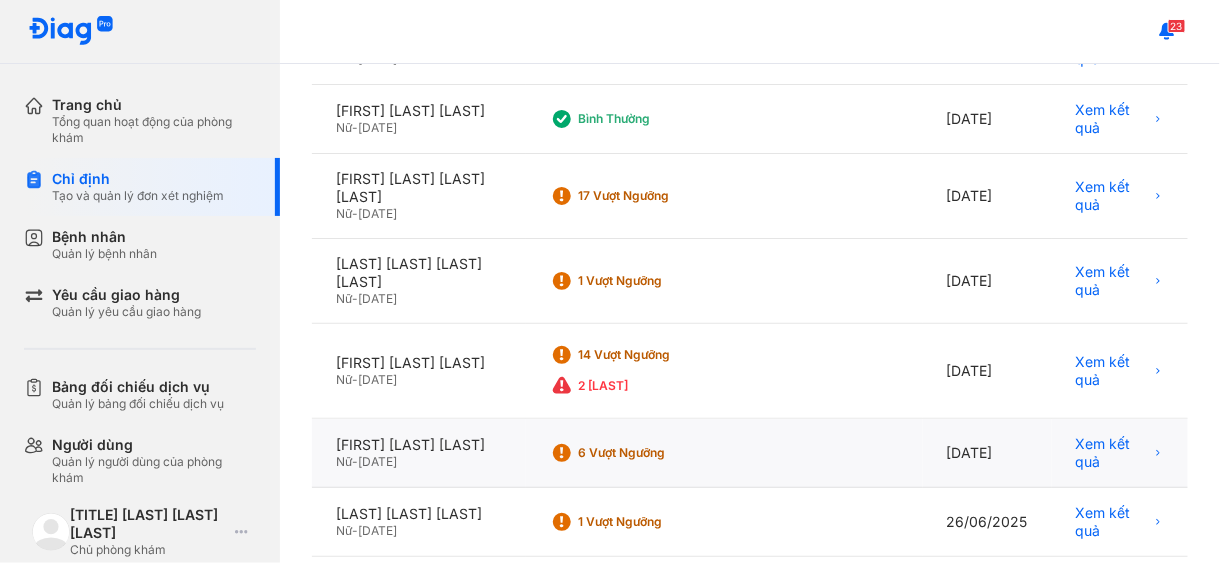 scroll, scrollTop: 689, scrollLeft: 0, axis: vertical 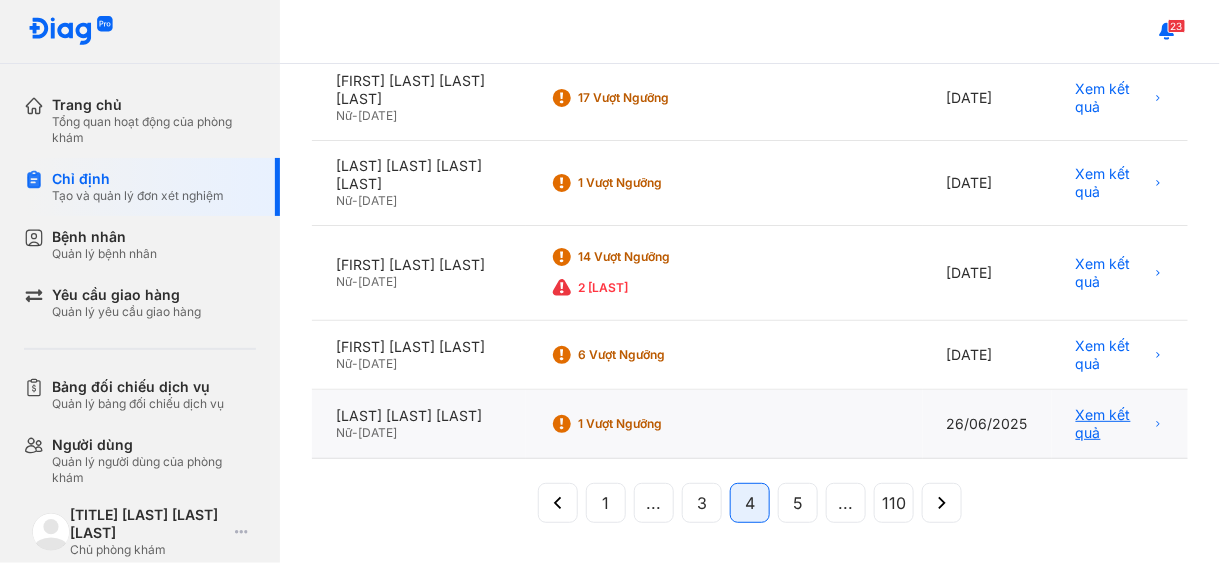 click on "Xem kết quả" at bounding box center [1113, 424] 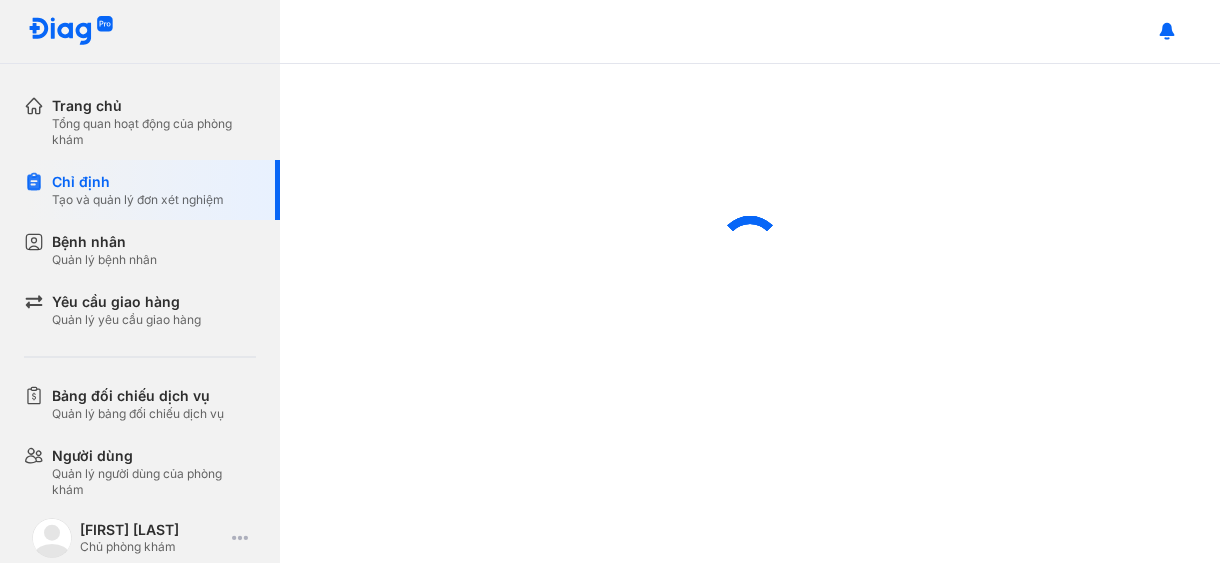 scroll, scrollTop: 0, scrollLeft: 0, axis: both 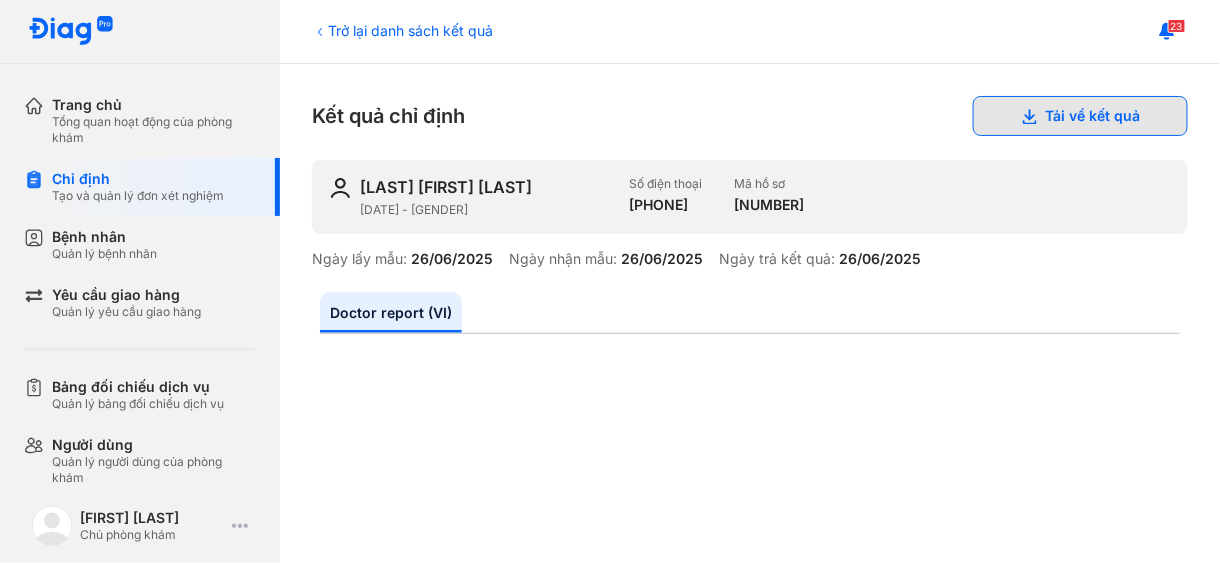 click on "Tải về kết quả" at bounding box center (1080, 116) 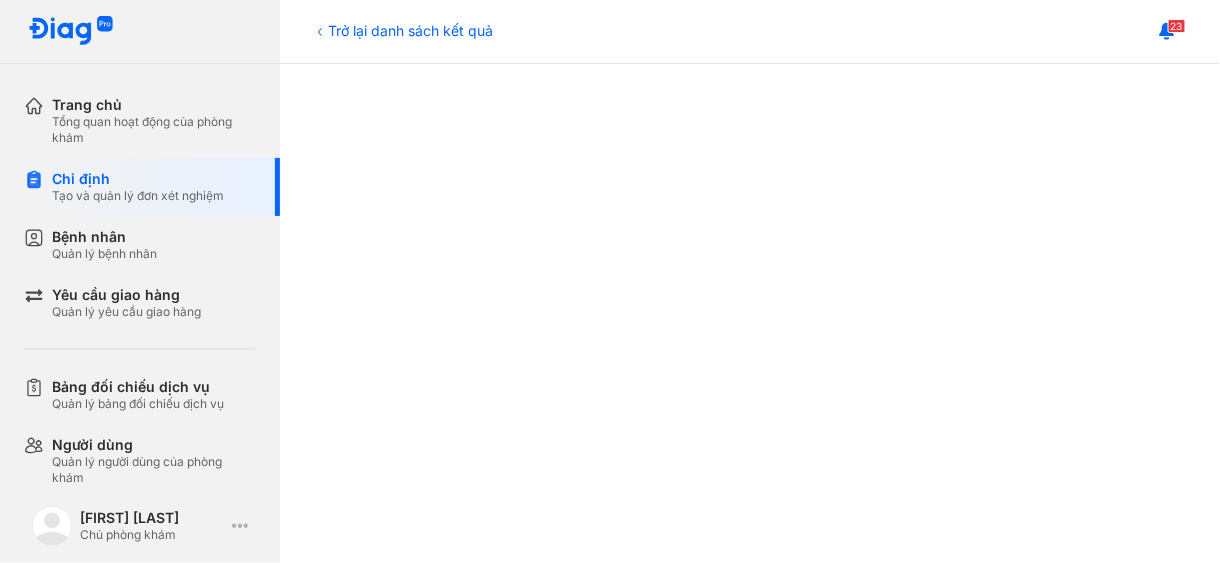 scroll, scrollTop: 0, scrollLeft: 0, axis: both 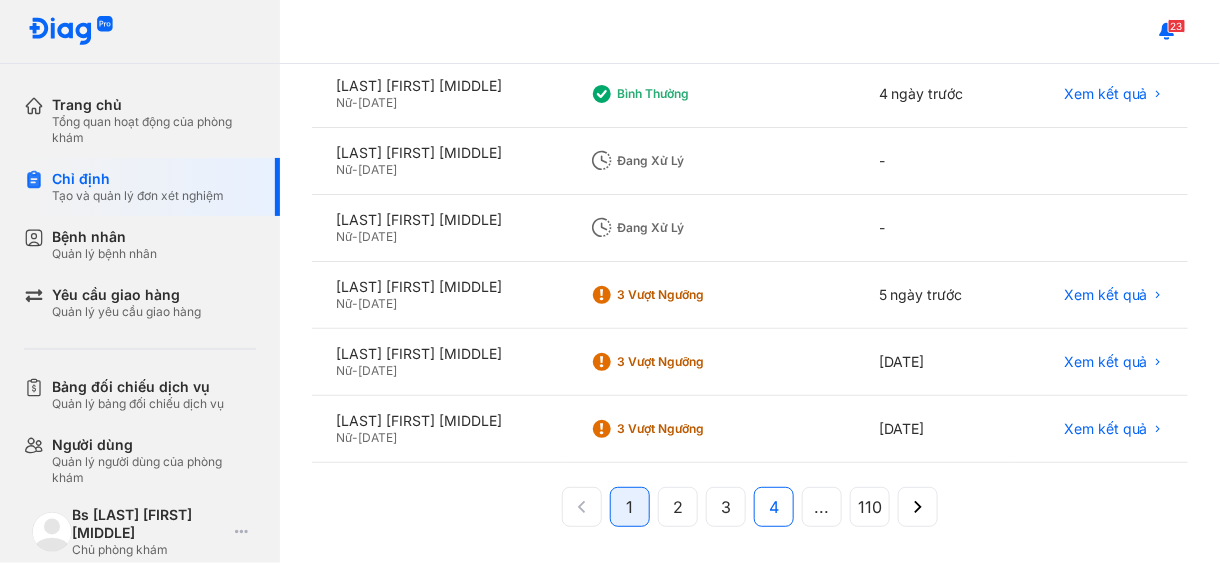 click on "4" at bounding box center [774, 507] 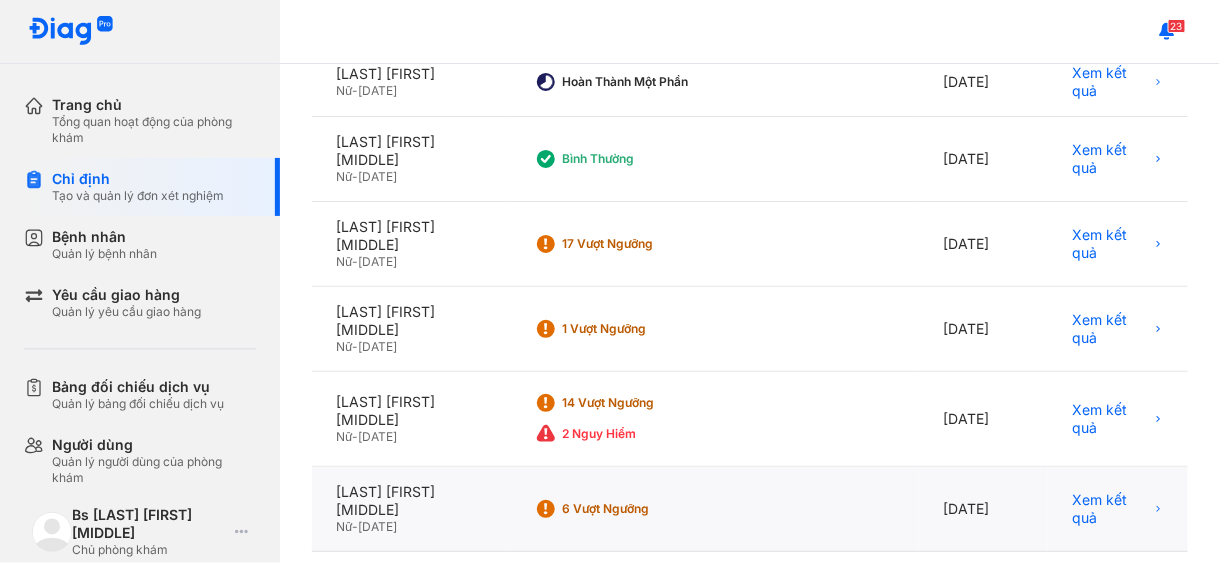 scroll, scrollTop: 689, scrollLeft: 0, axis: vertical 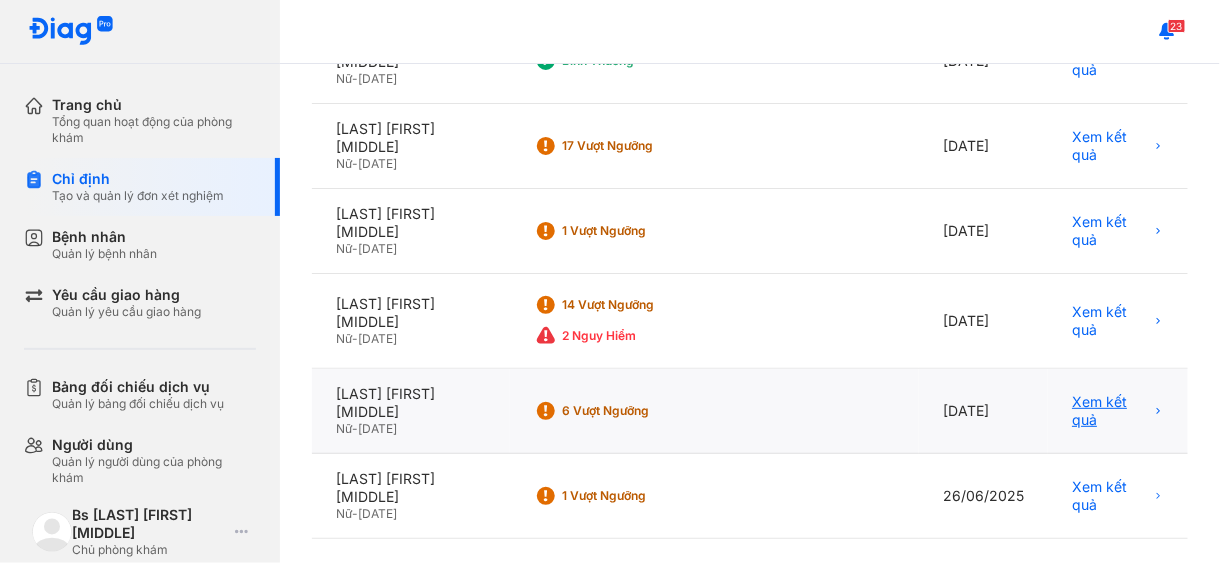 click on "Xem kết quả" at bounding box center [1110, 411] 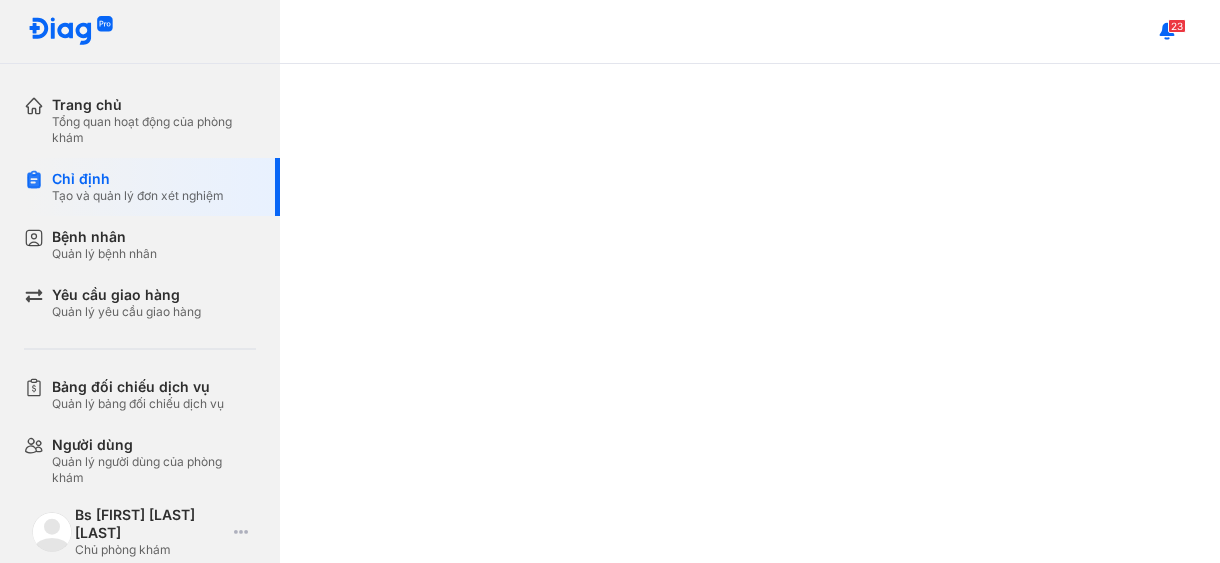 scroll, scrollTop: 0, scrollLeft: 0, axis: both 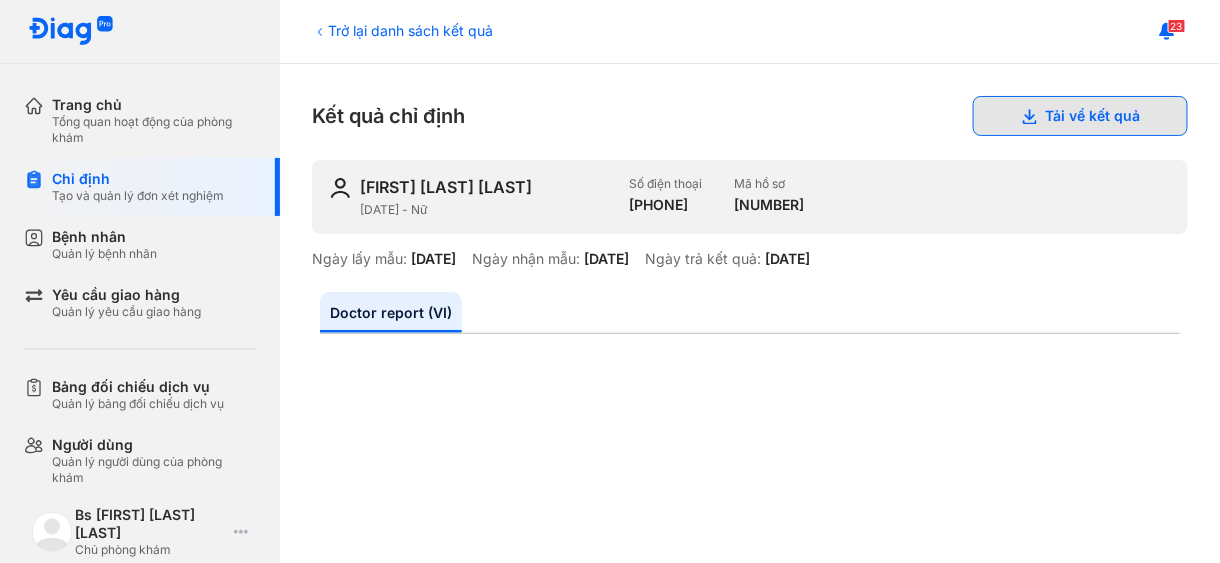 click on "Tải về kết quả" at bounding box center (1080, 116) 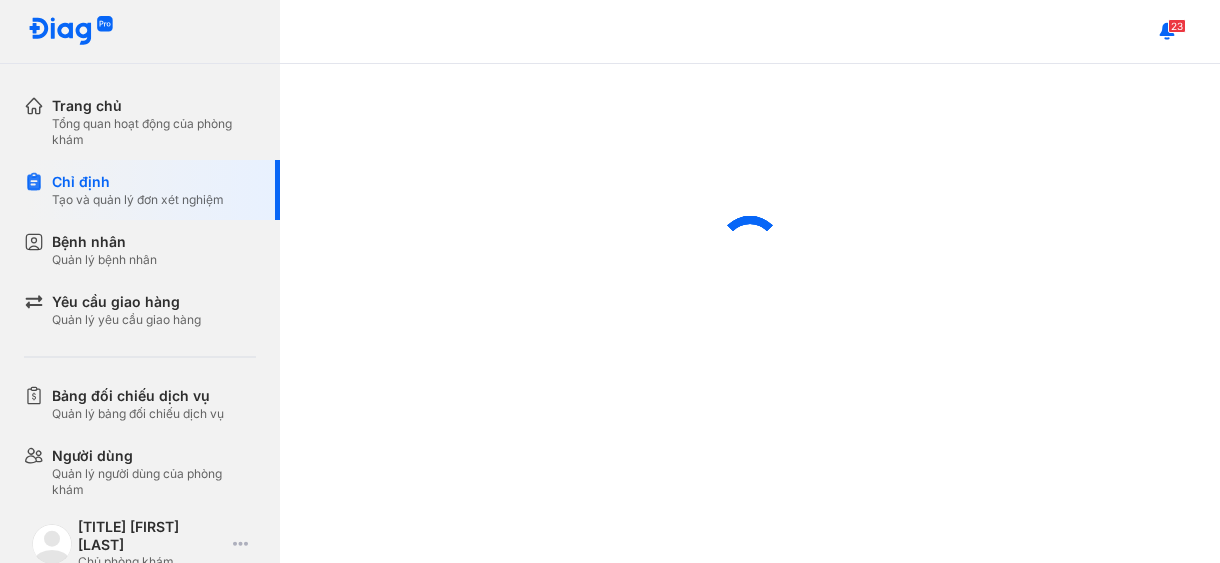 scroll, scrollTop: 0, scrollLeft: 0, axis: both 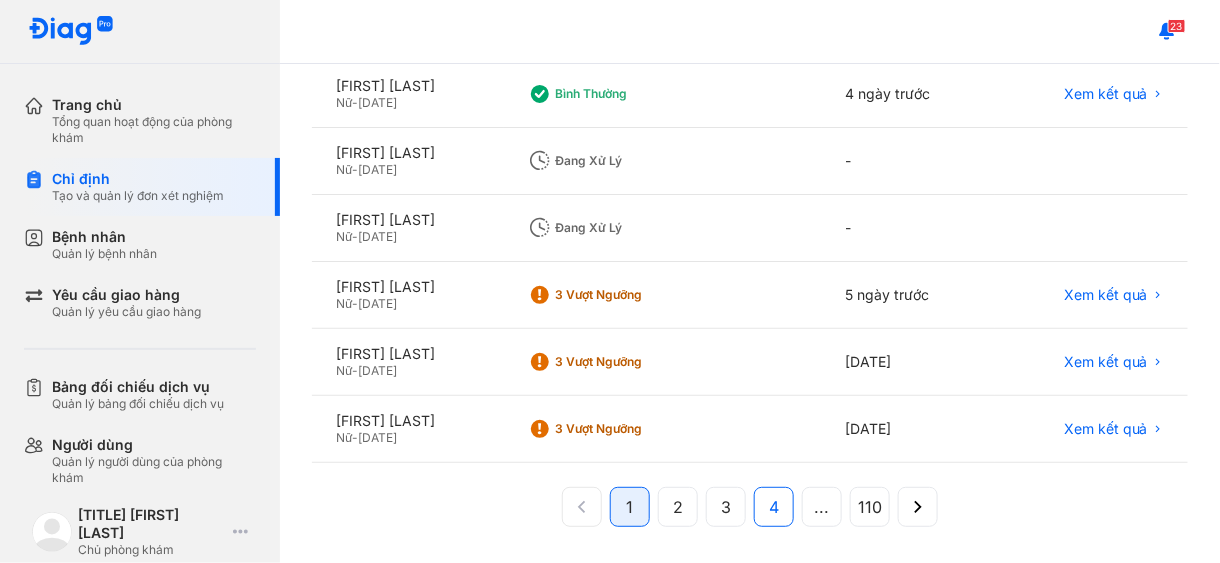 click on "4" at bounding box center [774, 507] 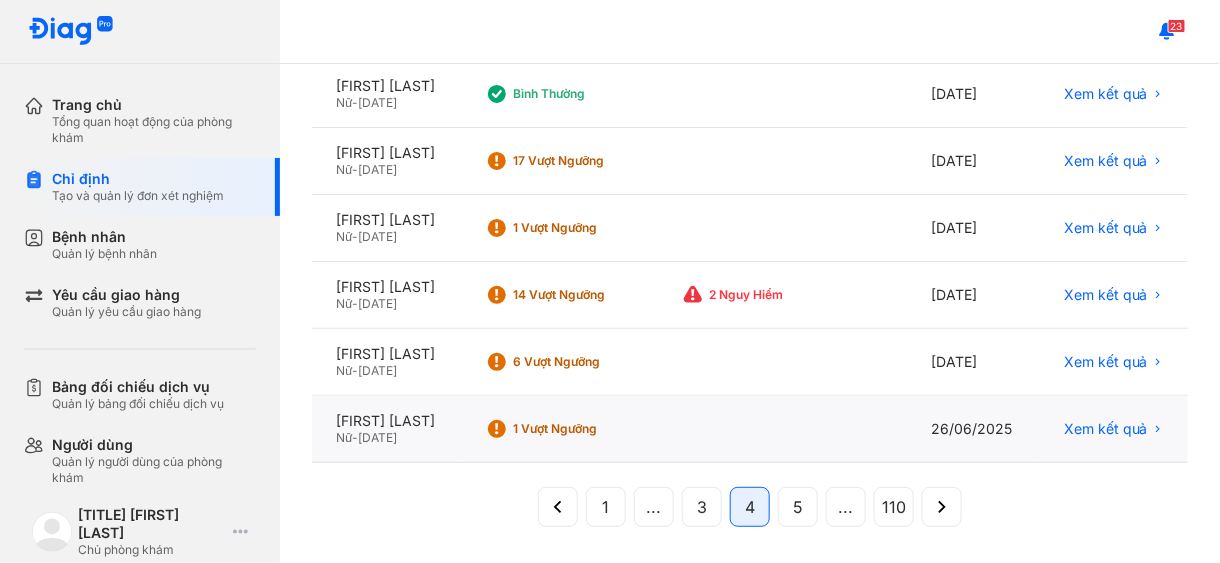 scroll, scrollTop: 689, scrollLeft: 0, axis: vertical 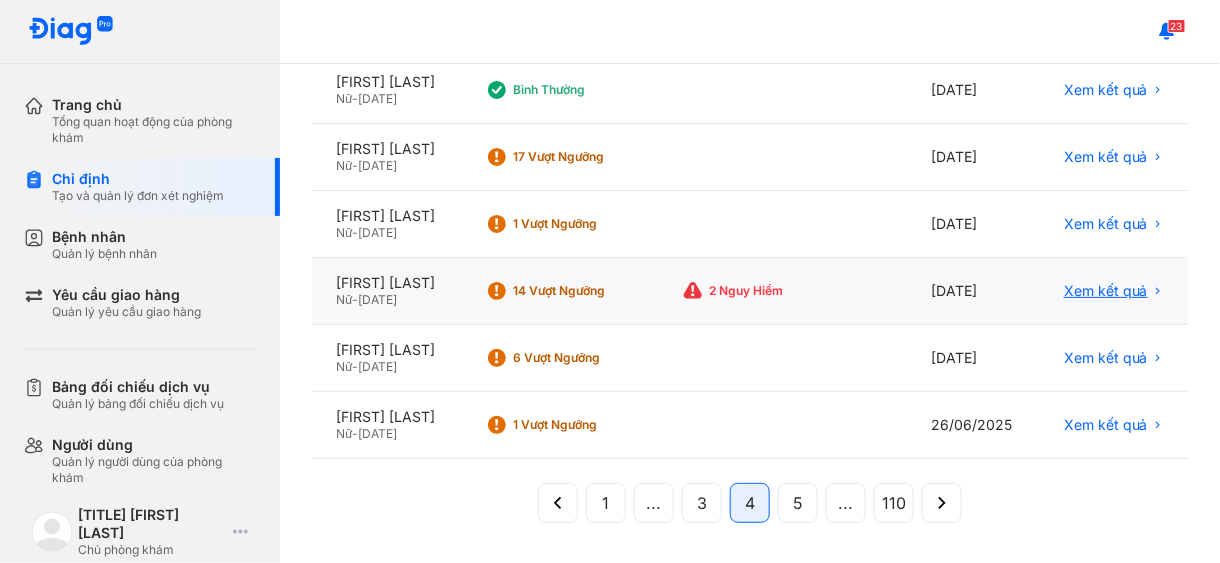 click on "Xem kết quả" at bounding box center (1106, 291) 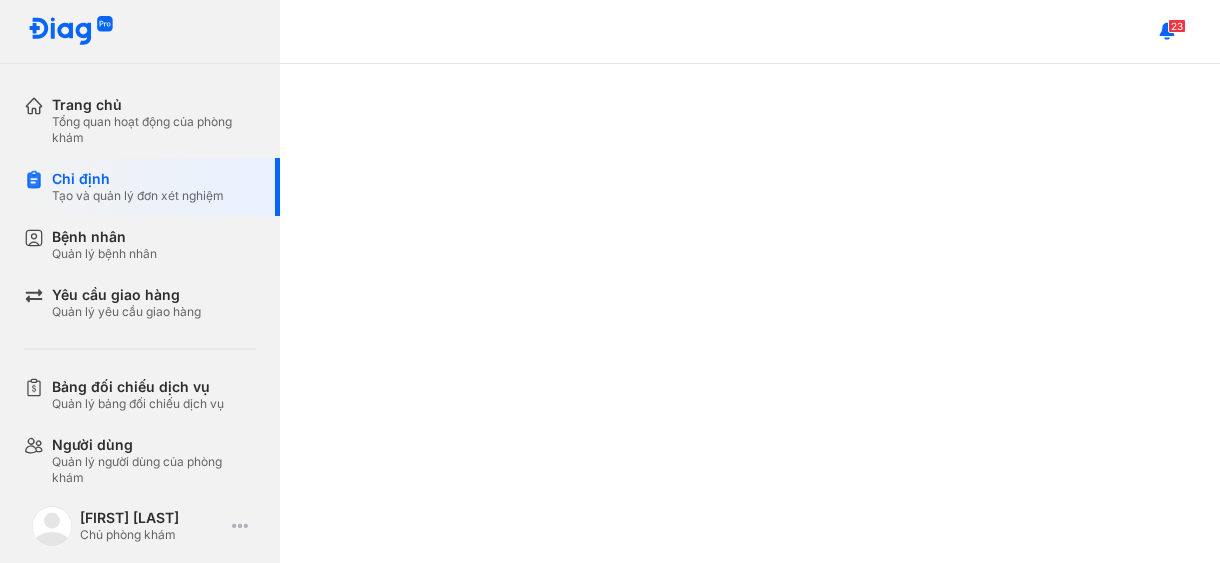 scroll, scrollTop: 0, scrollLeft: 0, axis: both 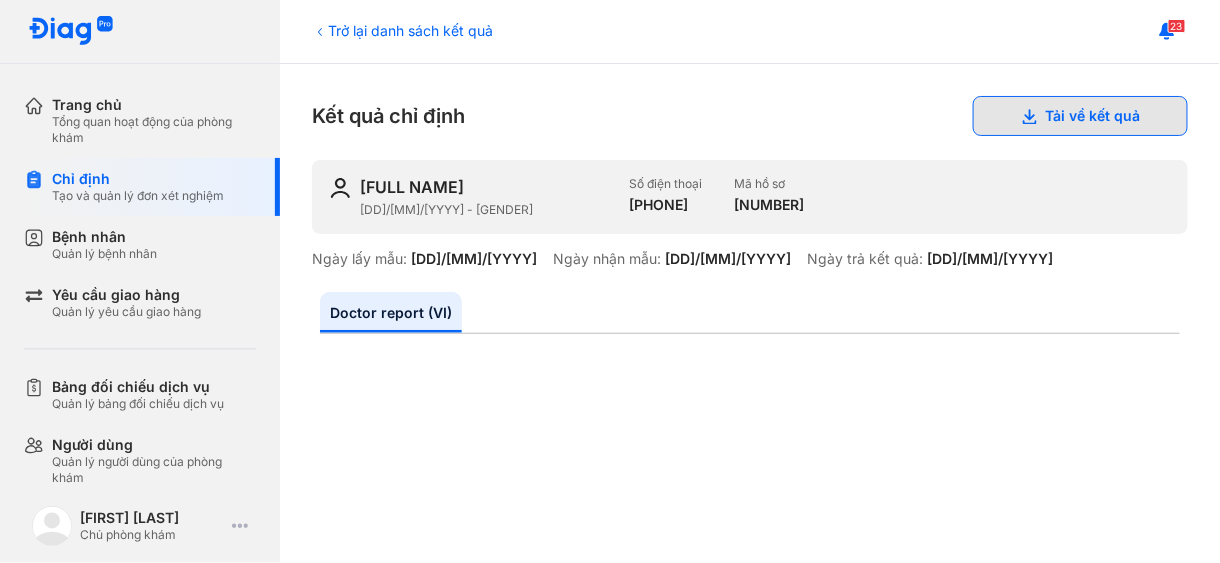 click on "Tải về kết quả" at bounding box center (1080, 116) 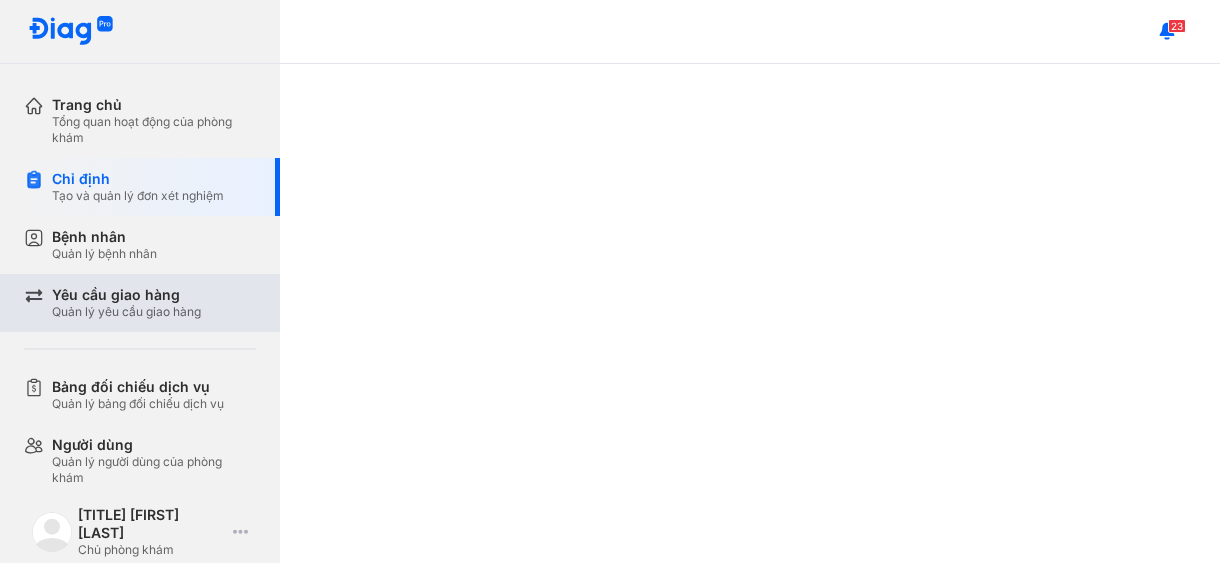 scroll, scrollTop: 0, scrollLeft: 0, axis: both 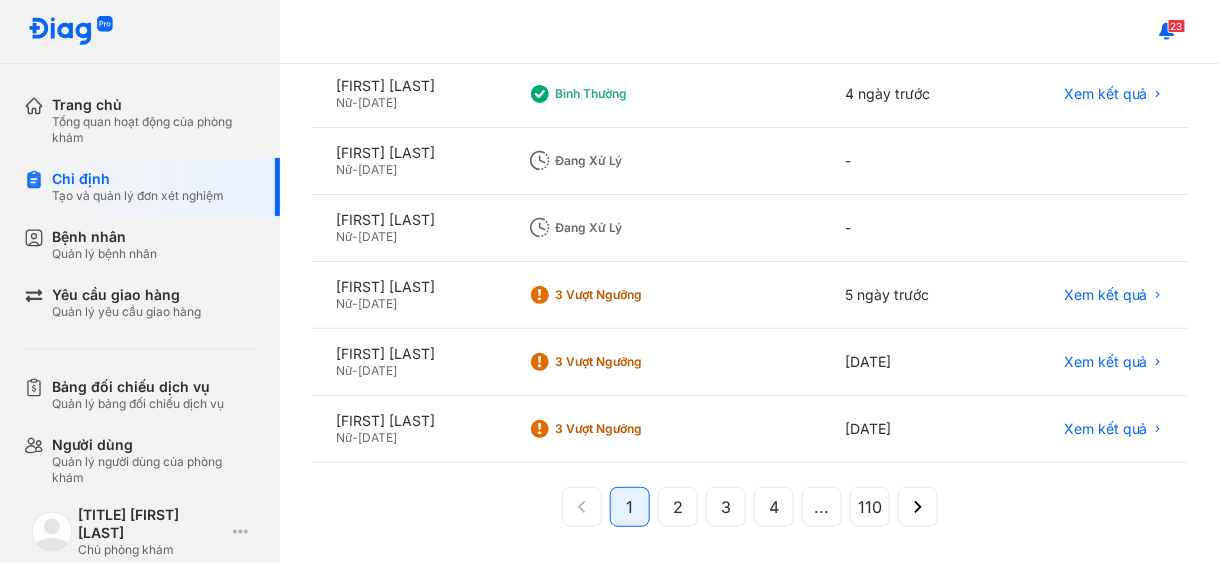 drag, startPoint x: 768, startPoint y: 502, endPoint x: 760, endPoint y: 493, distance: 12.0415945 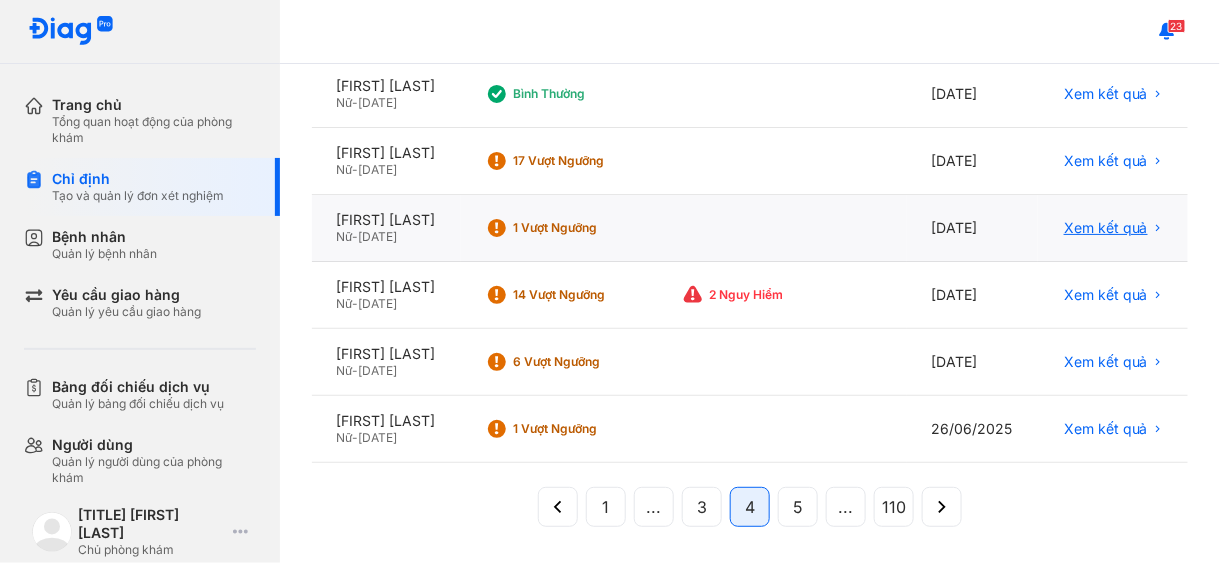 click on "Xem kết quả" at bounding box center [1106, 228] 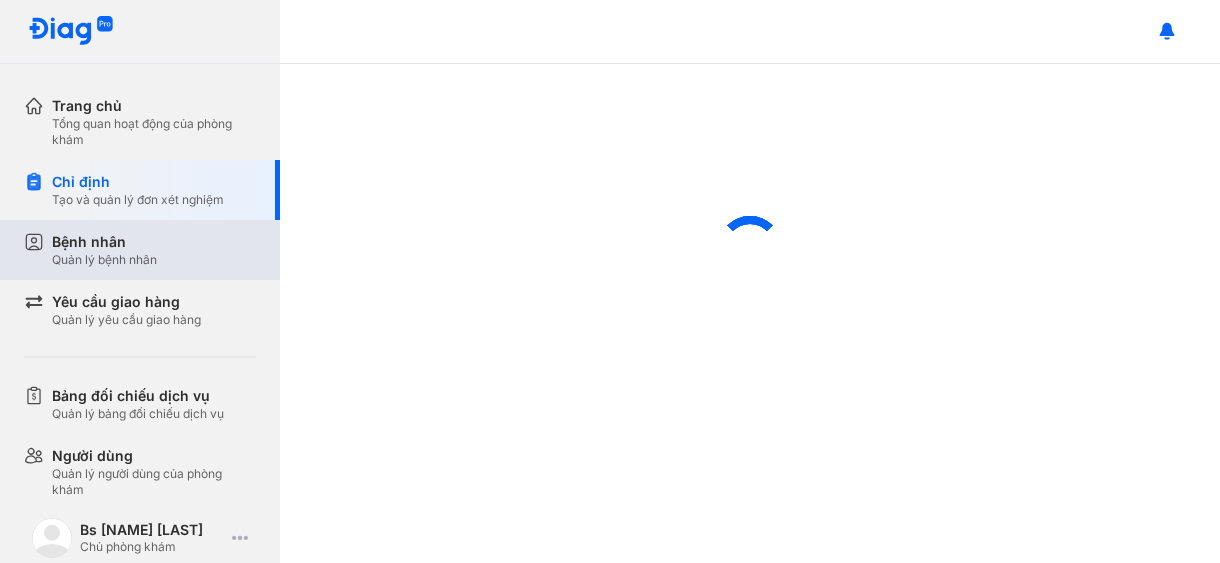 scroll, scrollTop: 0, scrollLeft: 0, axis: both 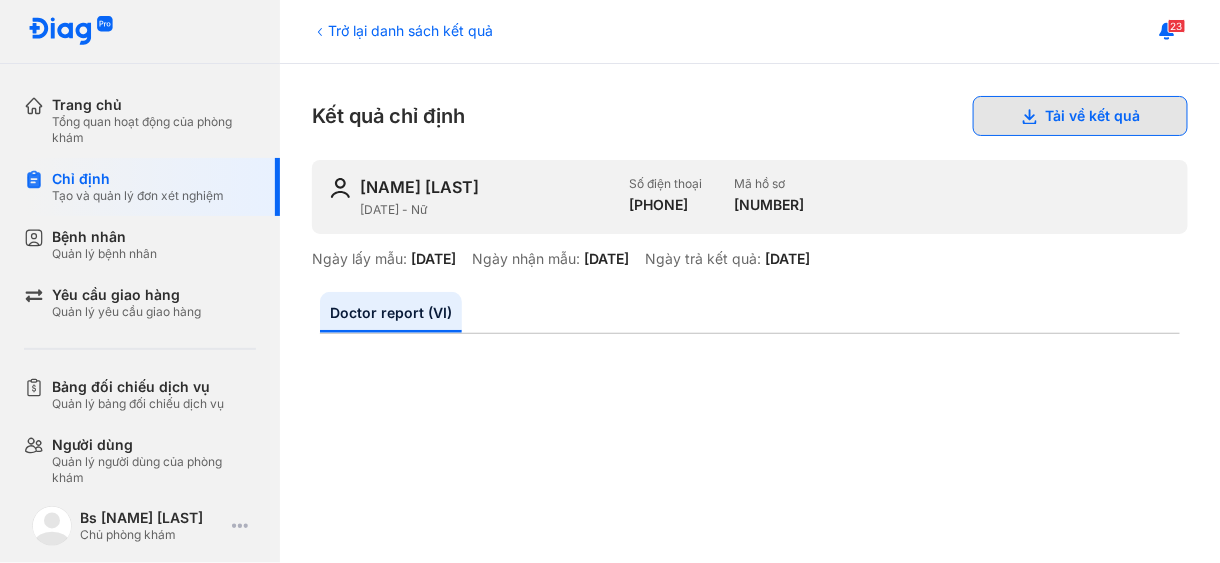 click on "Tải về kết quả" at bounding box center [1080, 116] 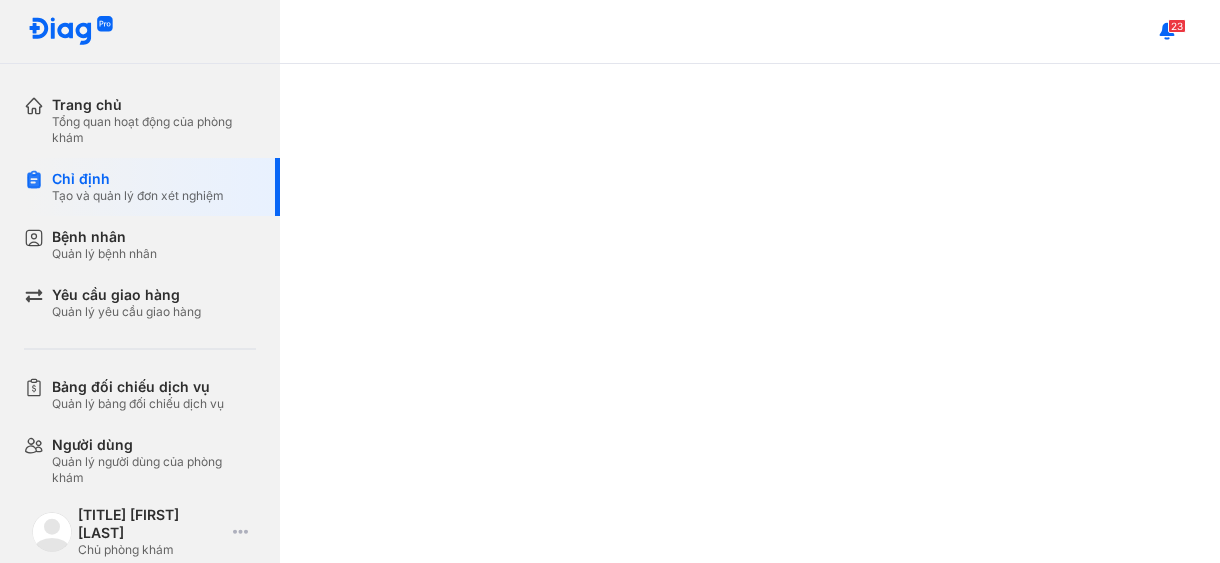 scroll, scrollTop: 0, scrollLeft: 0, axis: both 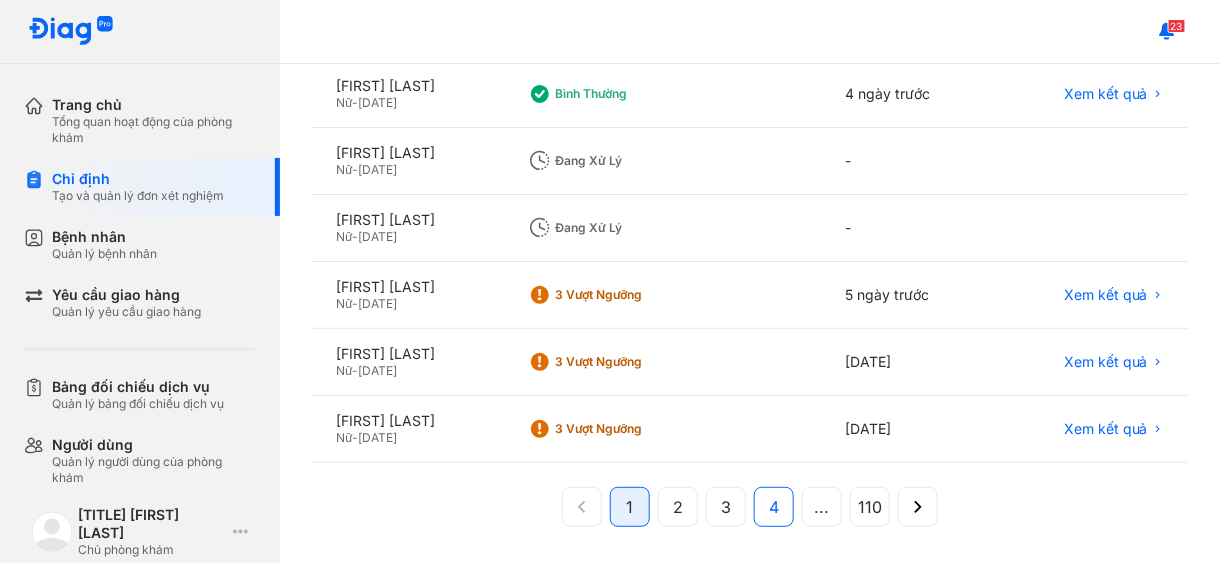 click on "4" at bounding box center [774, 507] 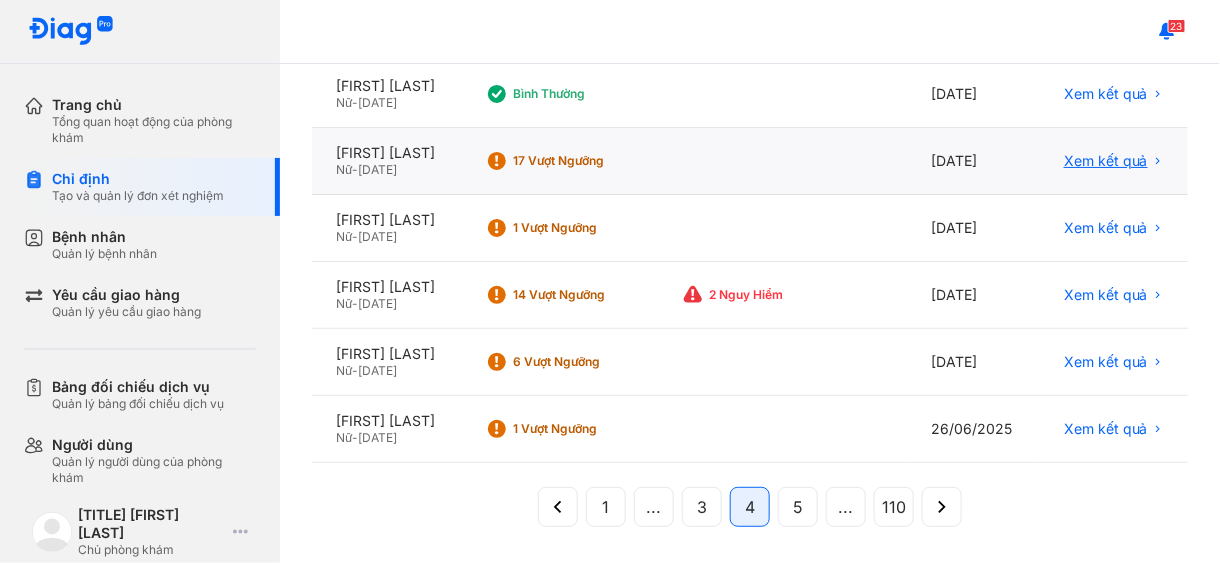 click on "Xem kết quả" at bounding box center [1106, 161] 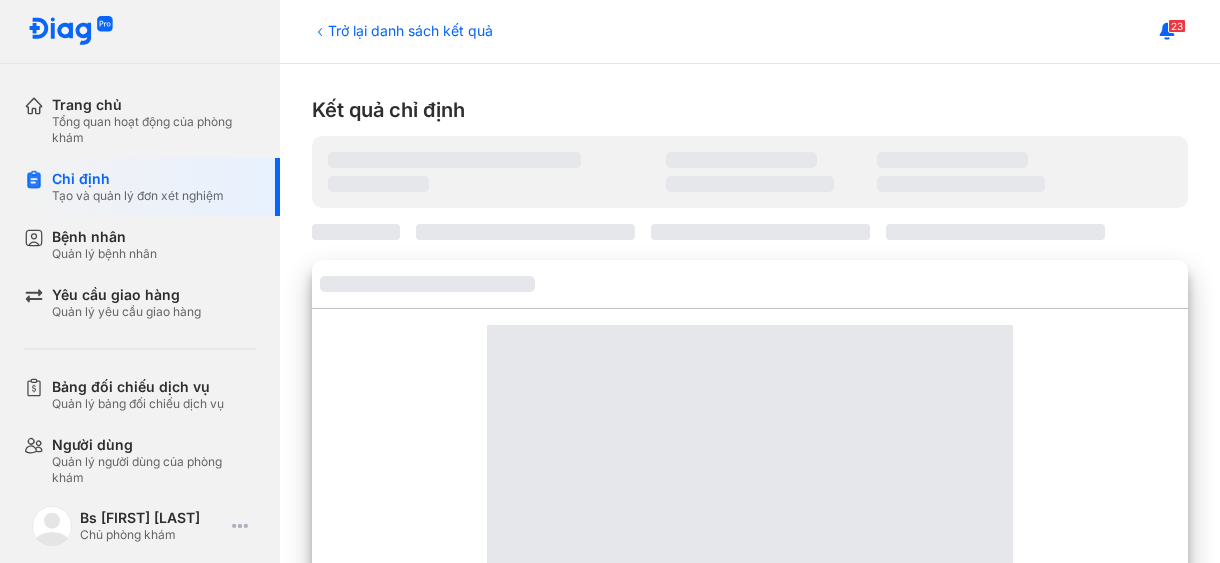 scroll, scrollTop: 0, scrollLeft: 0, axis: both 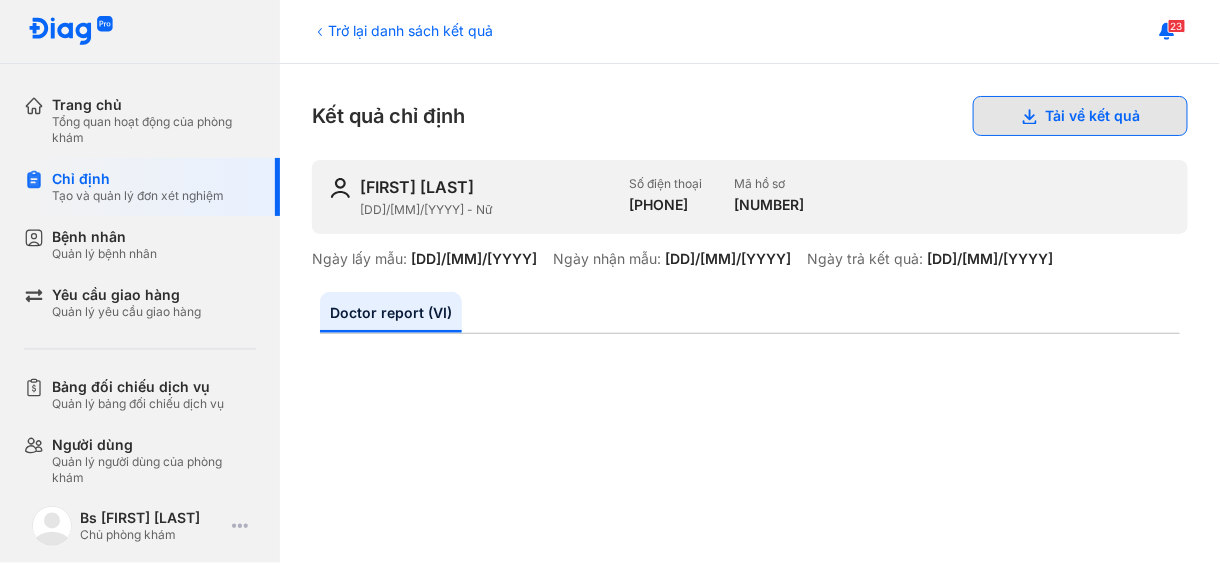 click on "Tải về kết quả" at bounding box center (1080, 116) 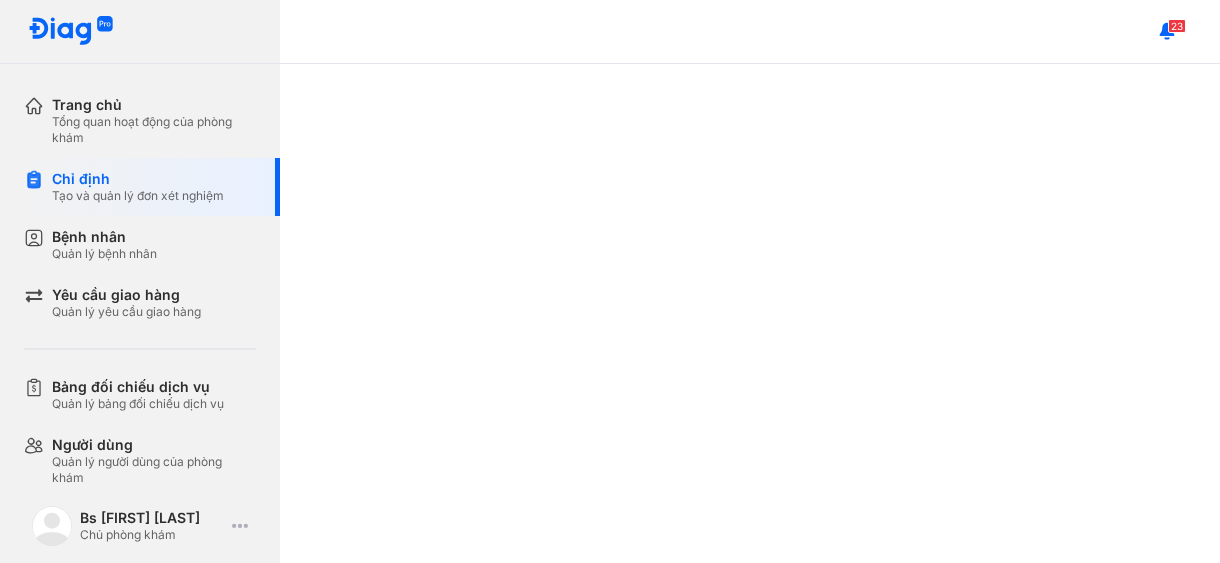 scroll, scrollTop: 0, scrollLeft: 0, axis: both 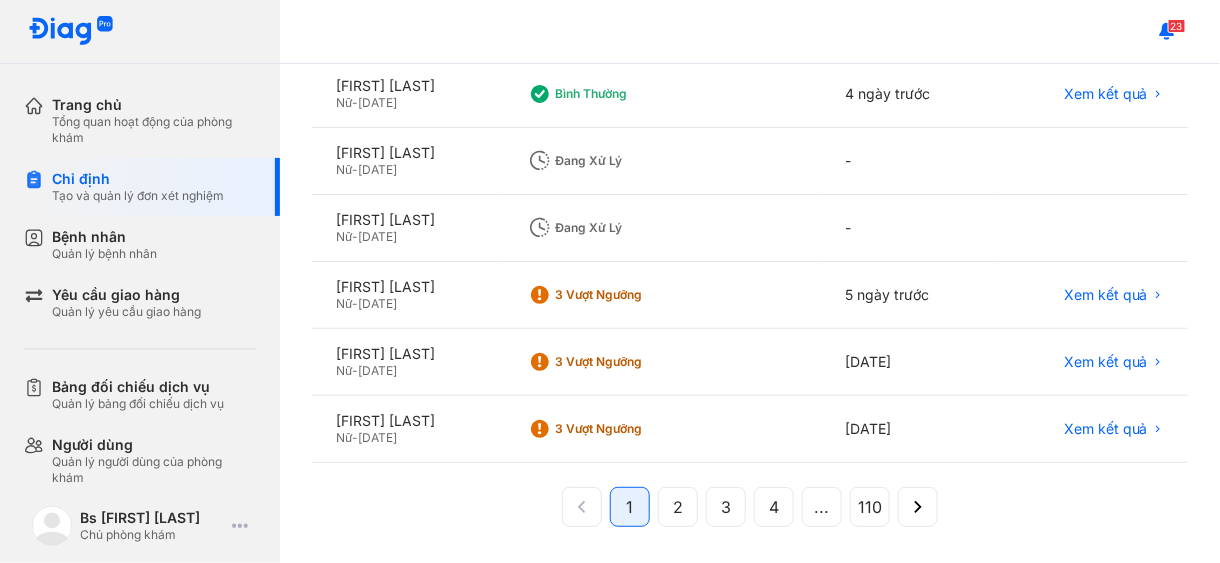 click on "4" at bounding box center (774, 507) 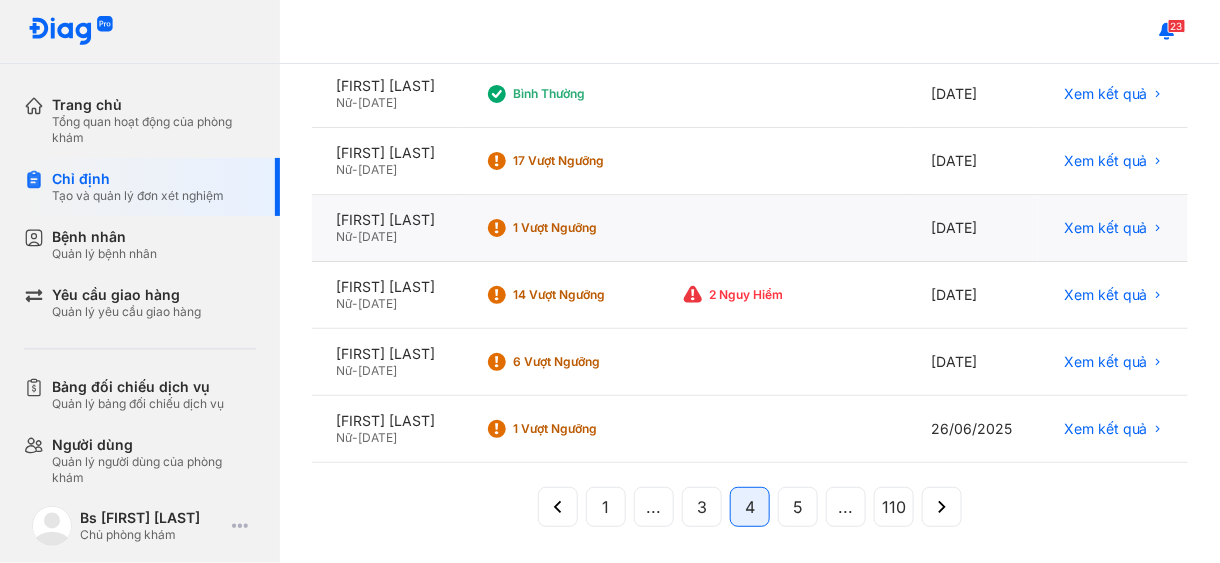 scroll, scrollTop: 491, scrollLeft: 0, axis: vertical 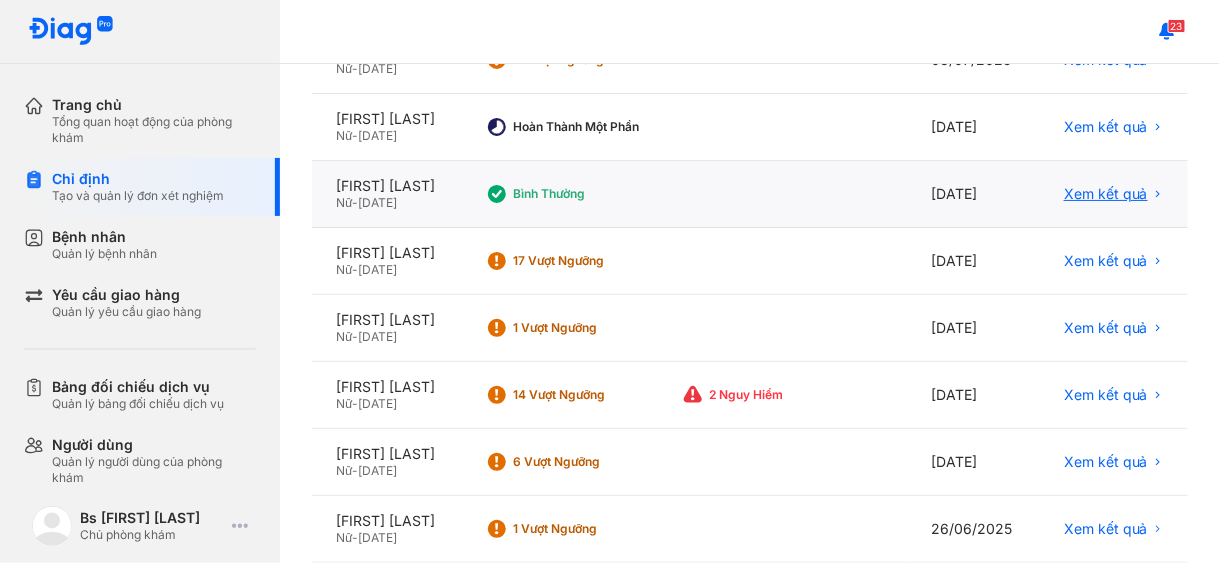 click on "Xem kết quả" at bounding box center [1106, 194] 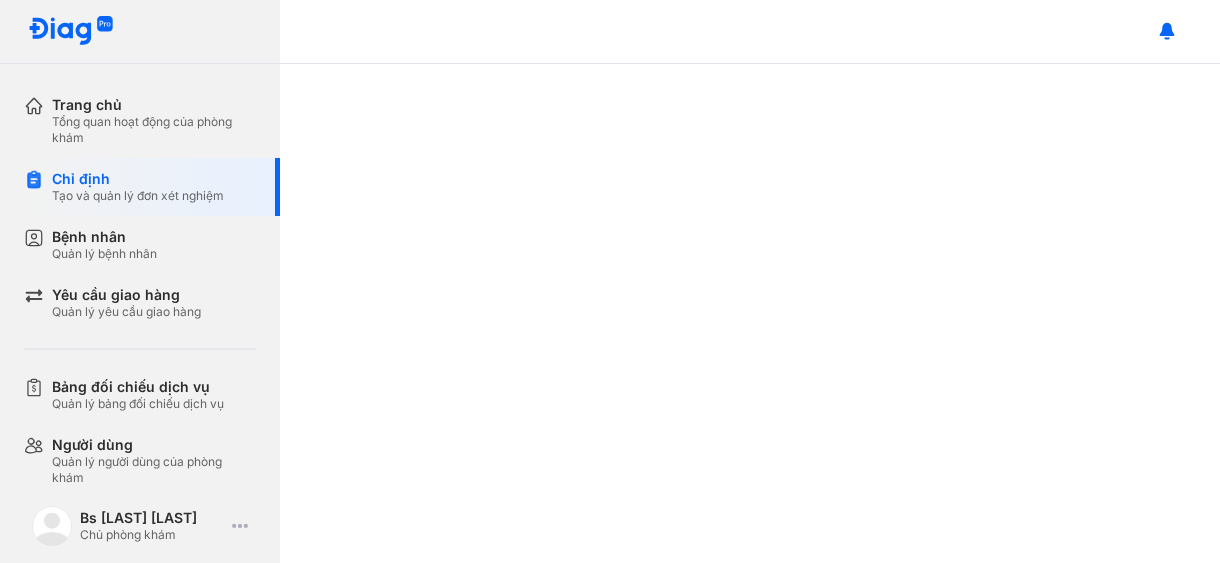 scroll, scrollTop: 0, scrollLeft: 0, axis: both 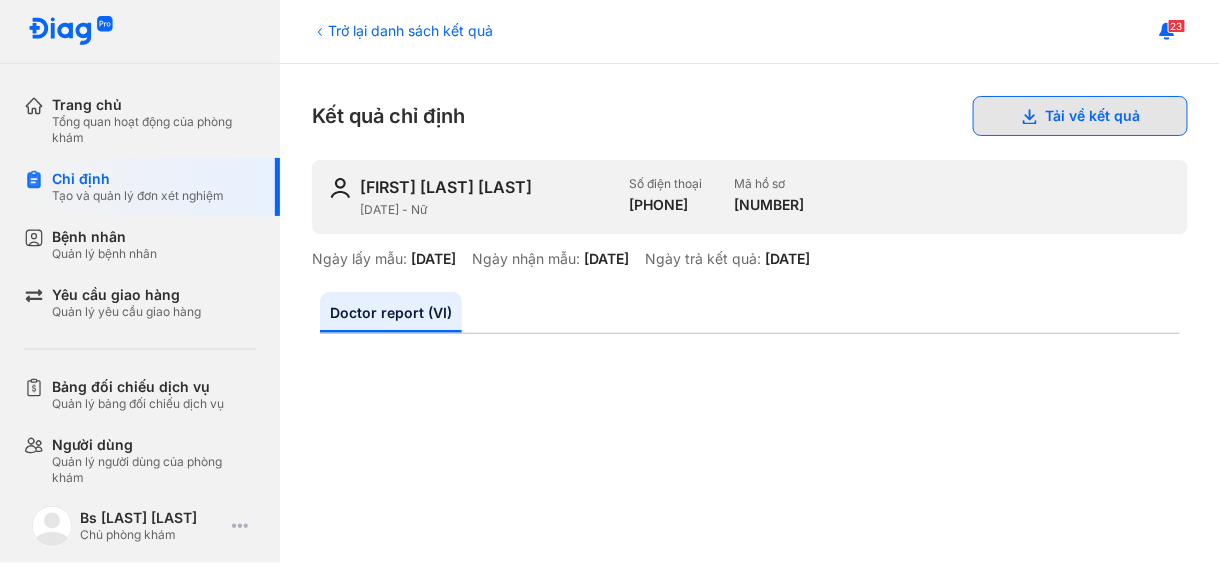 click on "Tải về kết quả" at bounding box center [1080, 116] 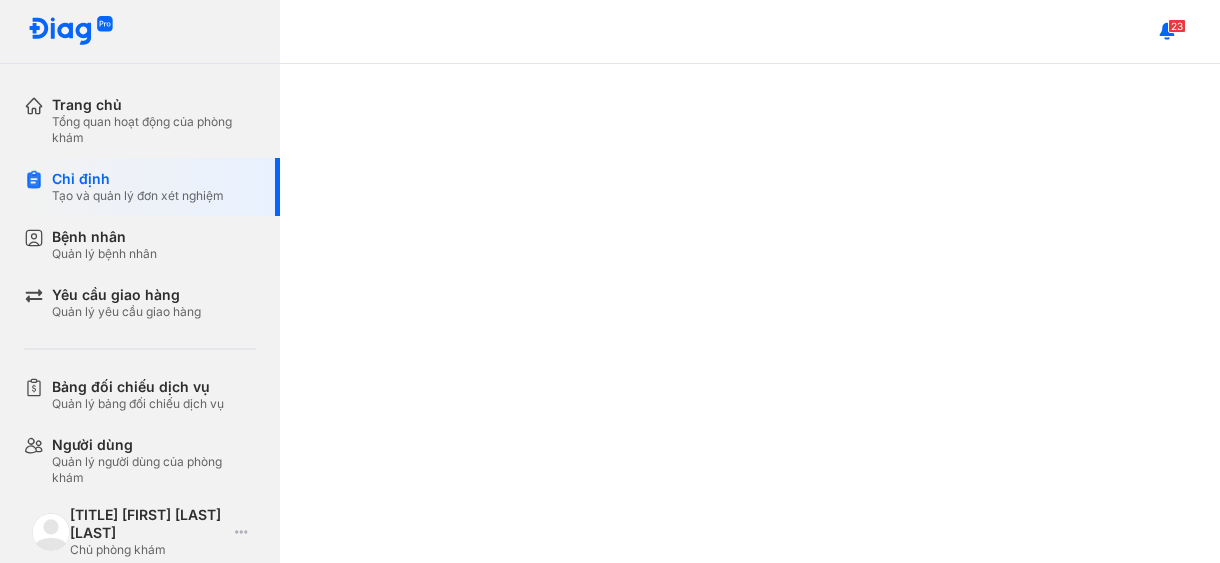 scroll, scrollTop: 0, scrollLeft: 0, axis: both 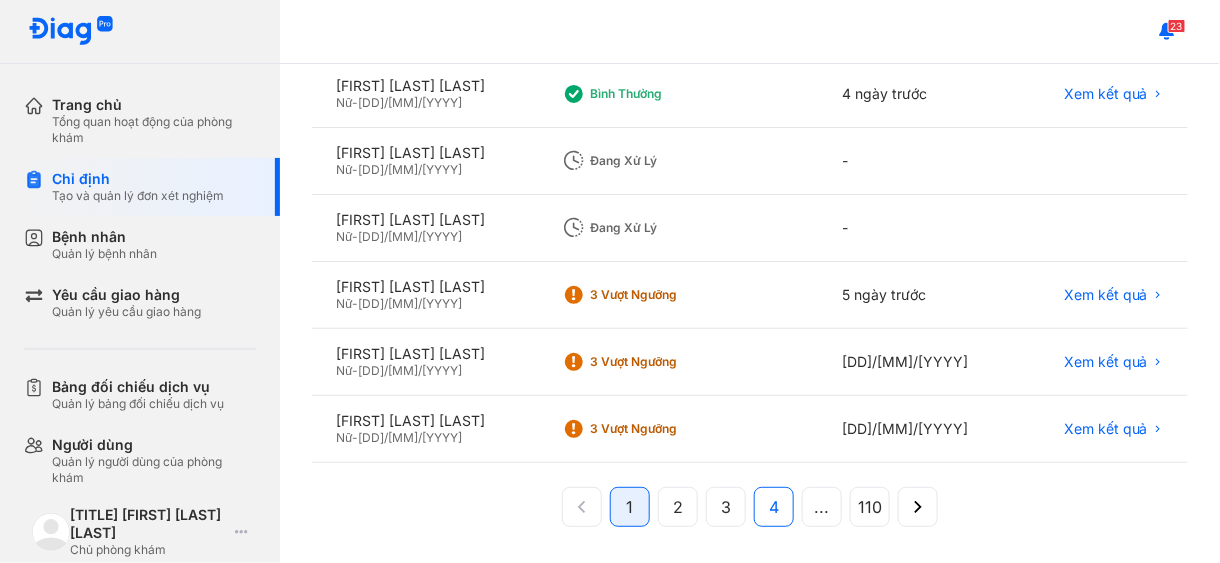 click on "4" at bounding box center [774, 507] 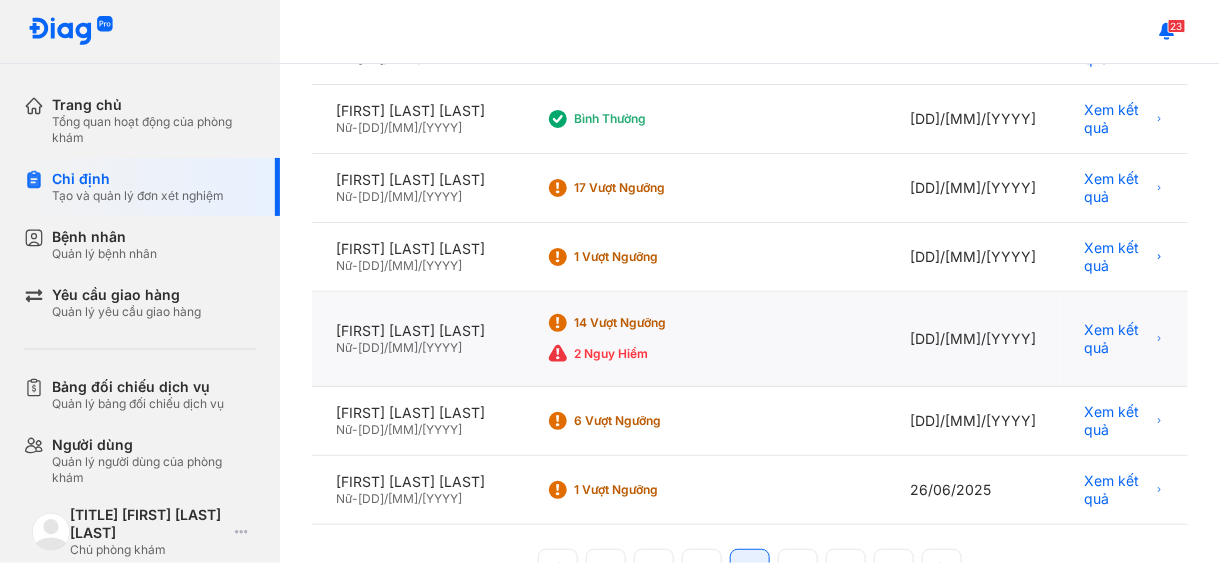 scroll, scrollTop: 291, scrollLeft: 0, axis: vertical 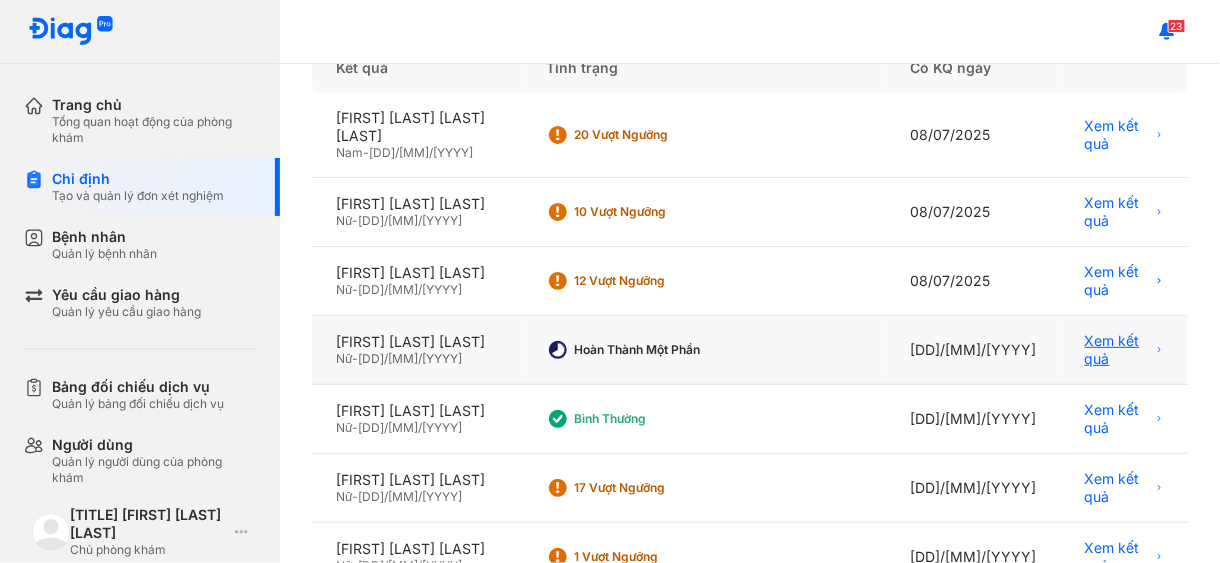 click on "Xem kết quả" at bounding box center (1118, 350) 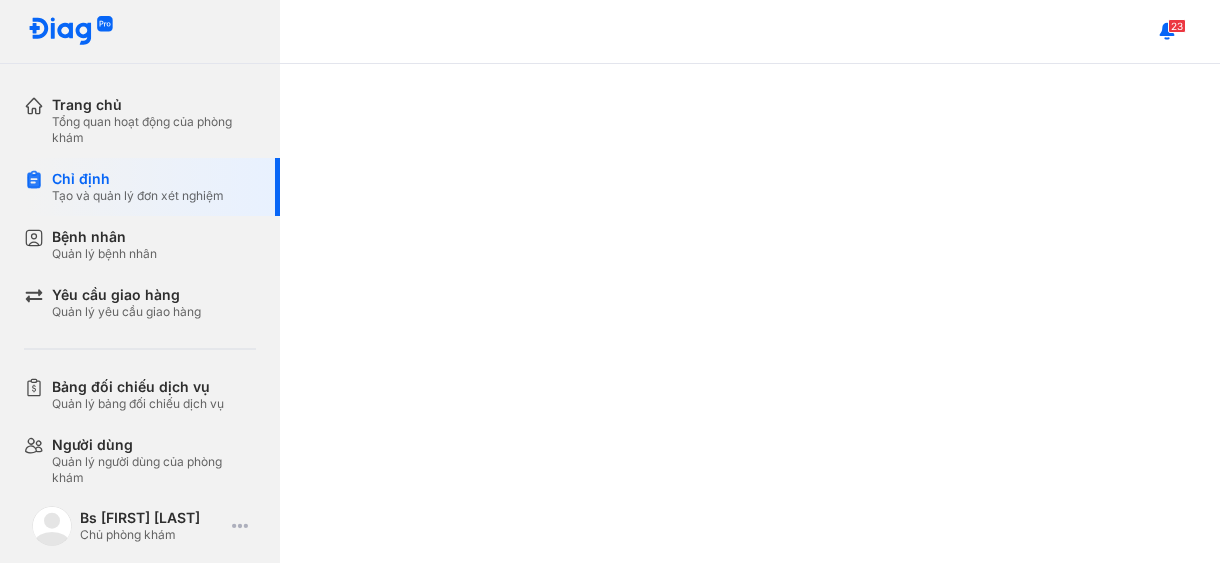 scroll, scrollTop: 0, scrollLeft: 0, axis: both 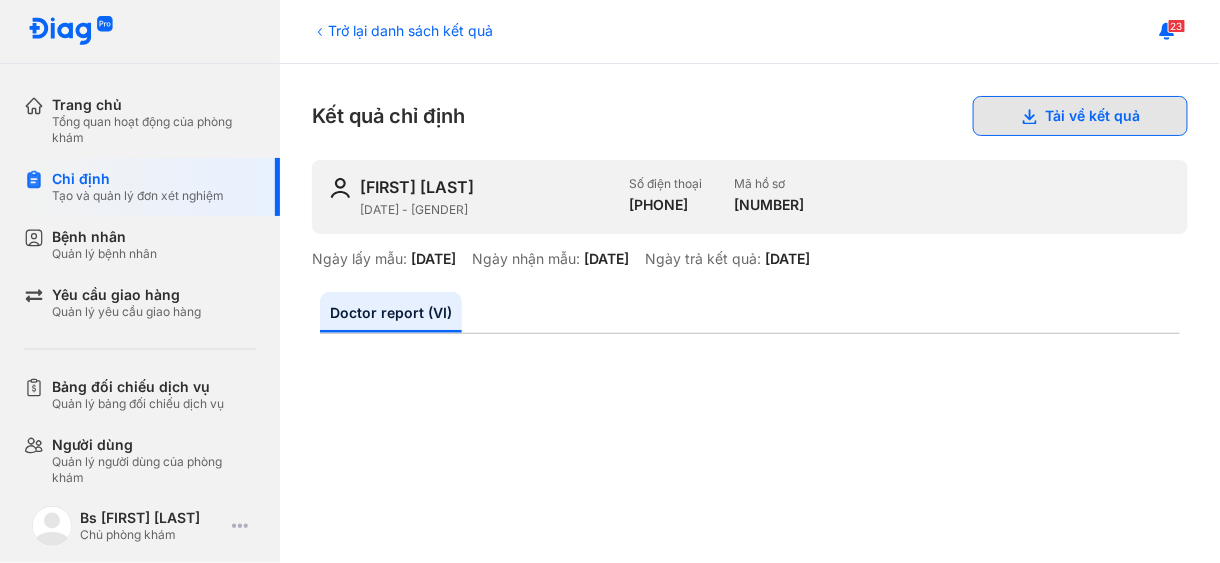 click on "Tải về kết quả" at bounding box center (1080, 116) 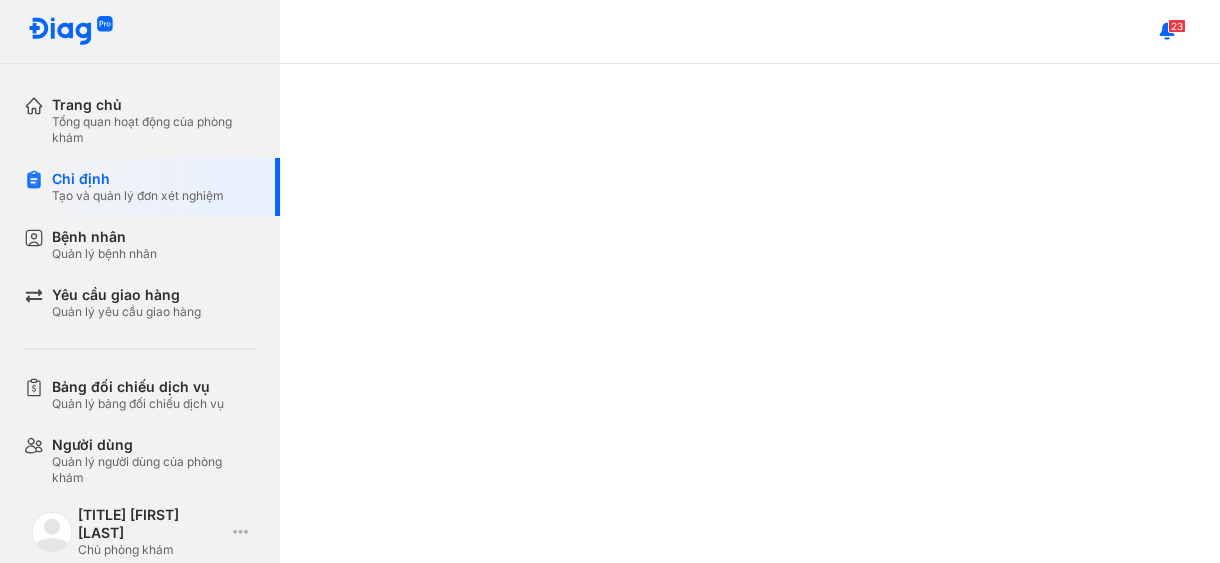 scroll, scrollTop: 0, scrollLeft: 0, axis: both 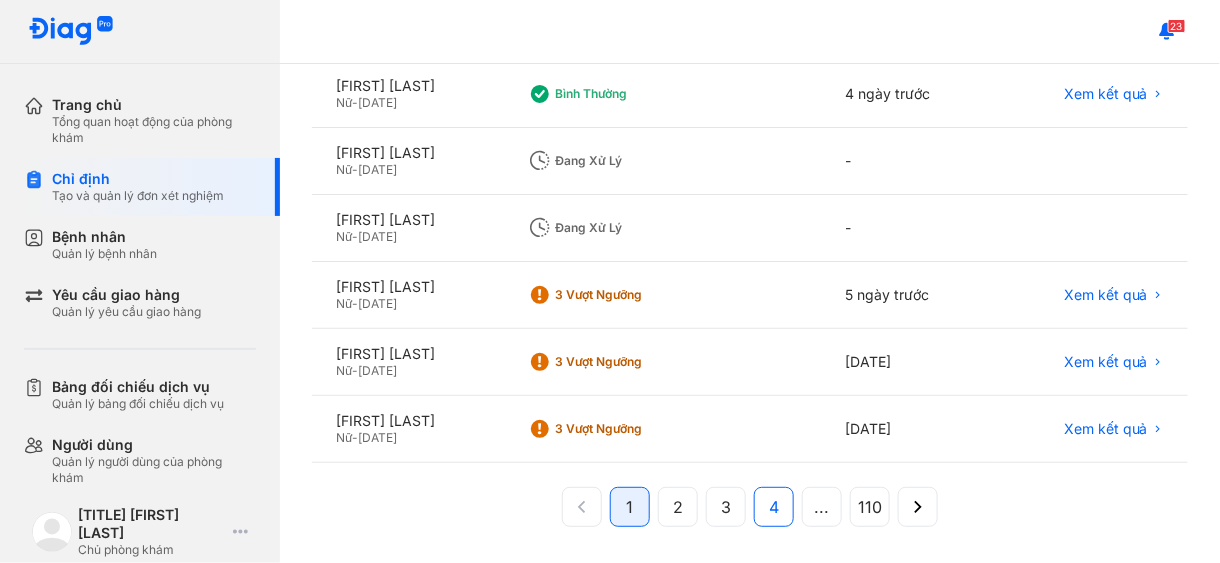 drag, startPoint x: 763, startPoint y: 514, endPoint x: 751, endPoint y: 508, distance: 13.416408 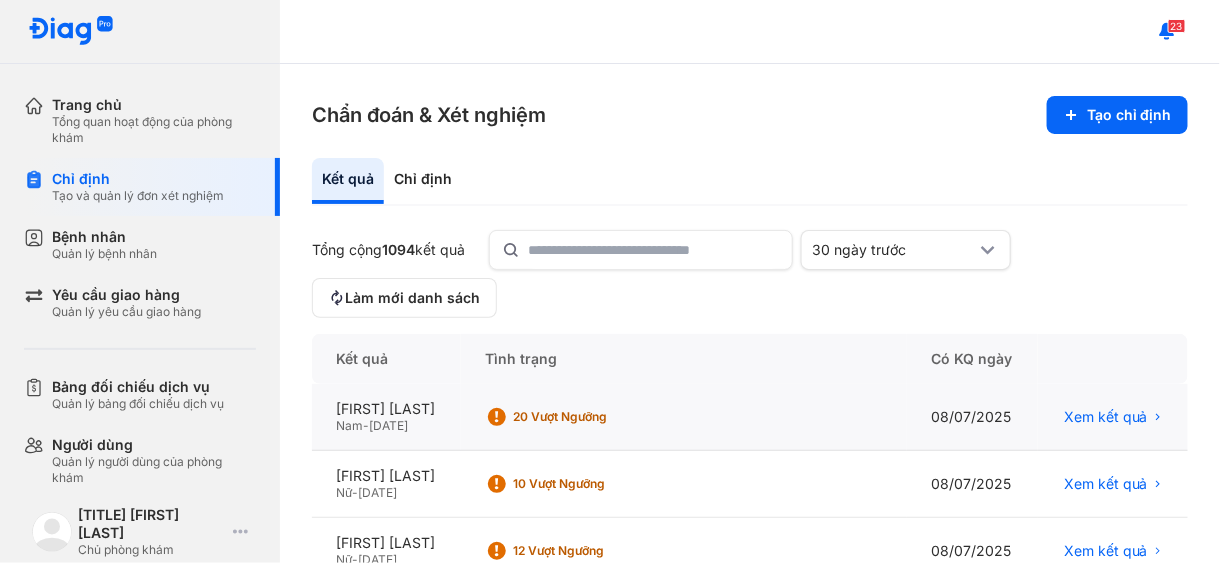 scroll, scrollTop: 400, scrollLeft: 0, axis: vertical 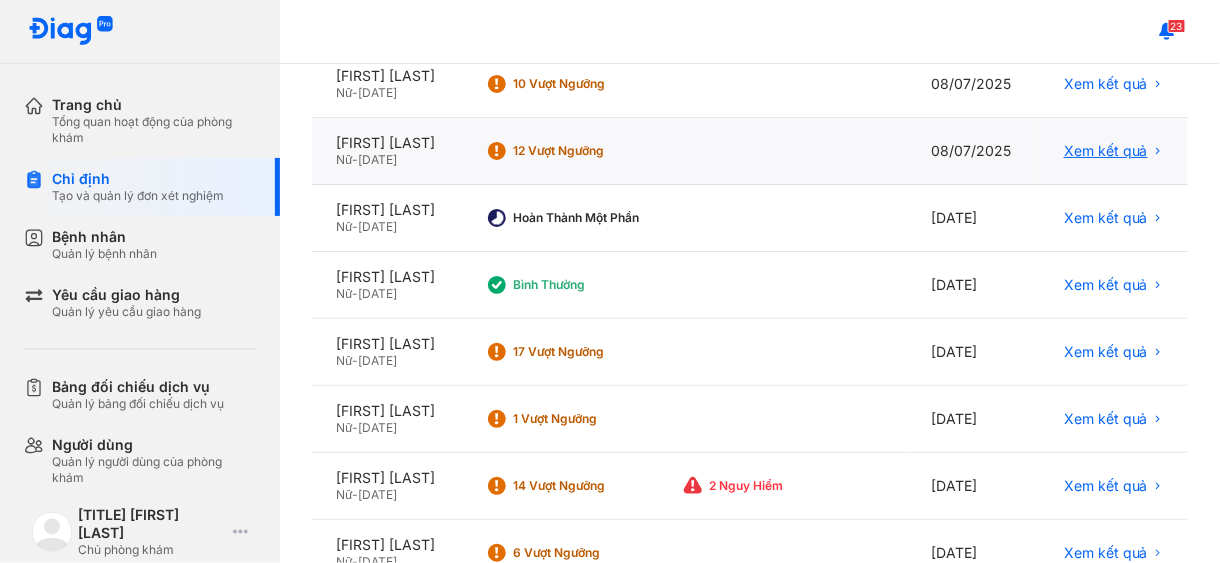 click on "Xem kết quả" at bounding box center (1106, 151) 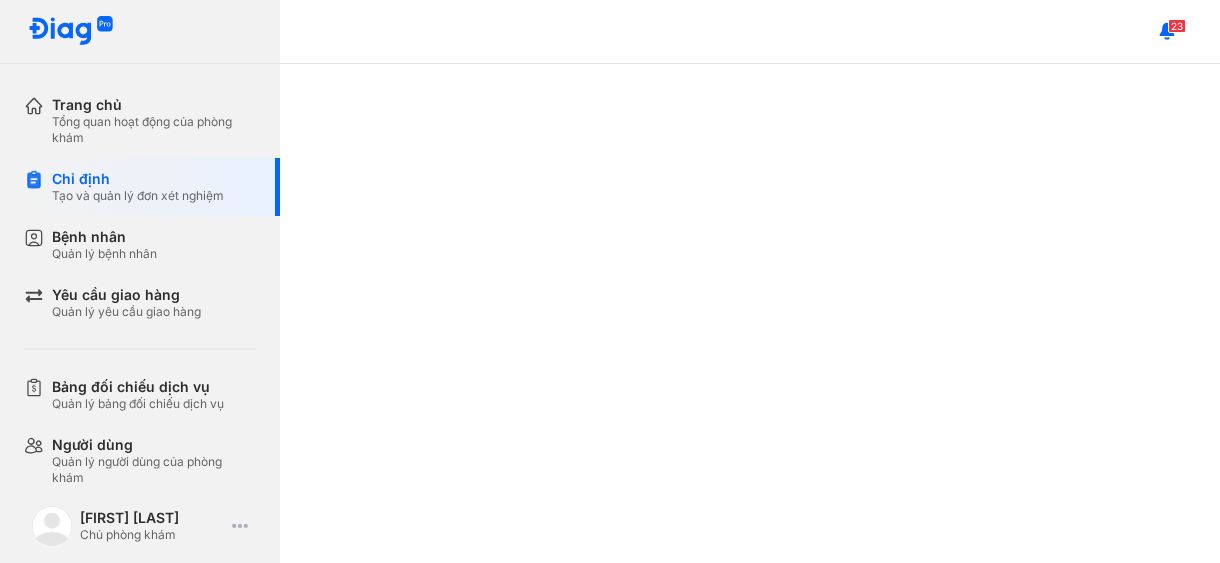scroll, scrollTop: 0, scrollLeft: 0, axis: both 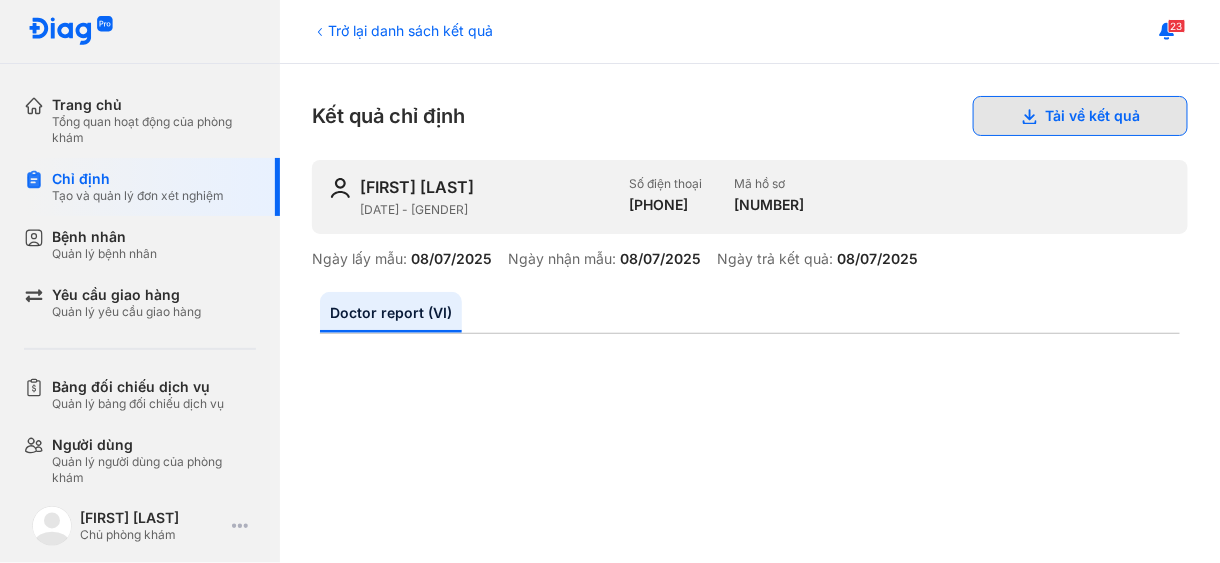 click on "Tải về kết quả" at bounding box center [1080, 116] 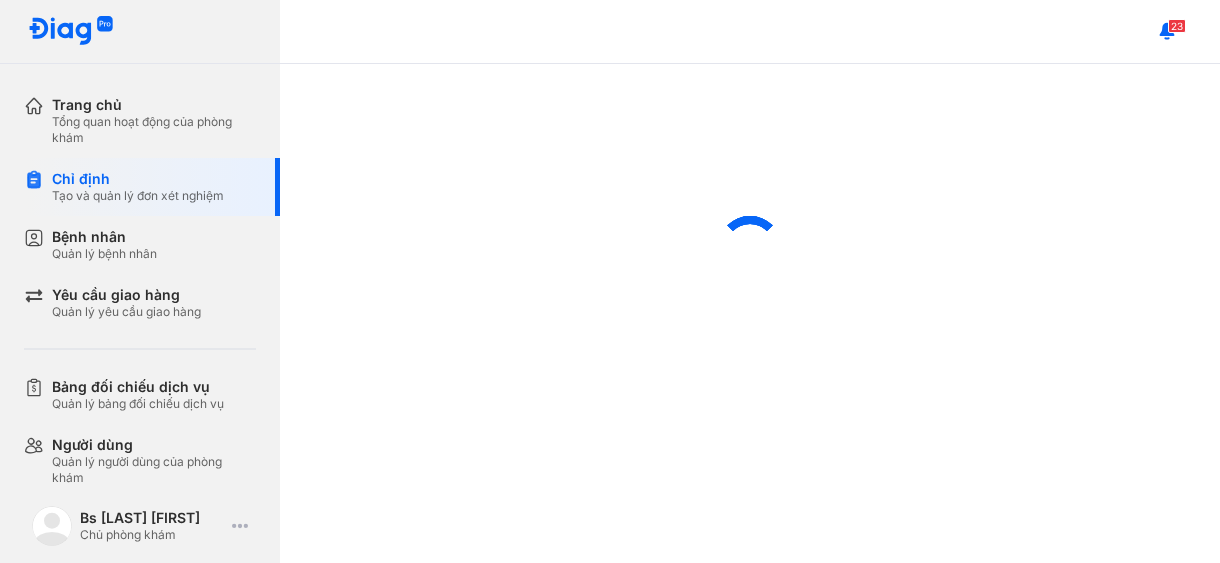 scroll, scrollTop: 0, scrollLeft: 0, axis: both 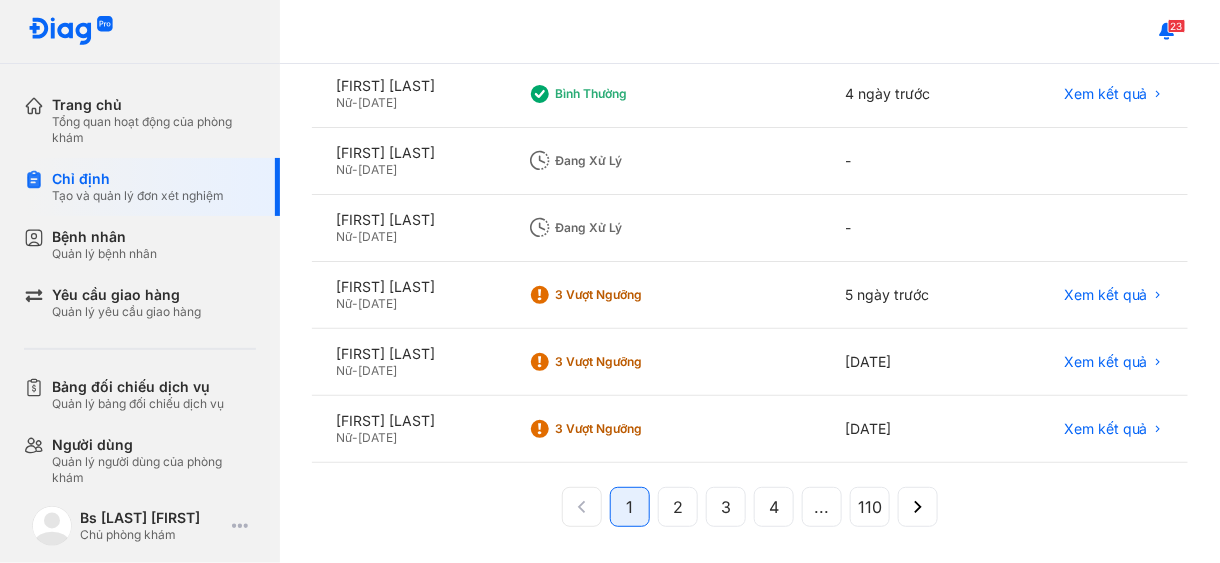 click on "4" at bounding box center [774, 507] 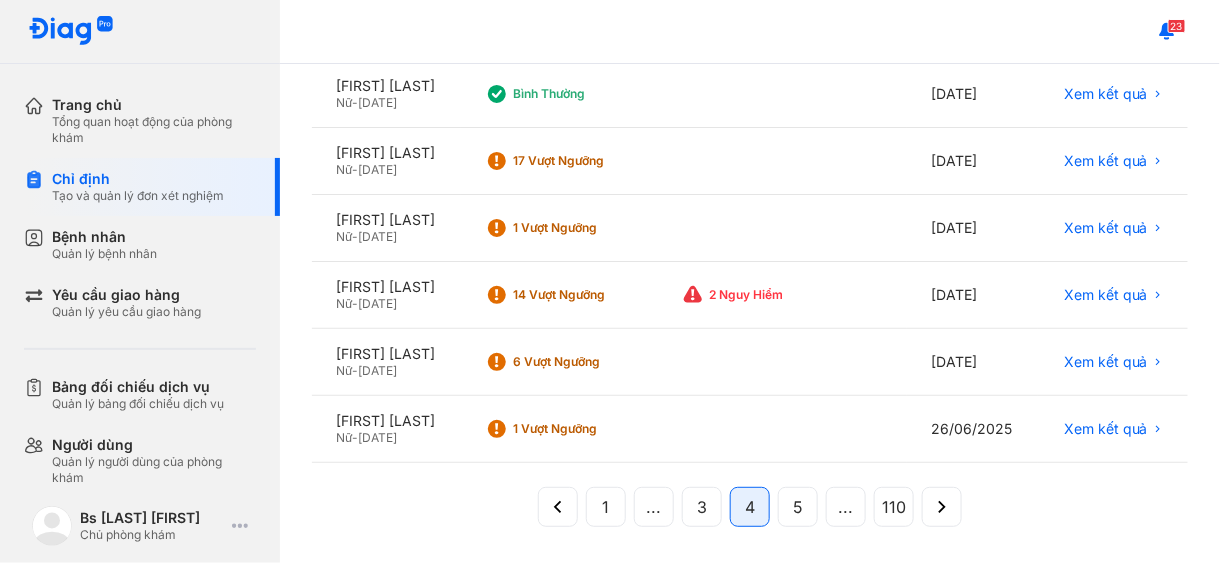 scroll, scrollTop: 91, scrollLeft: 0, axis: vertical 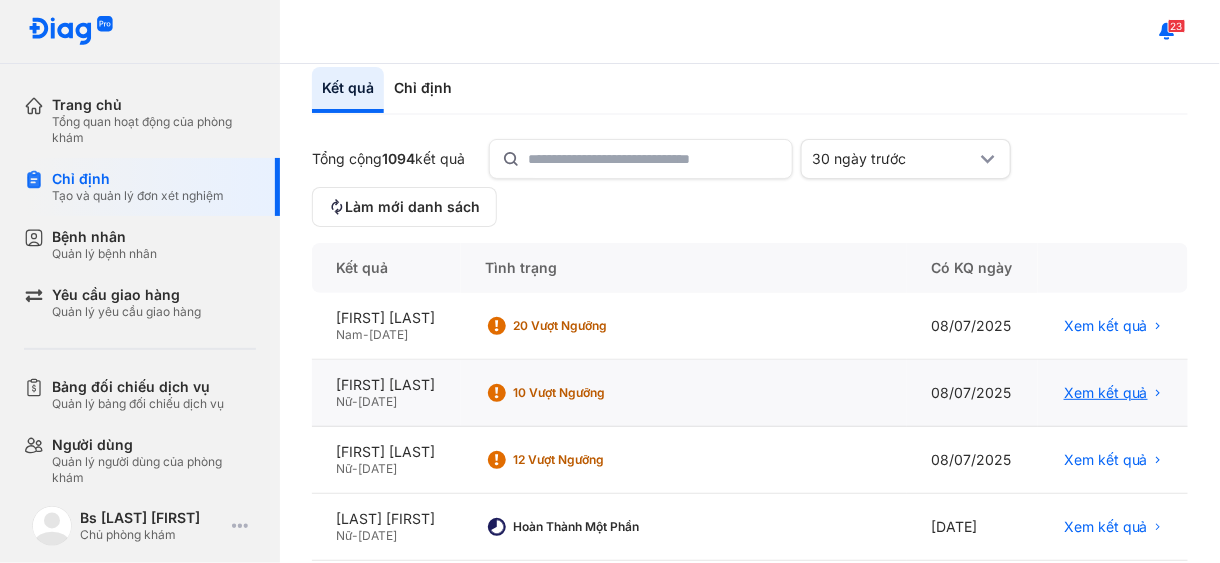 click on "Xem kết quả" at bounding box center [1106, 393] 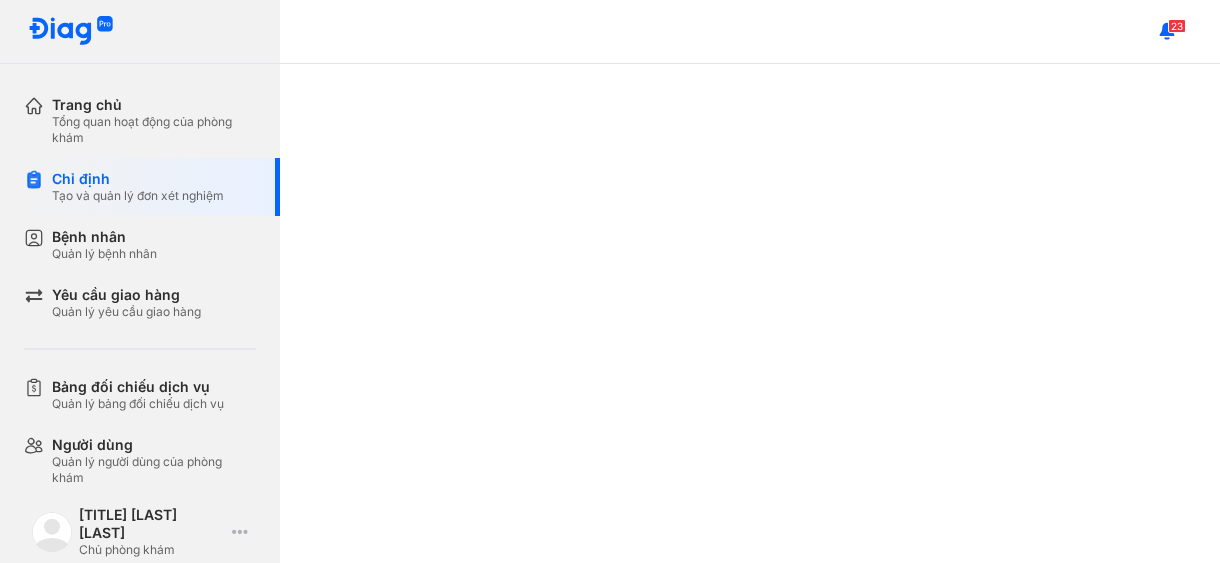 scroll, scrollTop: 0, scrollLeft: 0, axis: both 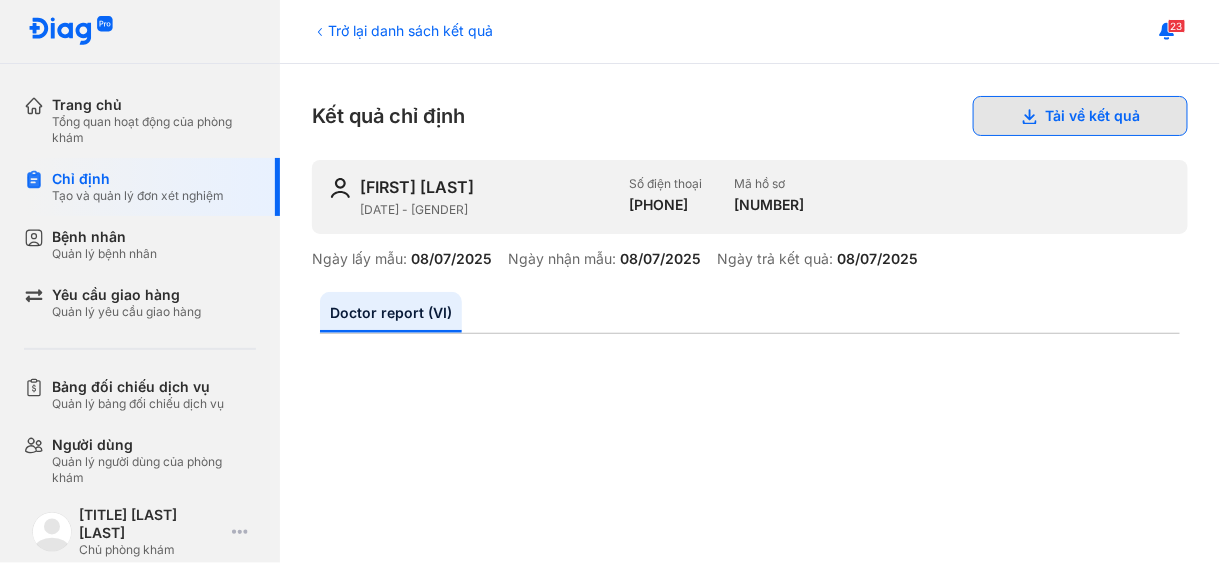 click on "Tải về kết quả" at bounding box center (1080, 116) 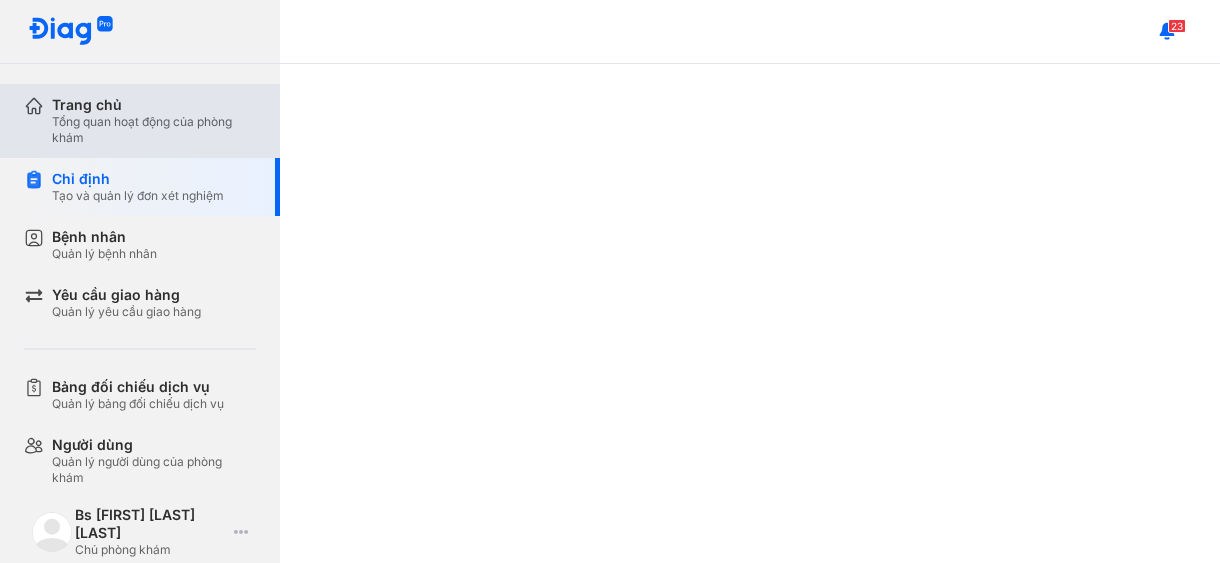 scroll, scrollTop: 0, scrollLeft: 0, axis: both 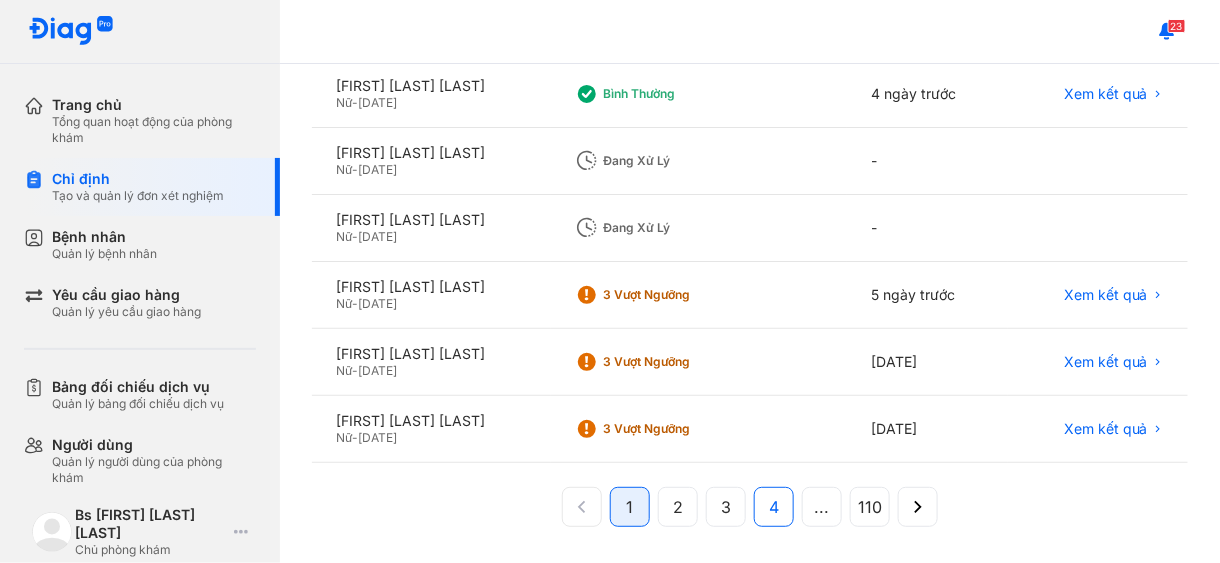 click on "4" at bounding box center [774, 507] 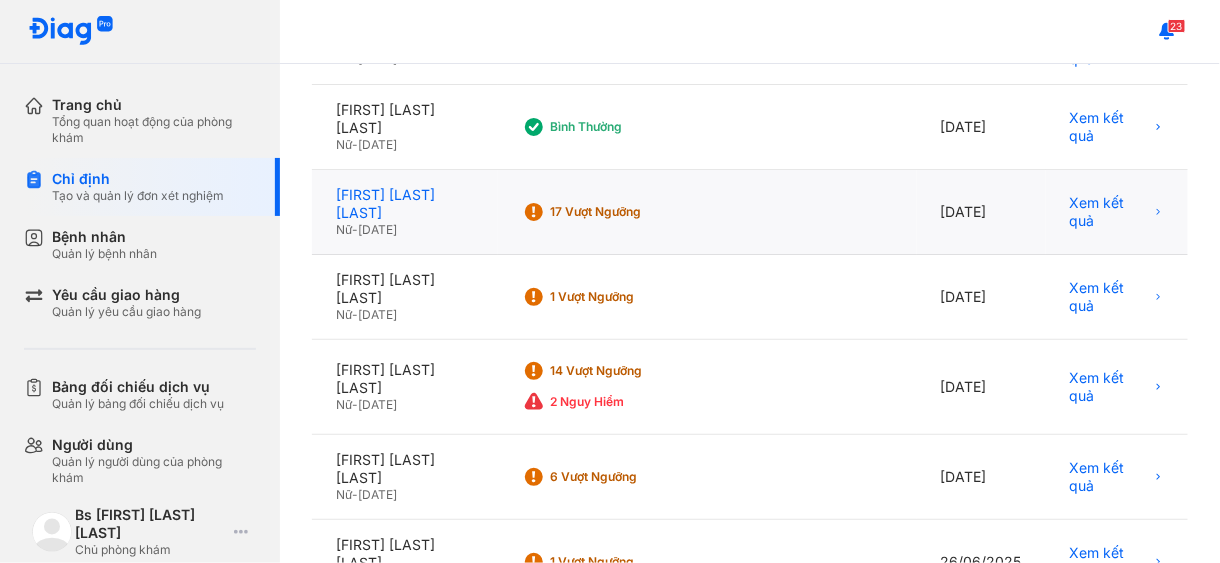 scroll, scrollTop: 91, scrollLeft: 0, axis: vertical 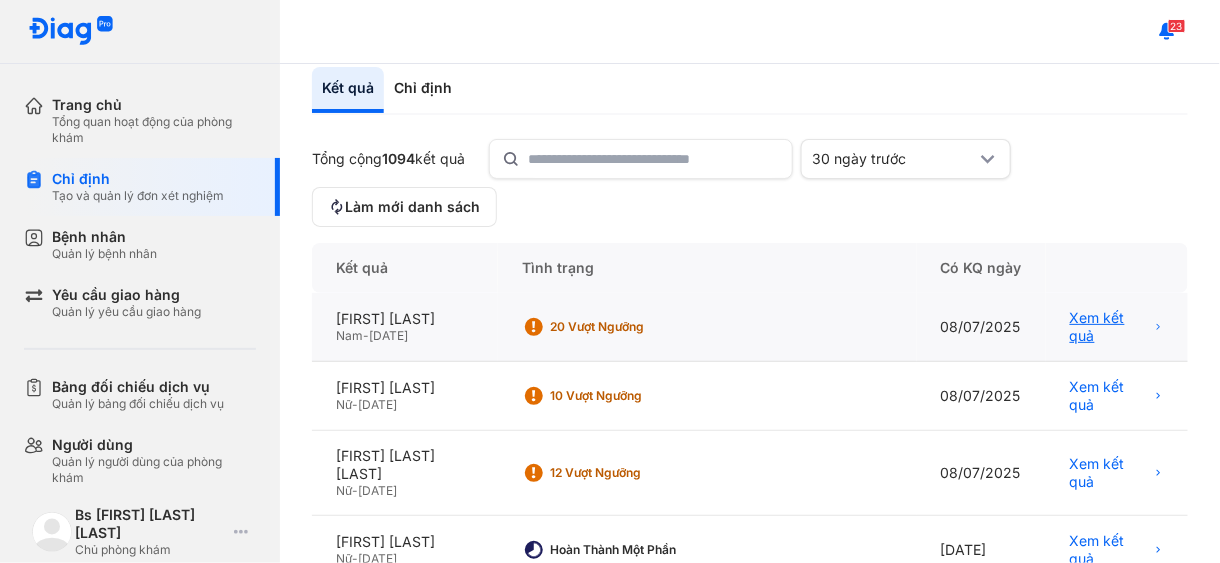click on "Xem kết quả" at bounding box center (1109, 327) 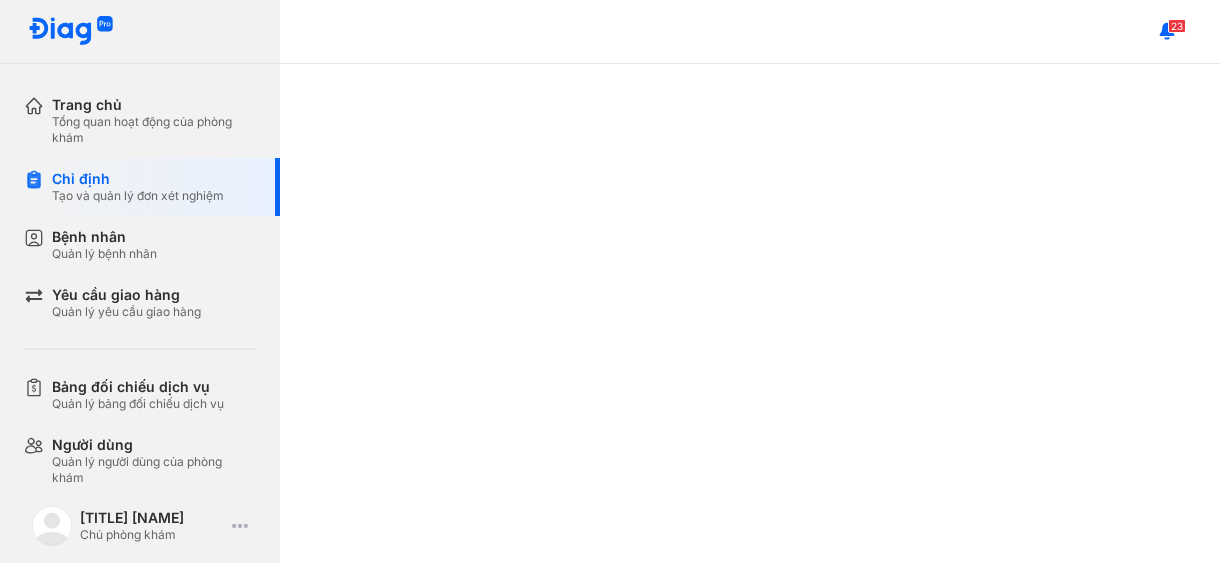 scroll, scrollTop: 0, scrollLeft: 0, axis: both 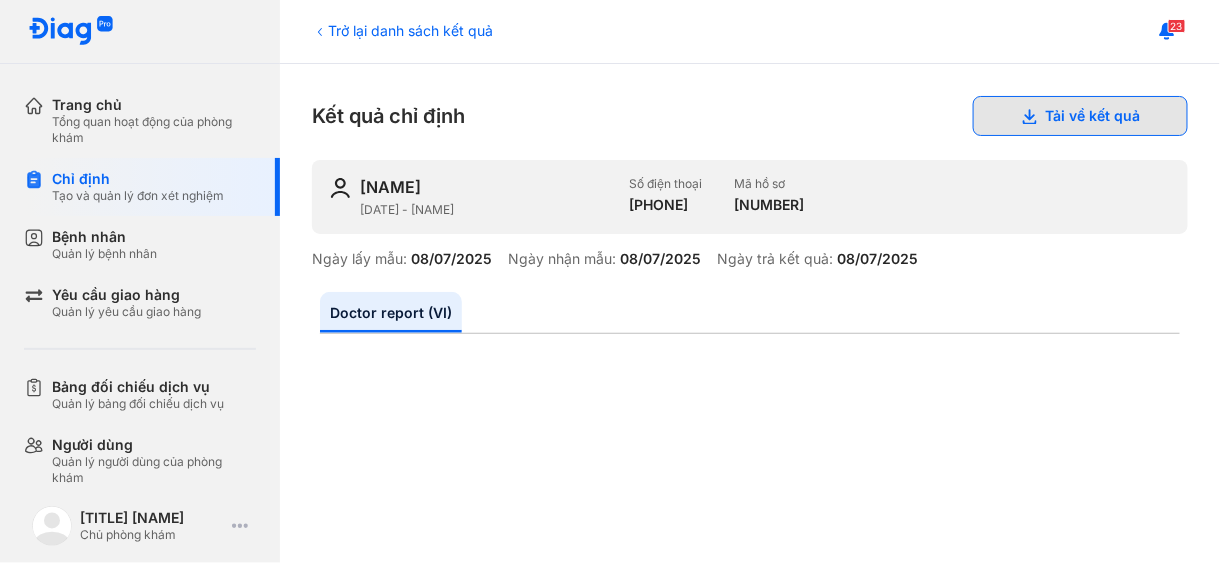 click on "Tải về kết quả" at bounding box center [1080, 116] 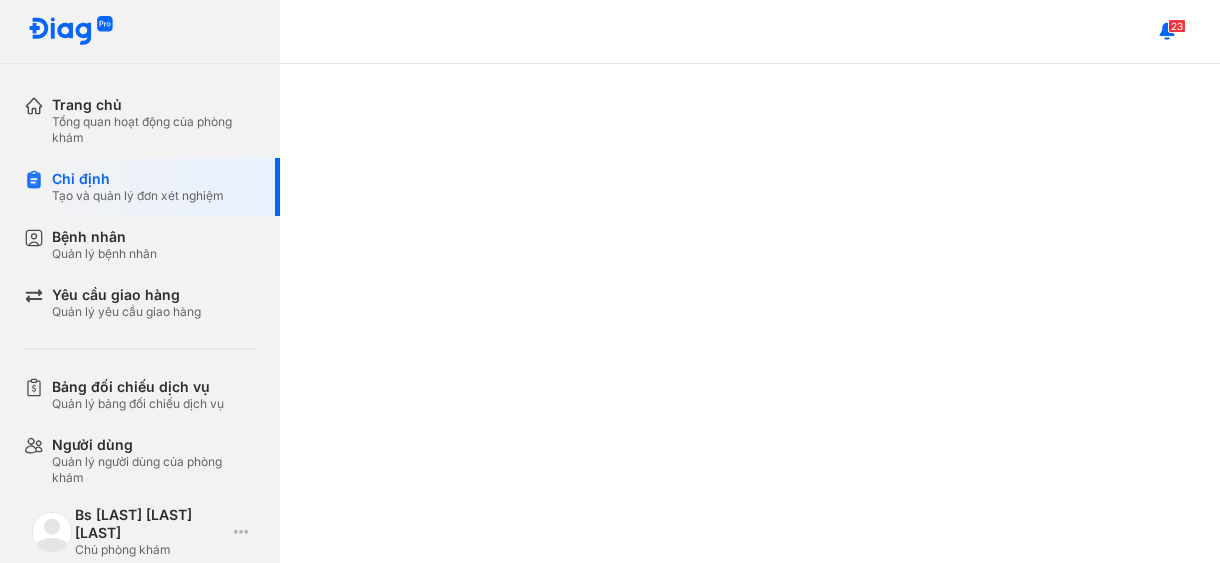 scroll, scrollTop: 0, scrollLeft: 0, axis: both 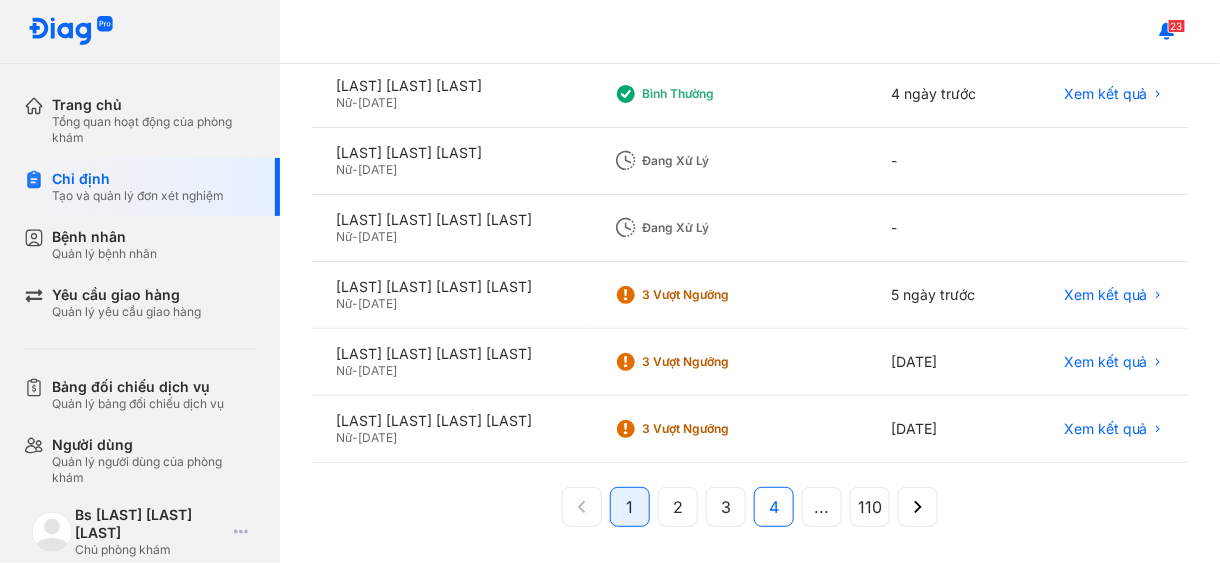 click on "4" 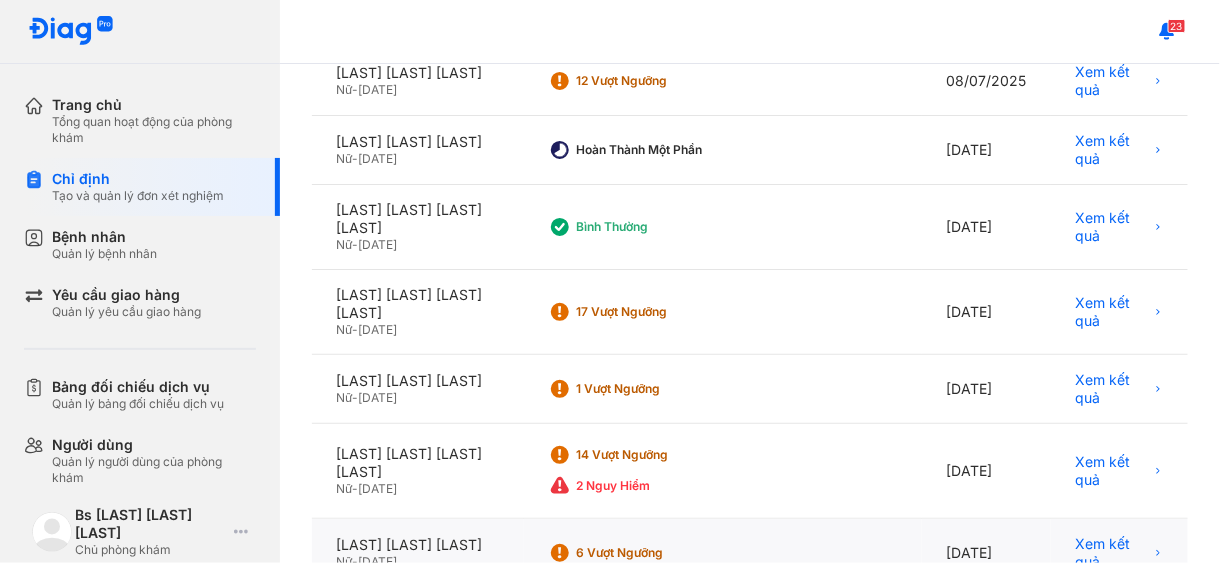 scroll, scrollTop: 689, scrollLeft: 0, axis: vertical 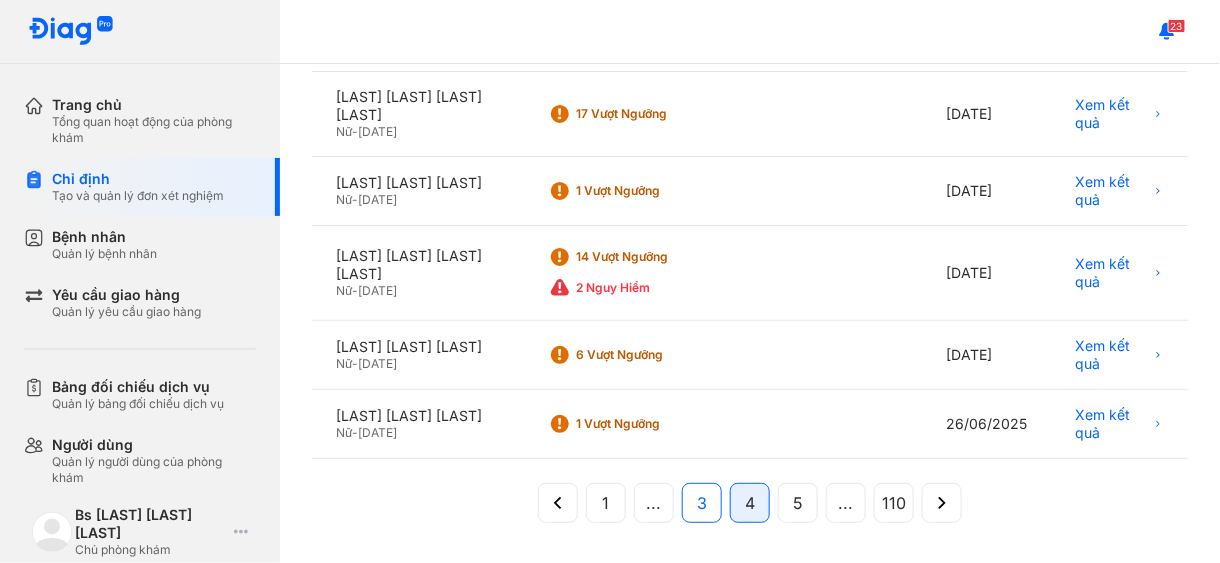 click on "3" at bounding box center [702, 503] 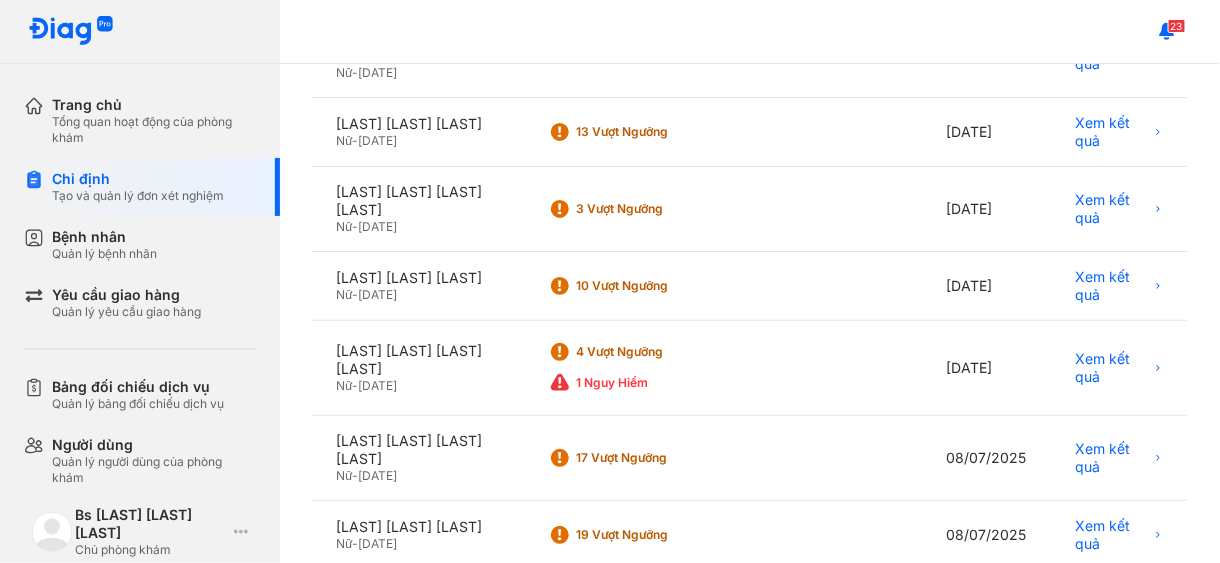 scroll, scrollTop: 689, scrollLeft: 0, axis: vertical 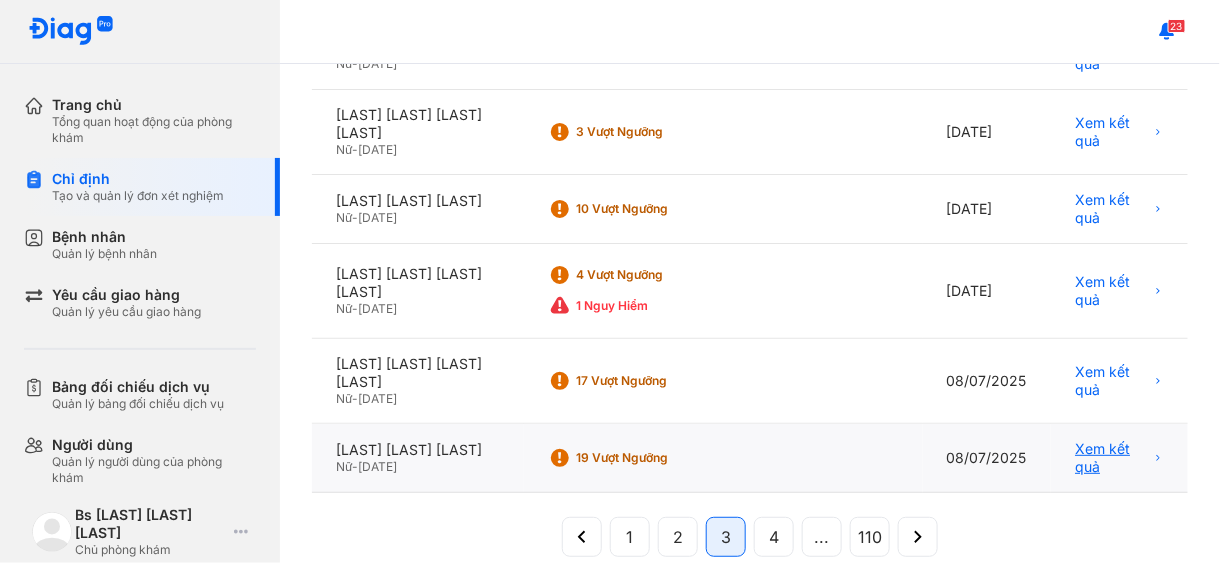 click on "Xem kết quả" at bounding box center (1112, 458) 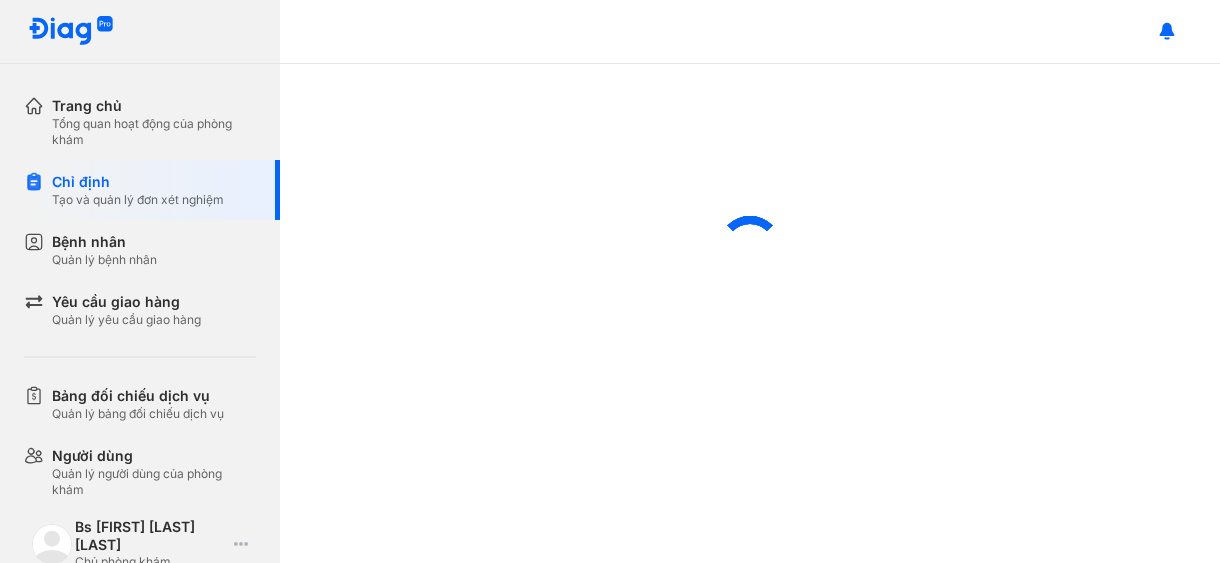 scroll, scrollTop: 0, scrollLeft: 0, axis: both 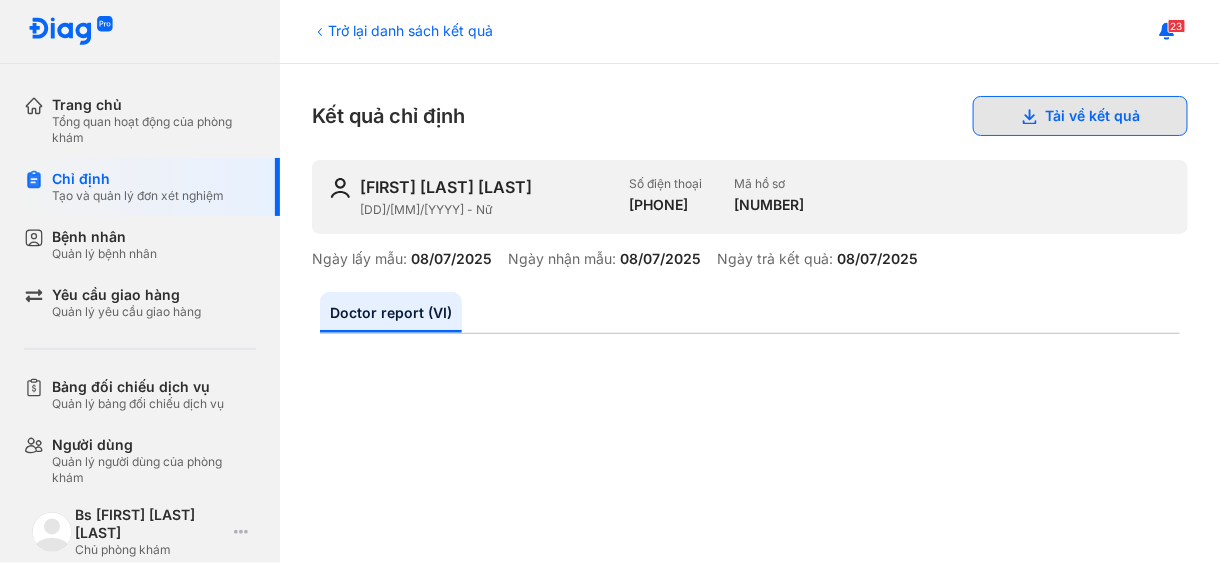 click on "Tải về kết quả" at bounding box center (1080, 116) 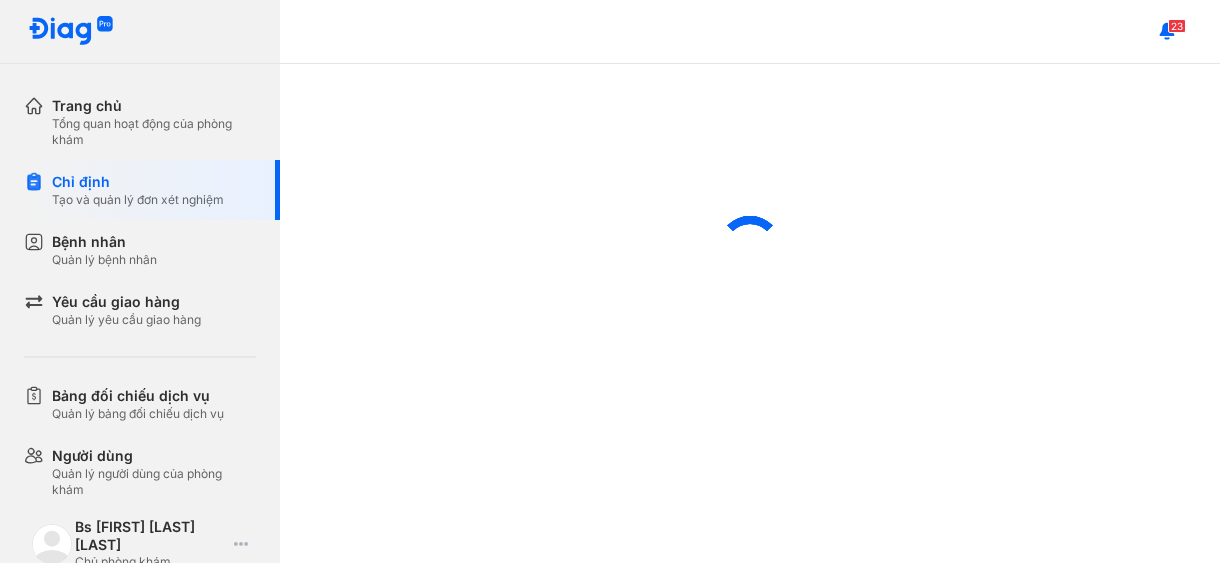 scroll, scrollTop: 0, scrollLeft: 0, axis: both 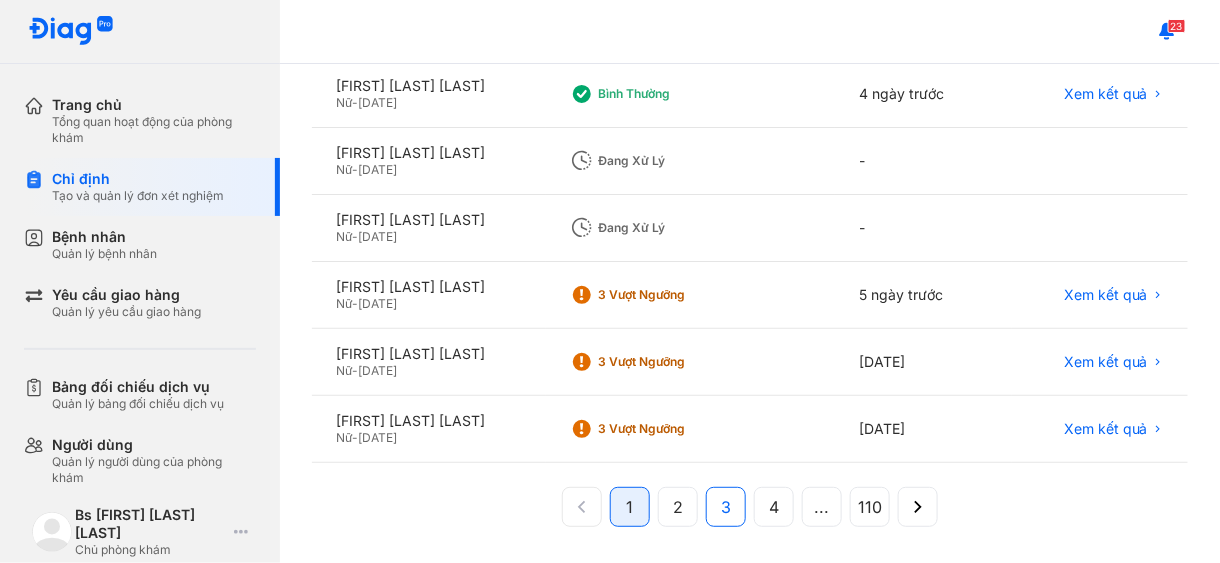 click on "3" at bounding box center [726, 507] 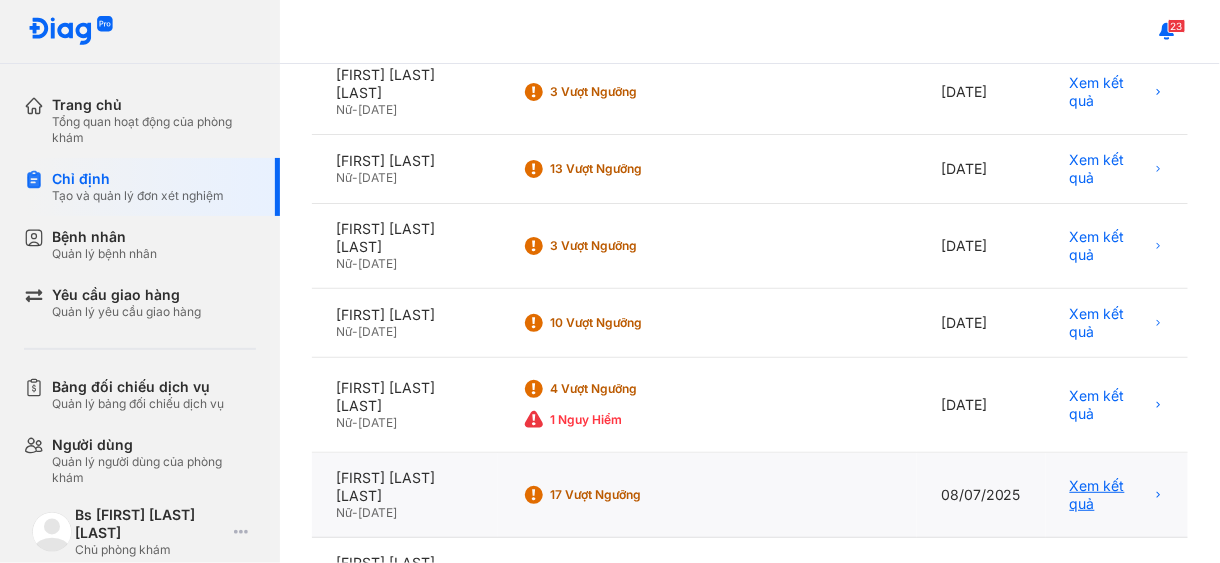 click on "Xem kết quả" at bounding box center (1109, 495) 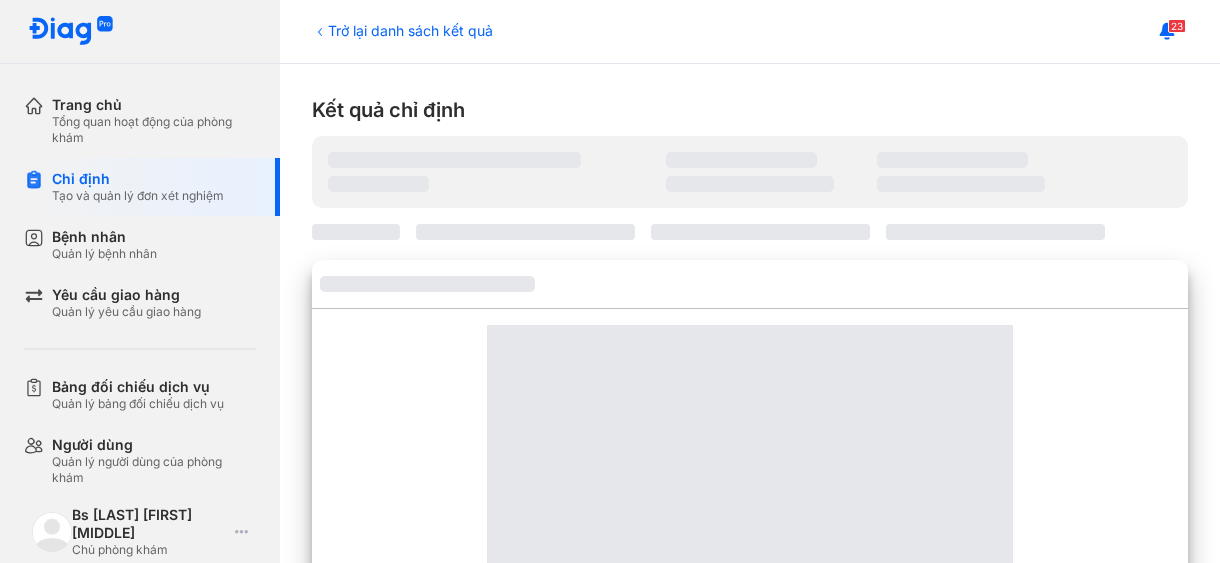 scroll, scrollTop: 0, scrollLeft: 0, axis: both 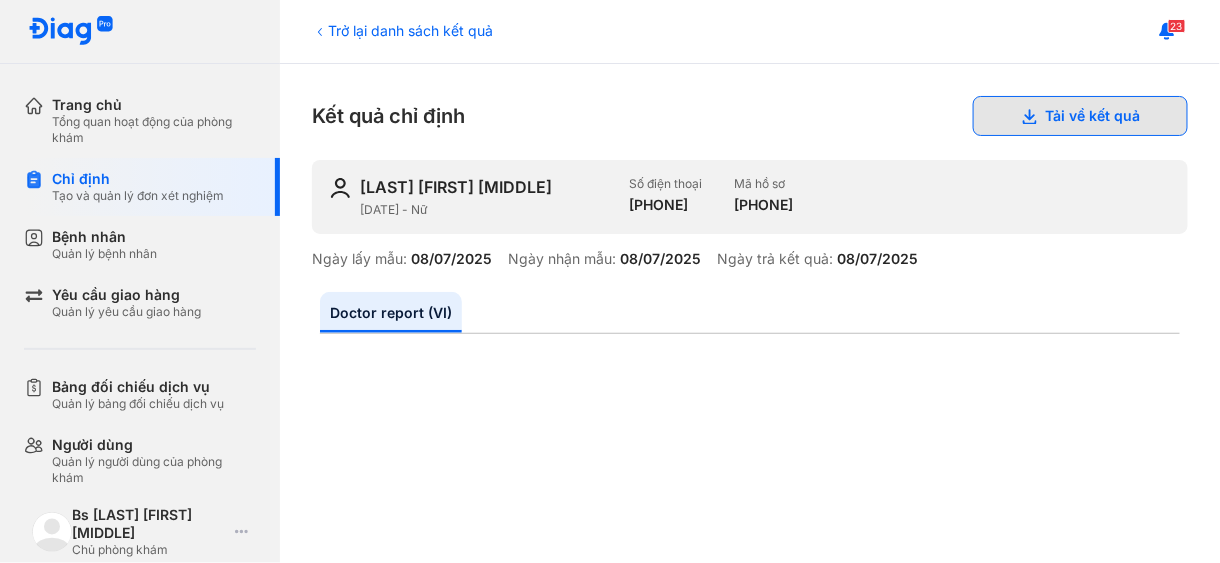 click on "Tải về kết quả" at bounding box center [1080, 116] 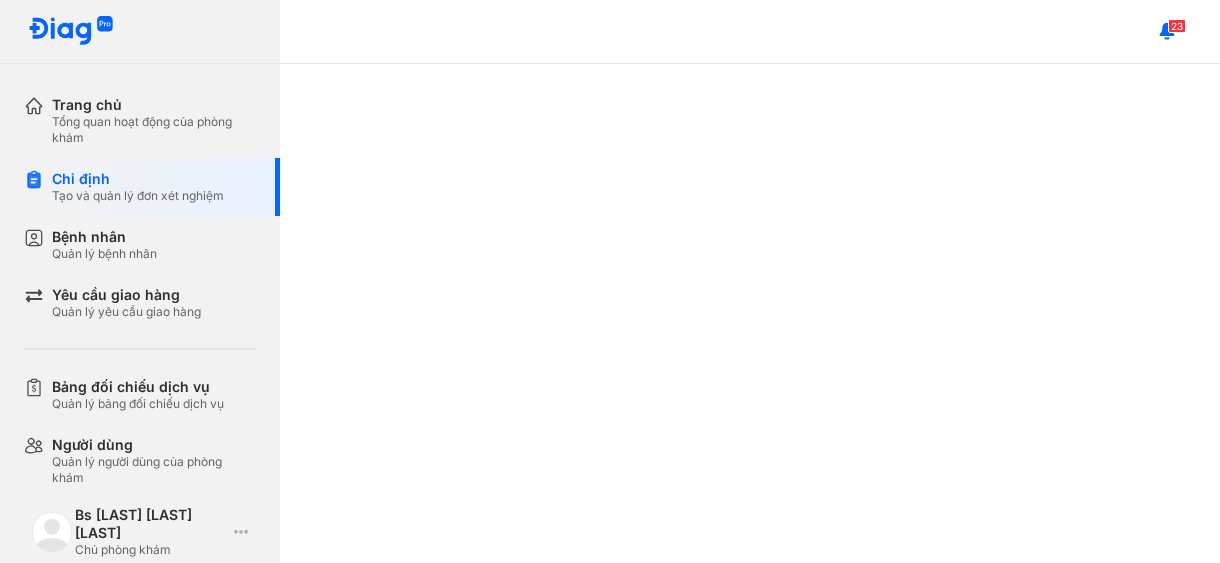 scroll, scrollTop: 0, scrollLeft: 0, axis: both 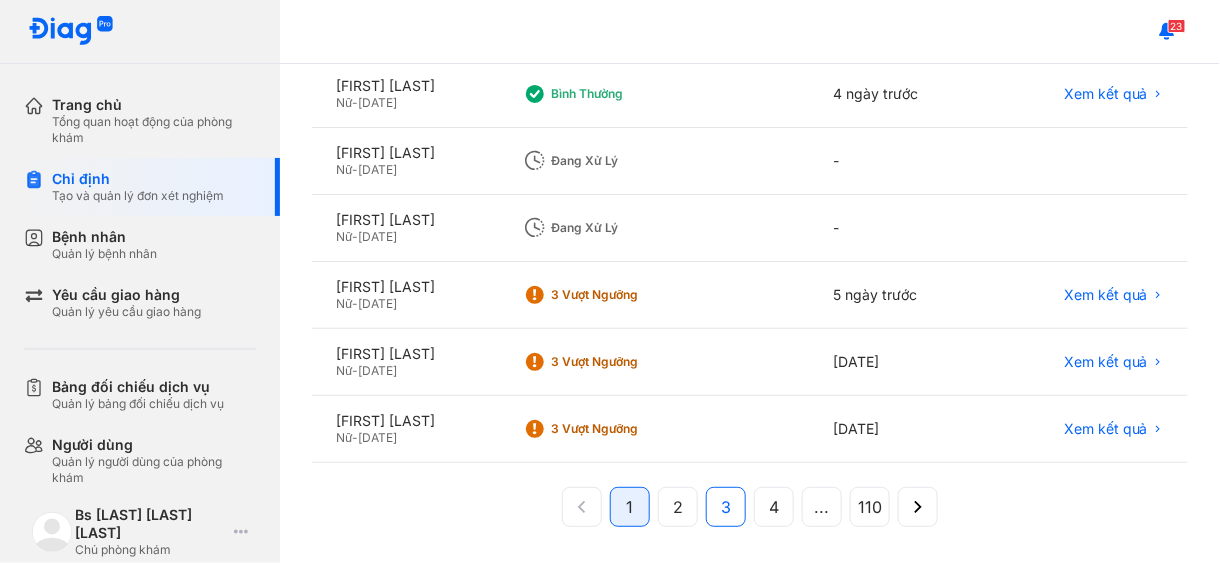 click on "3" 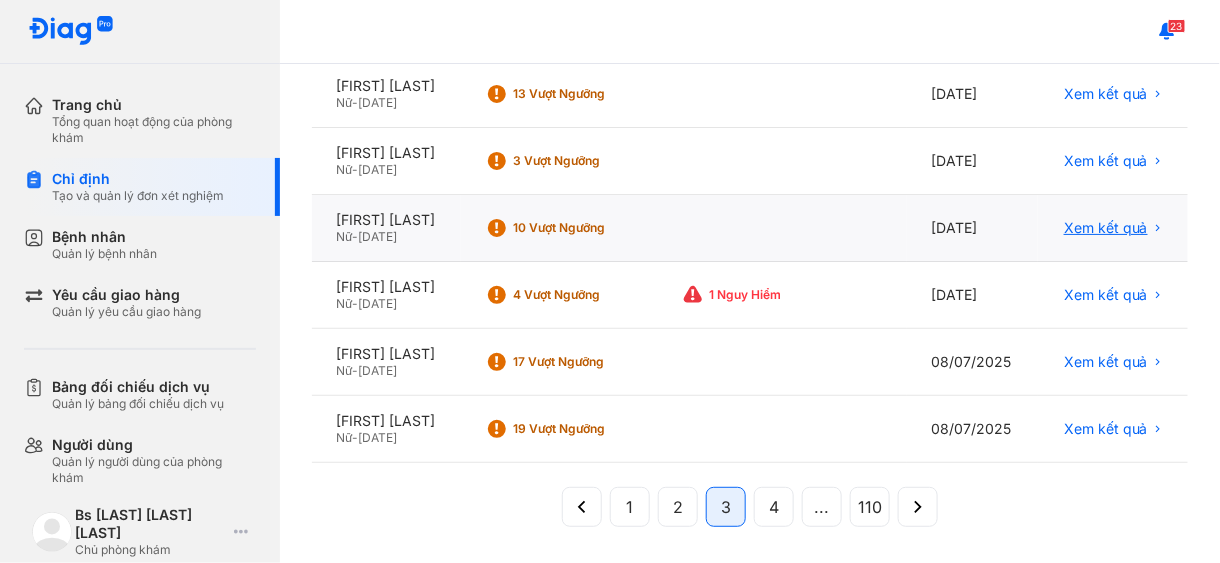 click on "Xem kết quả" at bounding box center [1106, 228] 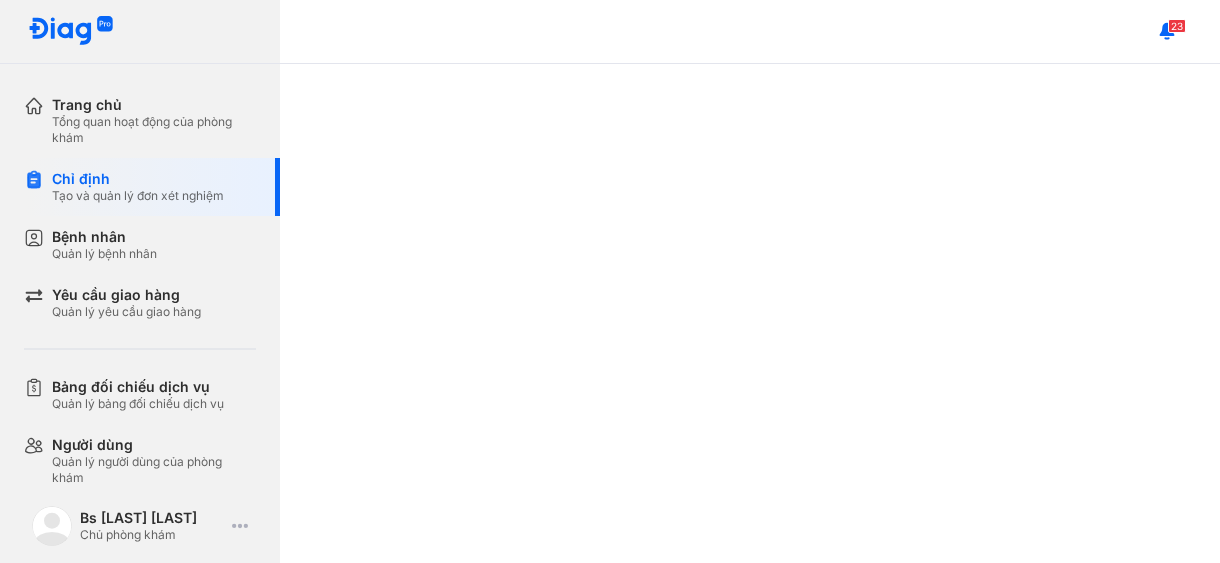 scroll, scrollTop: 0, scrollLeft: 0, axis: both 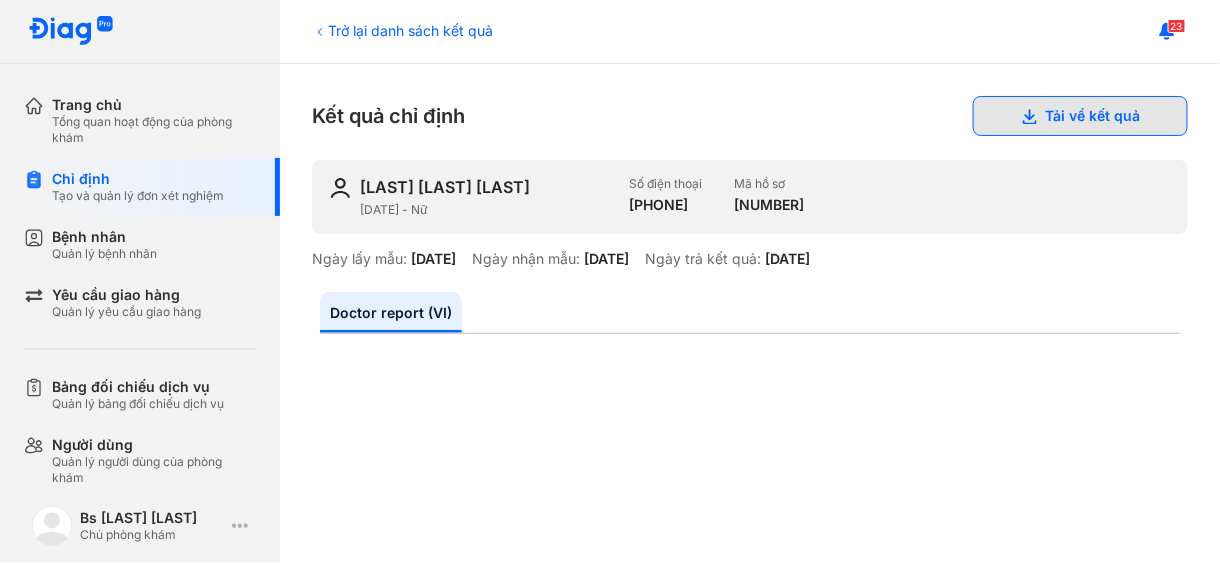 click on "Tải về kết quả" at bounding box center (1080, 116) 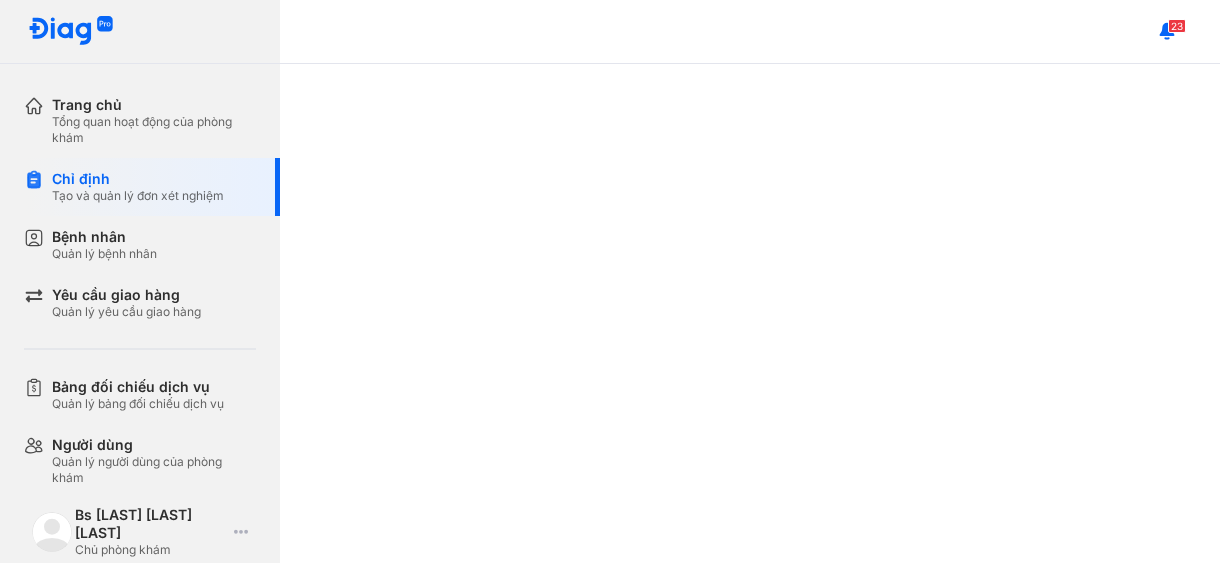 scroll, scrollTop: 0, scrollLeft: 0, axis: both 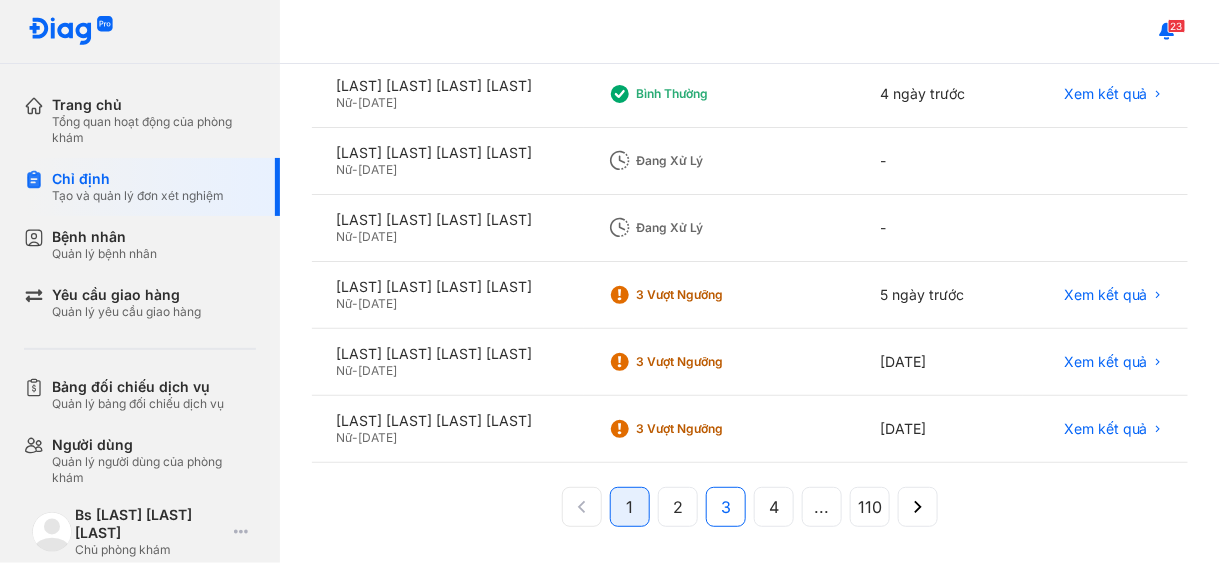 click on "3" at bounding box center (726, 507) 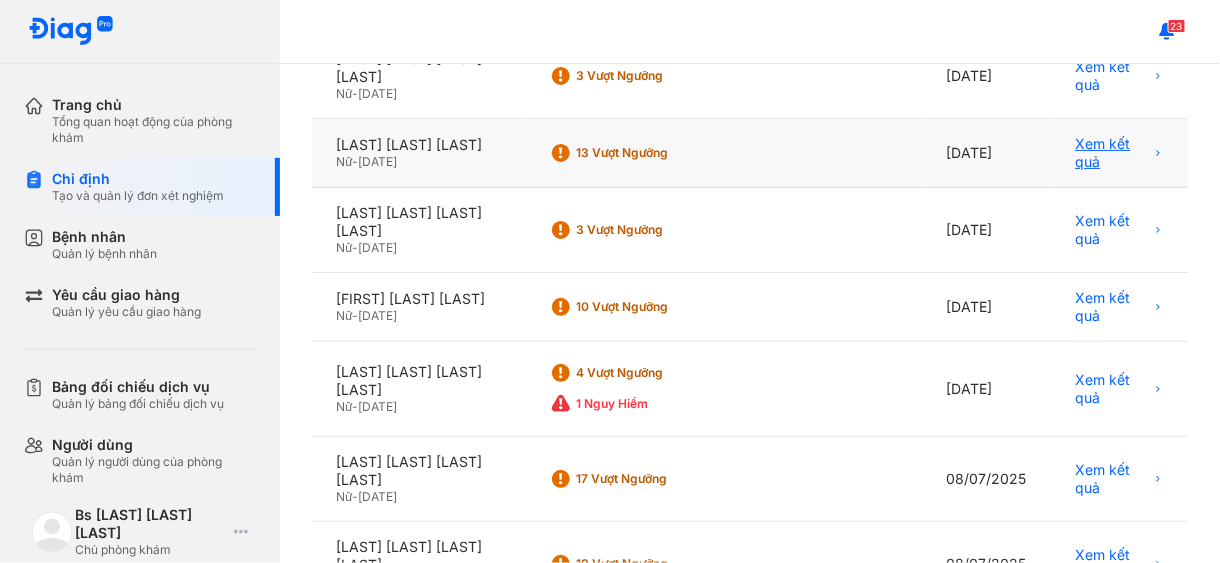 click on "Xem kết quả" at bounding box center (1113, 153) 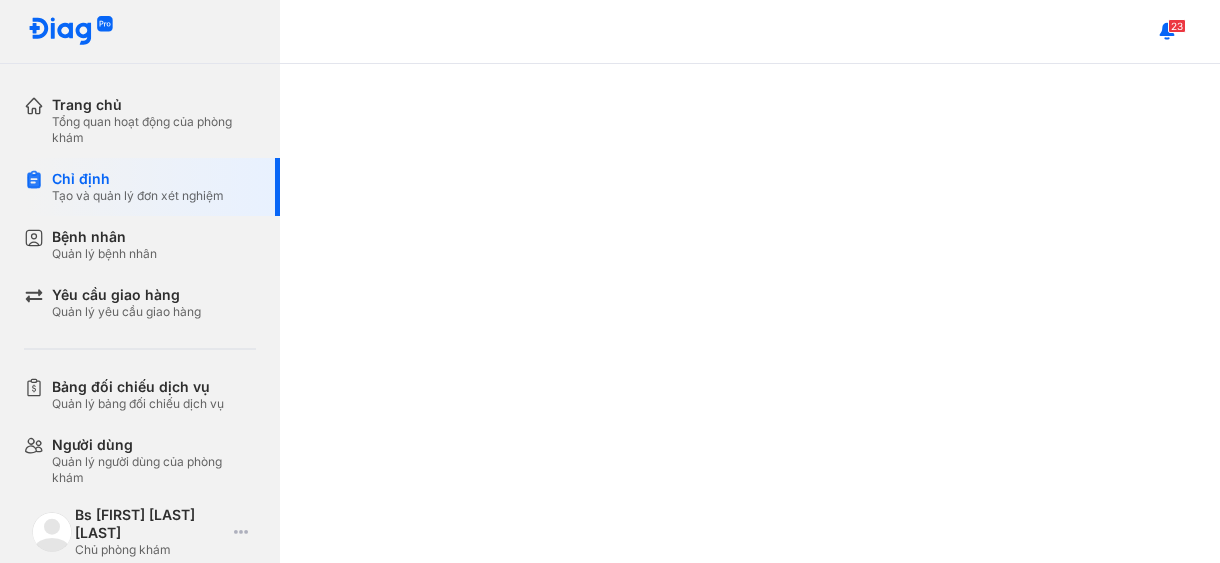 scroll, scrollTop: 0, scrollLeft: 0, axis: both 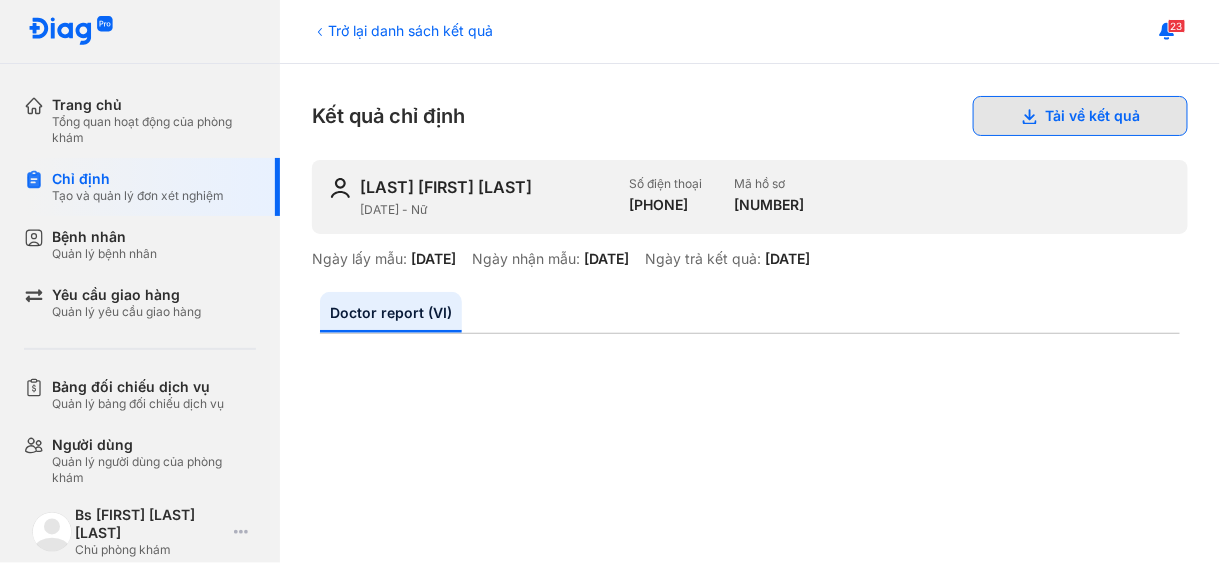 click on "Tải về kết quả" at bounding box center [1080, 116] 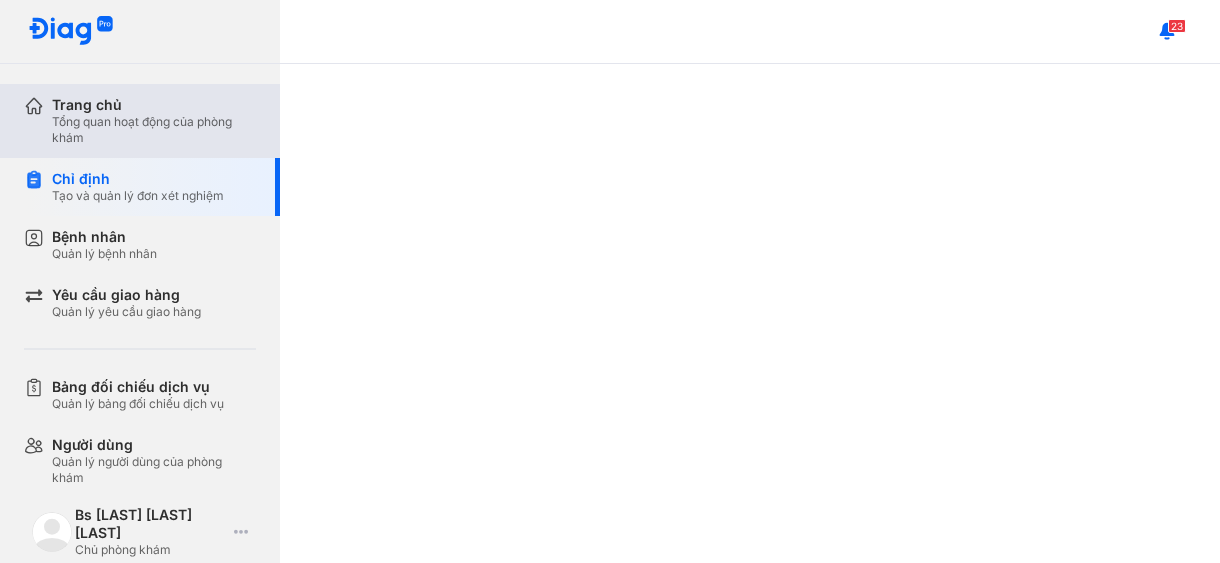 scroll, scrollTop: 0, scrollLeft: 0, axis: both 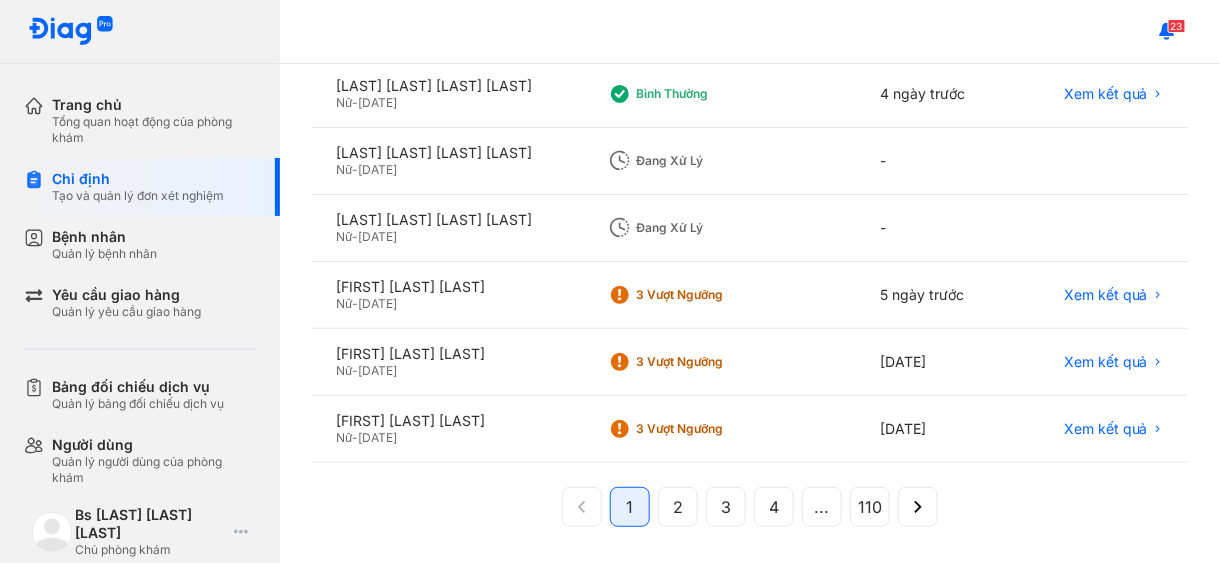 drag, startPoint x: 712, startPoint y: 493, endPoint x: 717, endPoint y: 480, distance: 13.928389 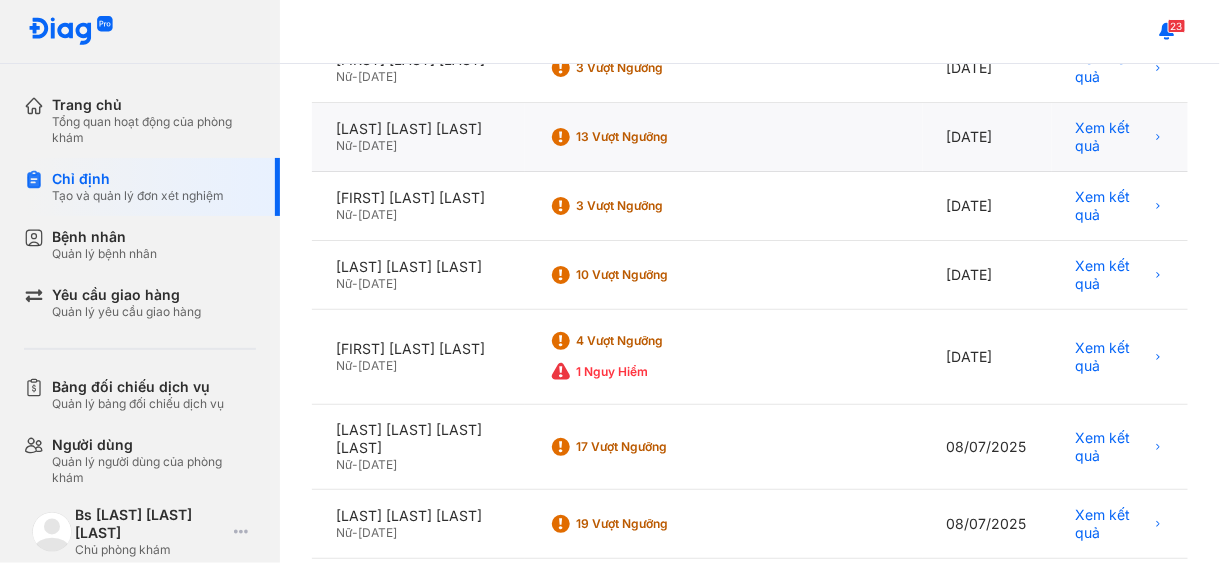 scroll, scrollTop: 291, scrollLeft: 0, axis: vertical 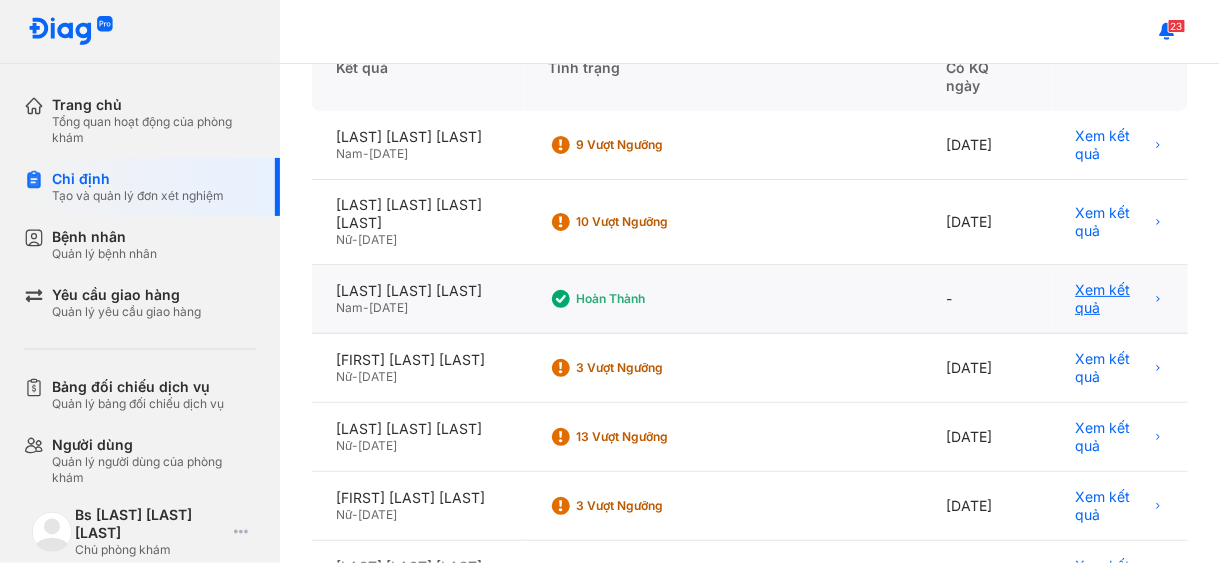 click on "Xem kết quả" at bounding box center [1113, 299] 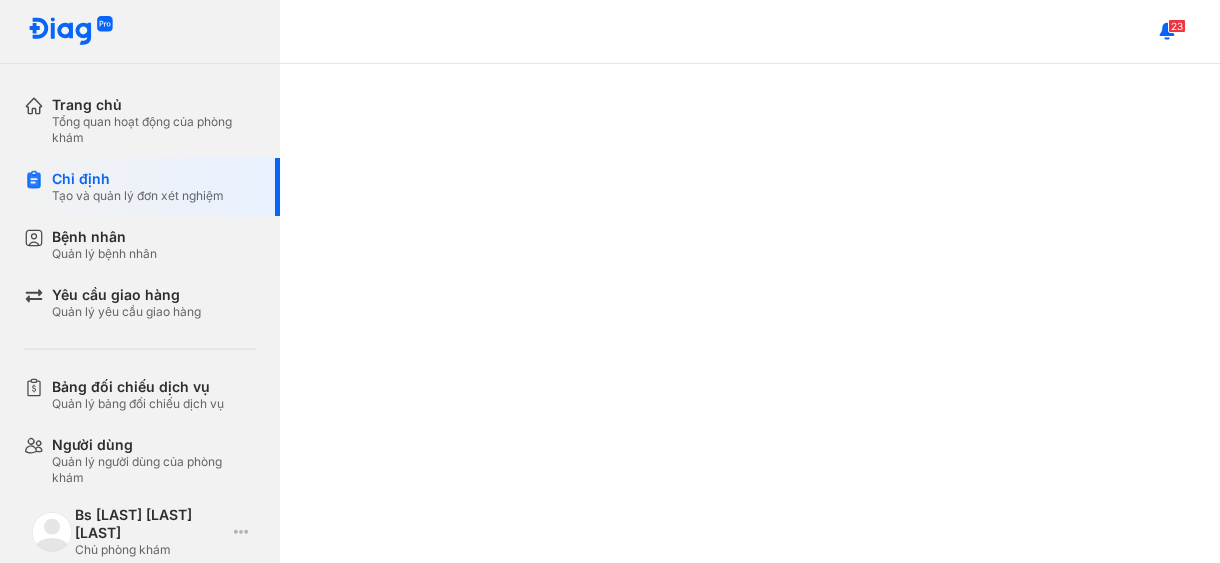 scroll, scrollTop: 0, scrollLeft: 0, axis: both 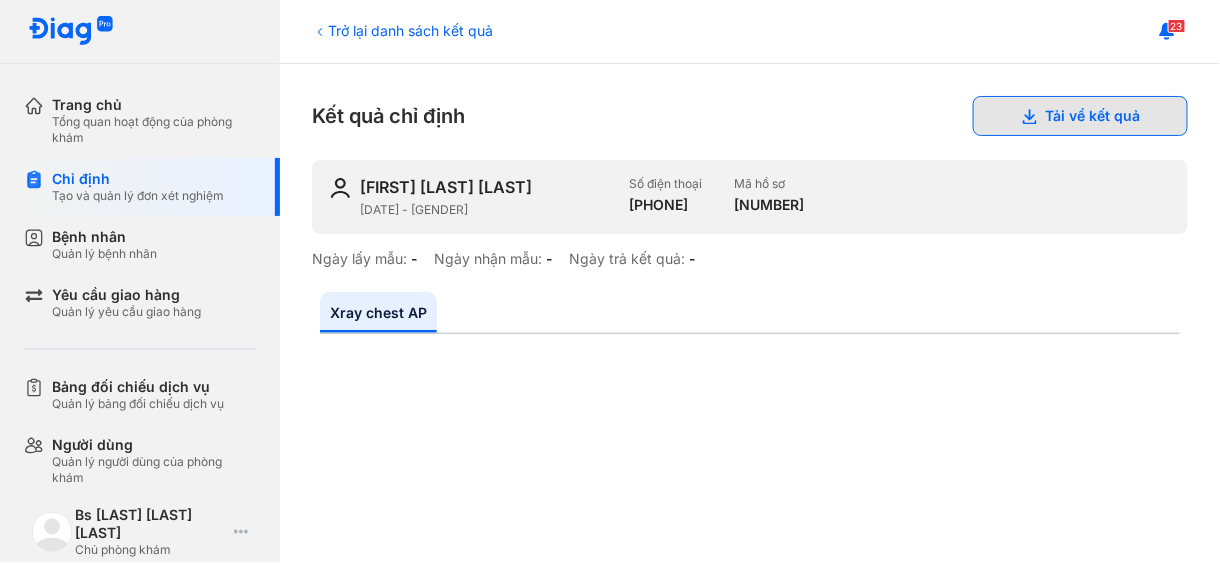 click on "Tải về kết quả" at bounding box center (1080, 116) 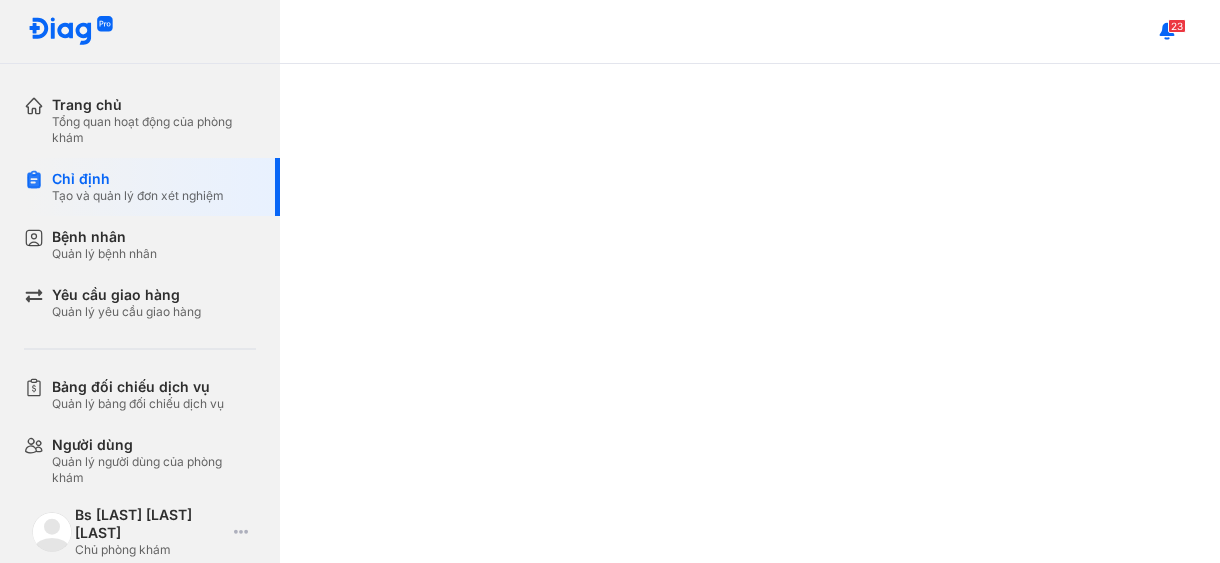 scroll, scrollTop: 0, scrollLeft: 0, axis: both 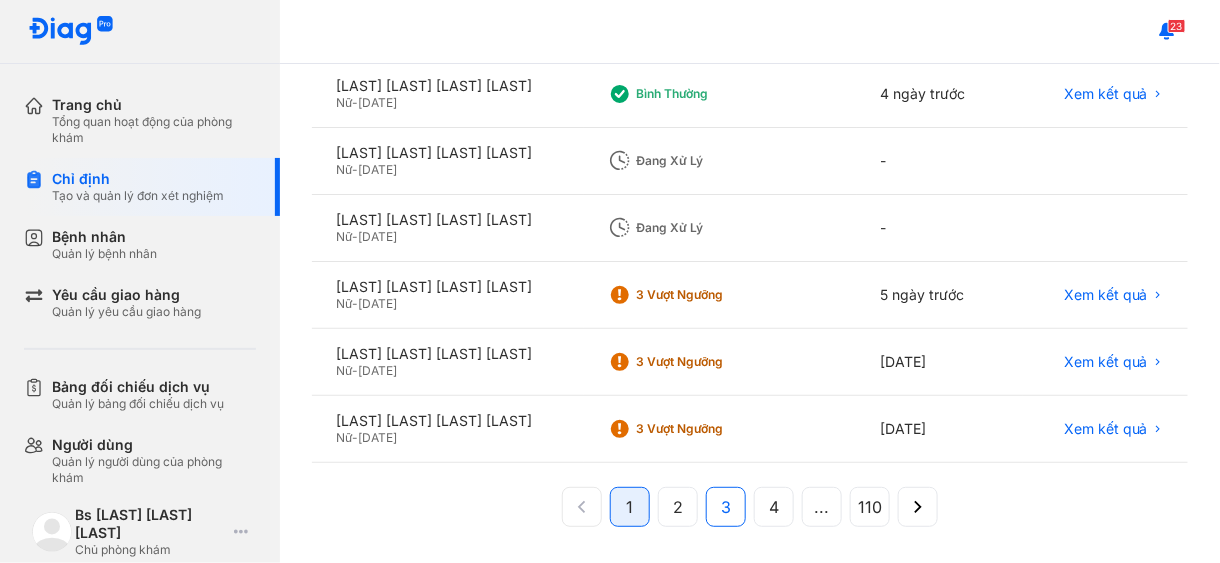 click on "3" 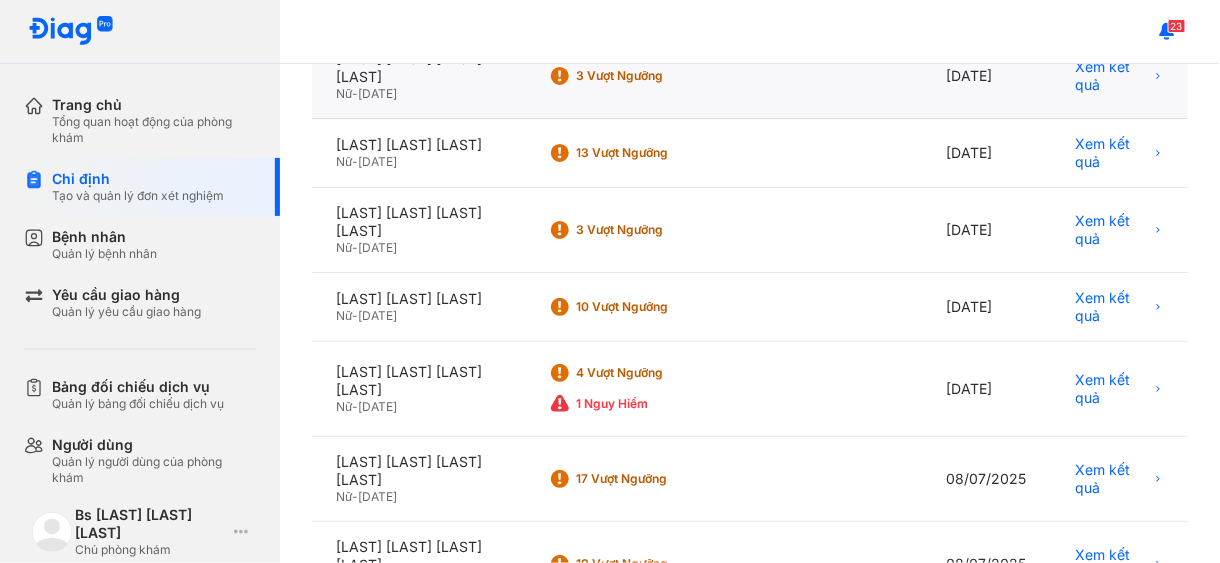 scroll, scrollTop: 191, scrollLeft: 0, axis: vertical 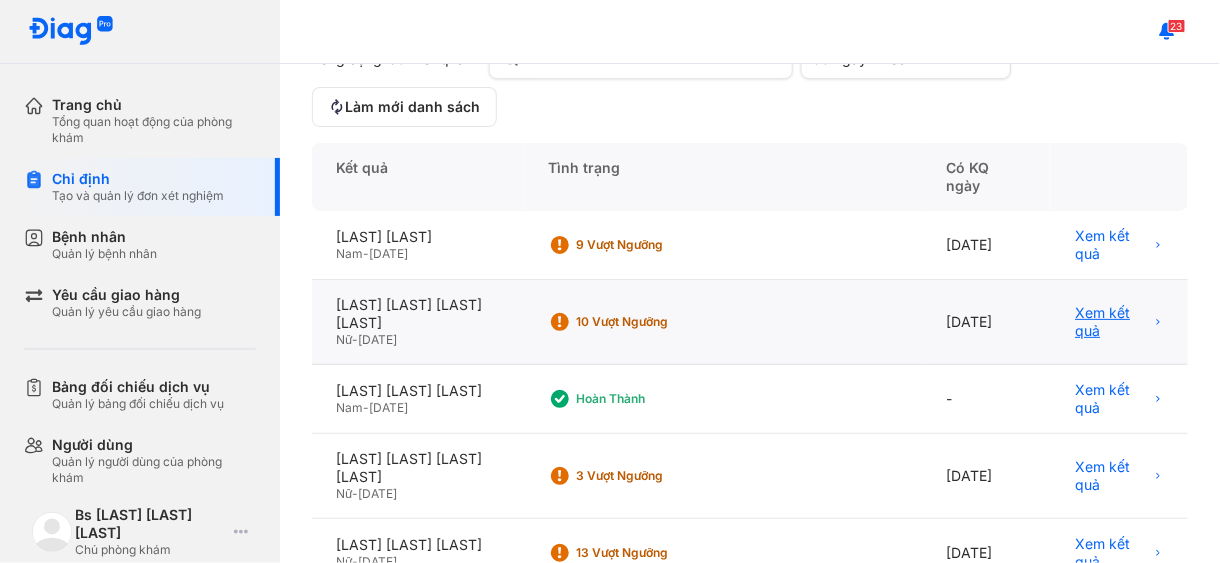 click on "Xem kết quả" at bounding box center [1112, 322] 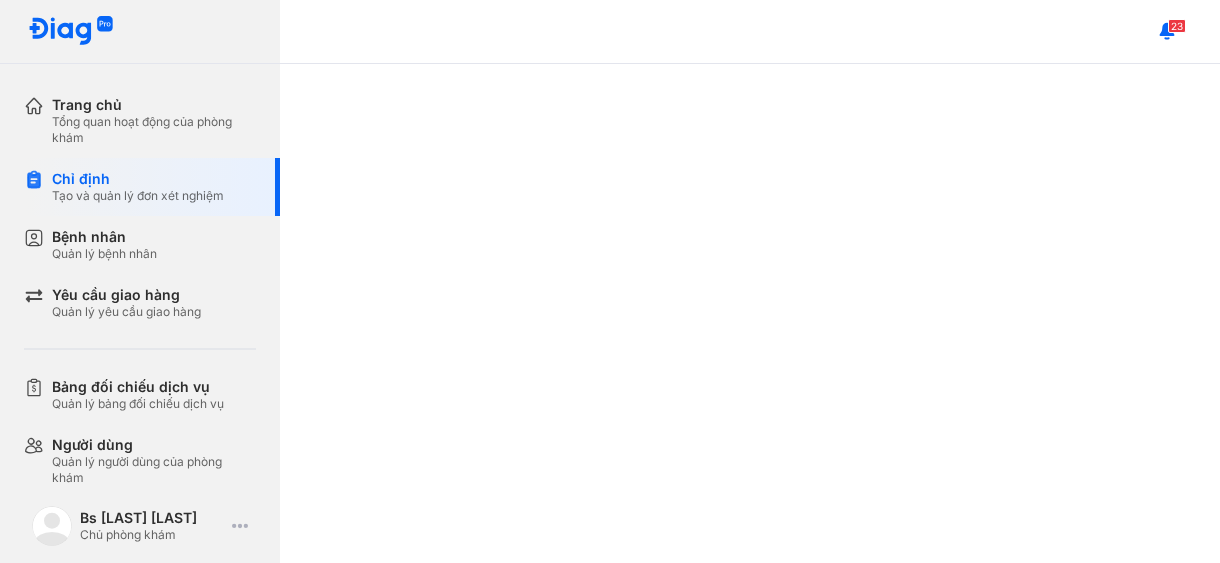 scroll, scrollTop: 0, scrollLeft: 0, axis: both 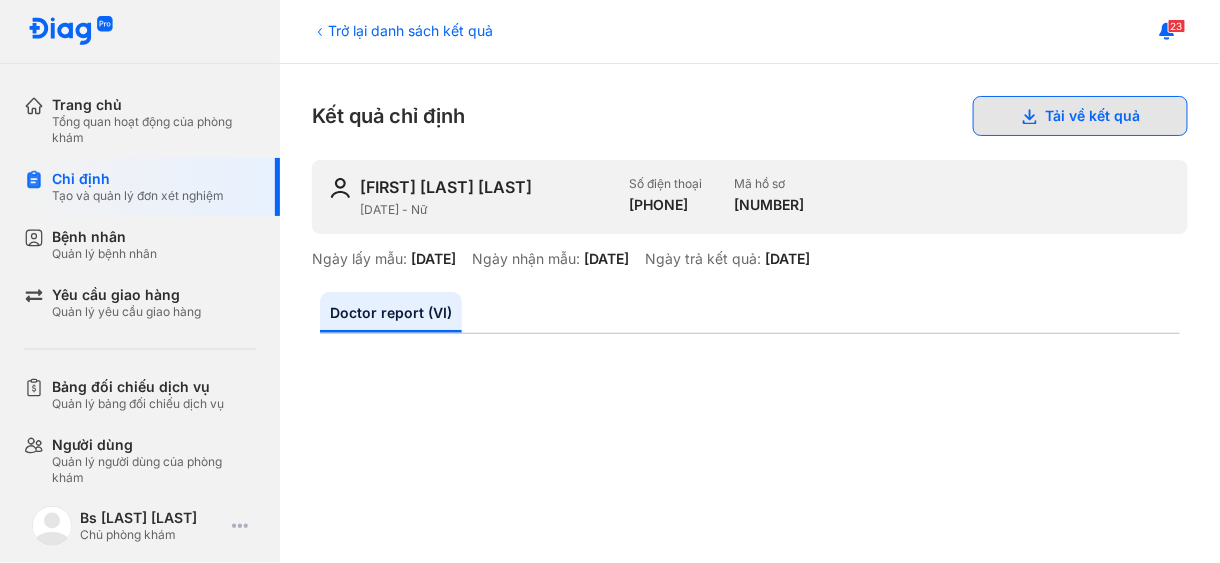 click on "Tải về kết quả" at bounding box center [1080, 116] 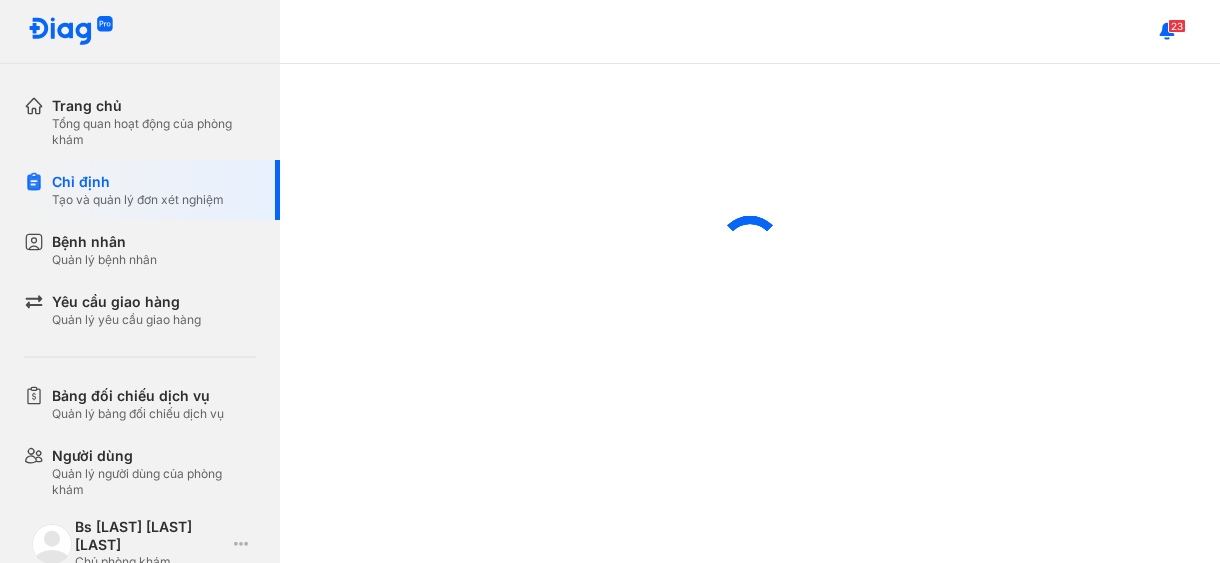 scroll, scrollTop: 0, scrollLeft: 0, axis: both 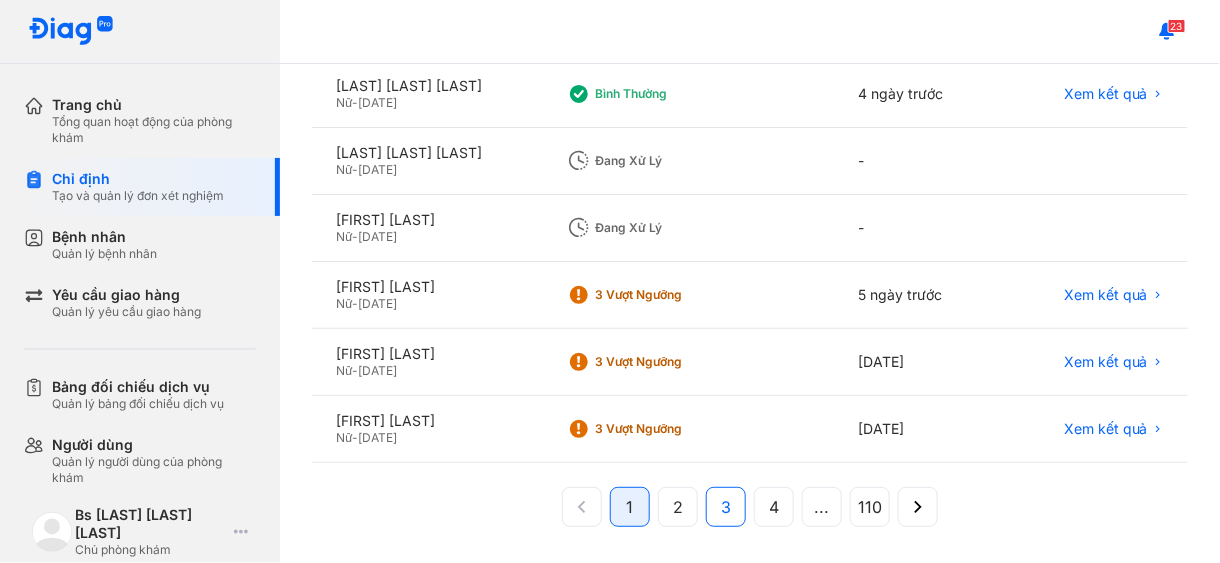 click on "3" 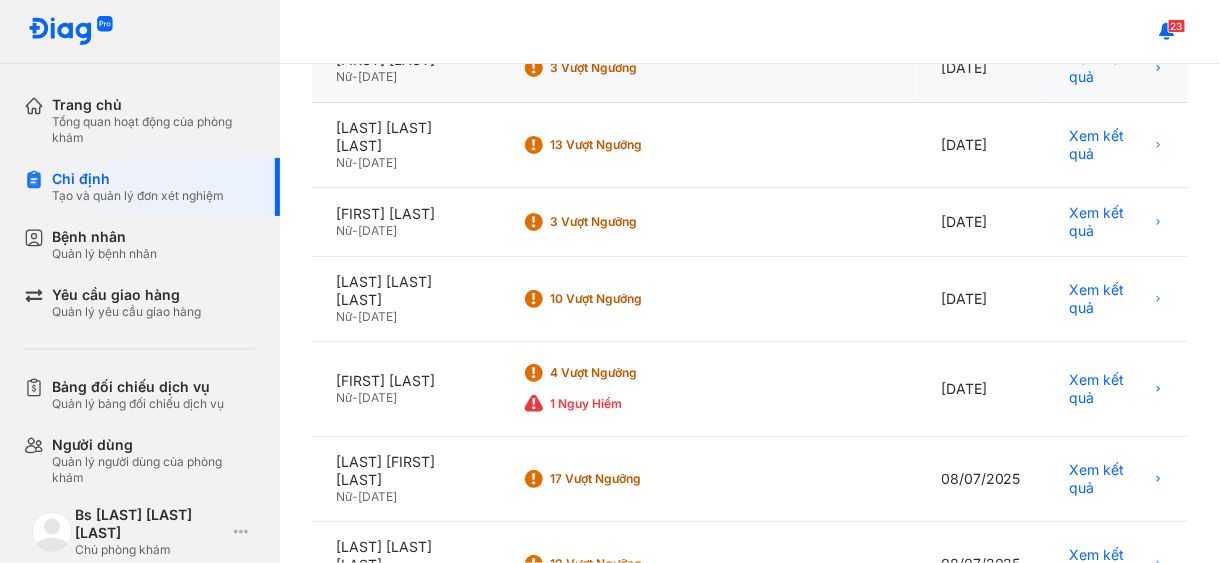 scroll, scrollTop: 191, scrollLeft: 0, axis: vertical 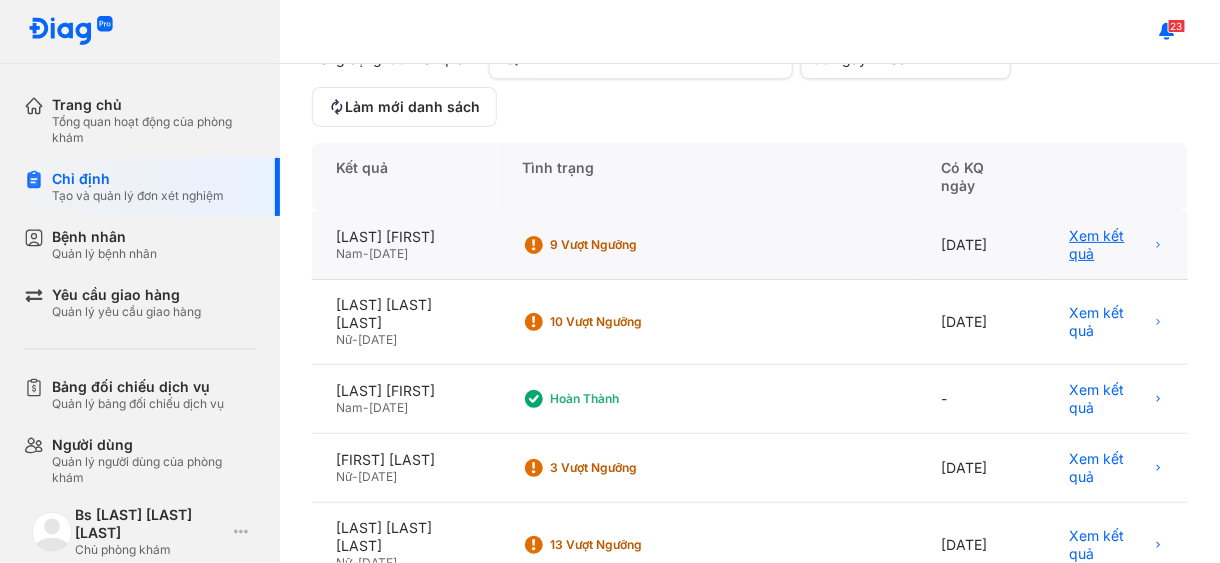 click on "Xem kết quả" at bounding box center [1109, 245] 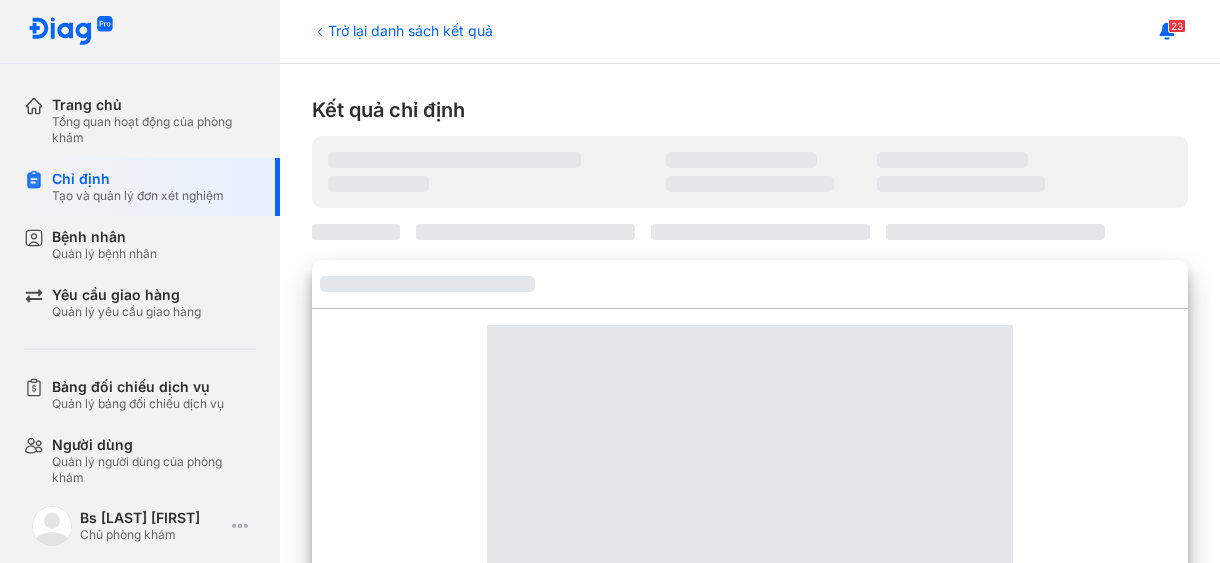 scroll, scrollTop: 0, scrollLeft: 0, axis: both 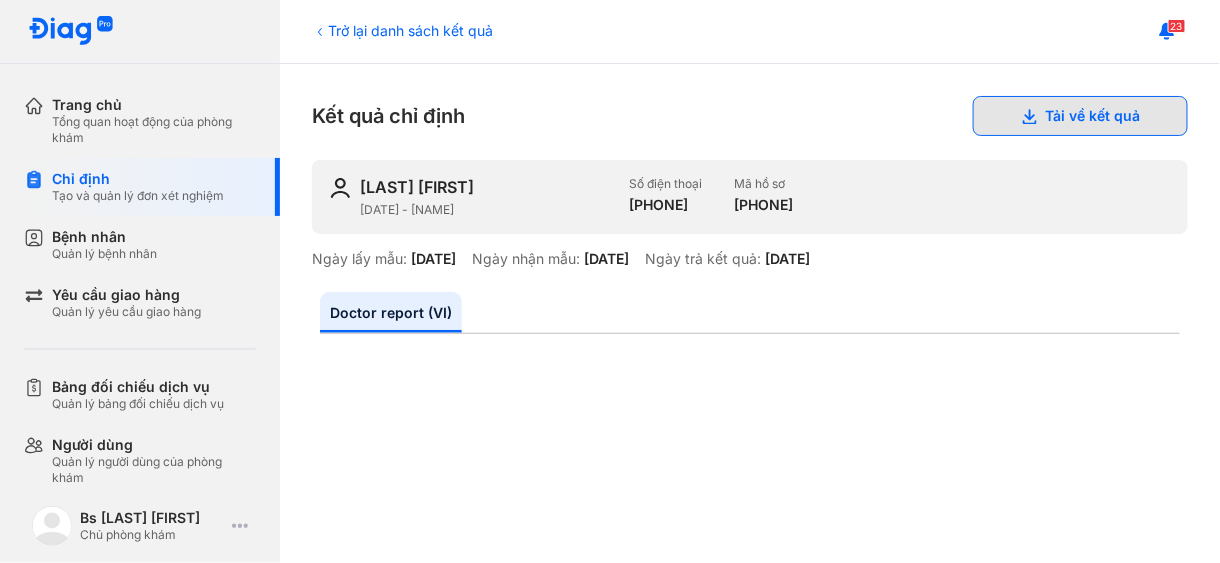 click on "Tải về kết quả" at bounding box center [1080, 116] 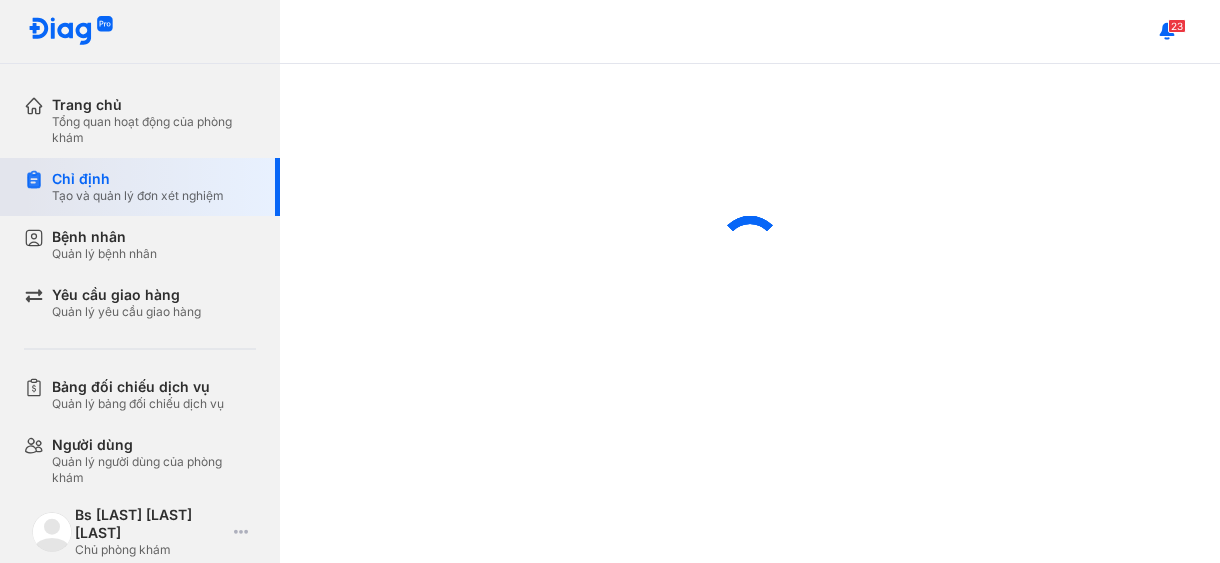 scroll, scrollTop: 0, scrollLeft: 0, axis: both 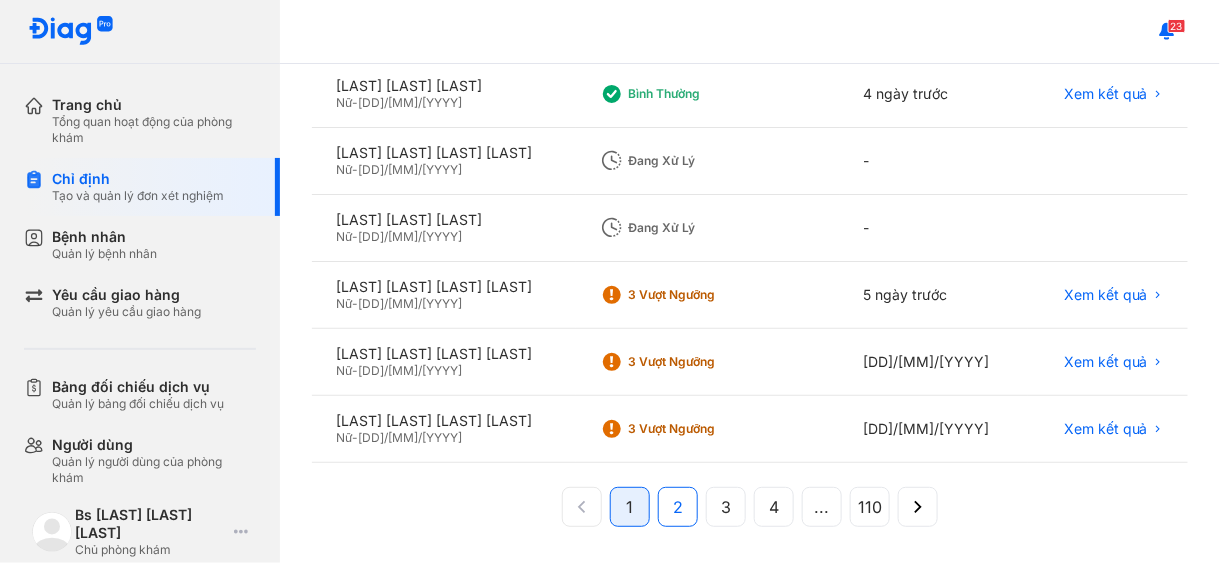 click on "2" 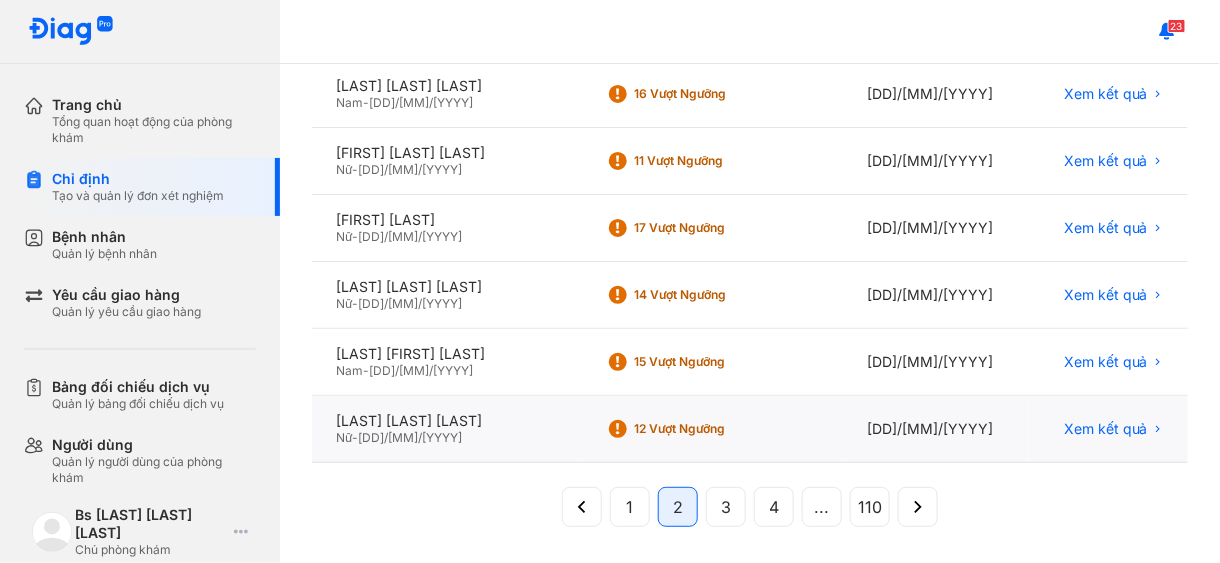 click on "Xem kết quả" 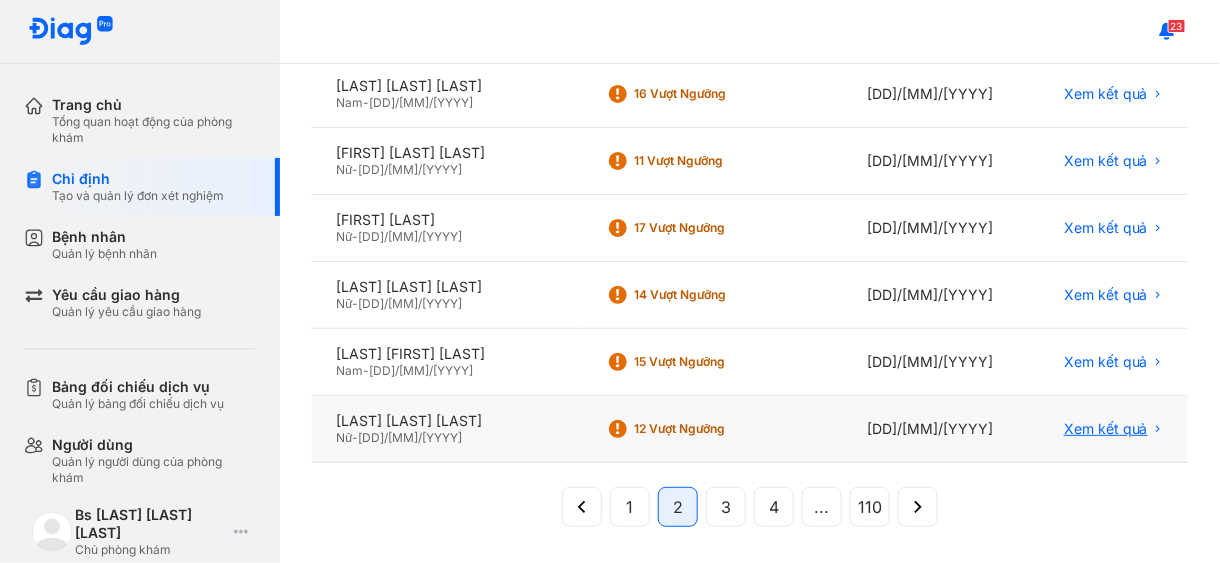 click on "Xem kết quả" at bounding box center (1106, 429) 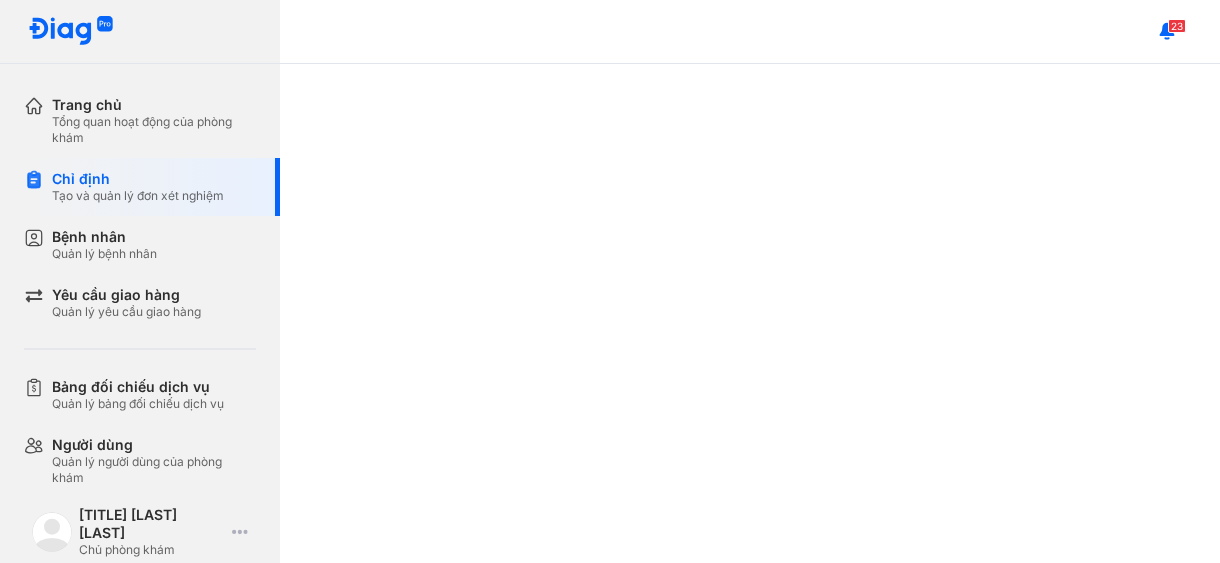scroll, scrollTop: 0, scrollLeft: 0, axis: both 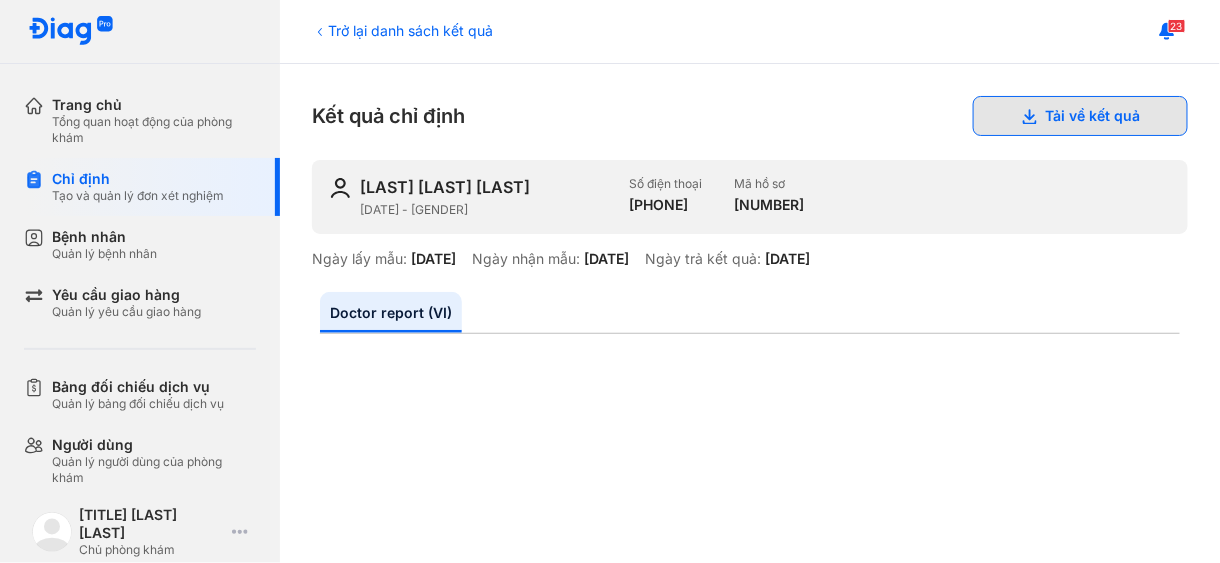 click on "Tải về kết quả" at bounding box center [1080, 116] 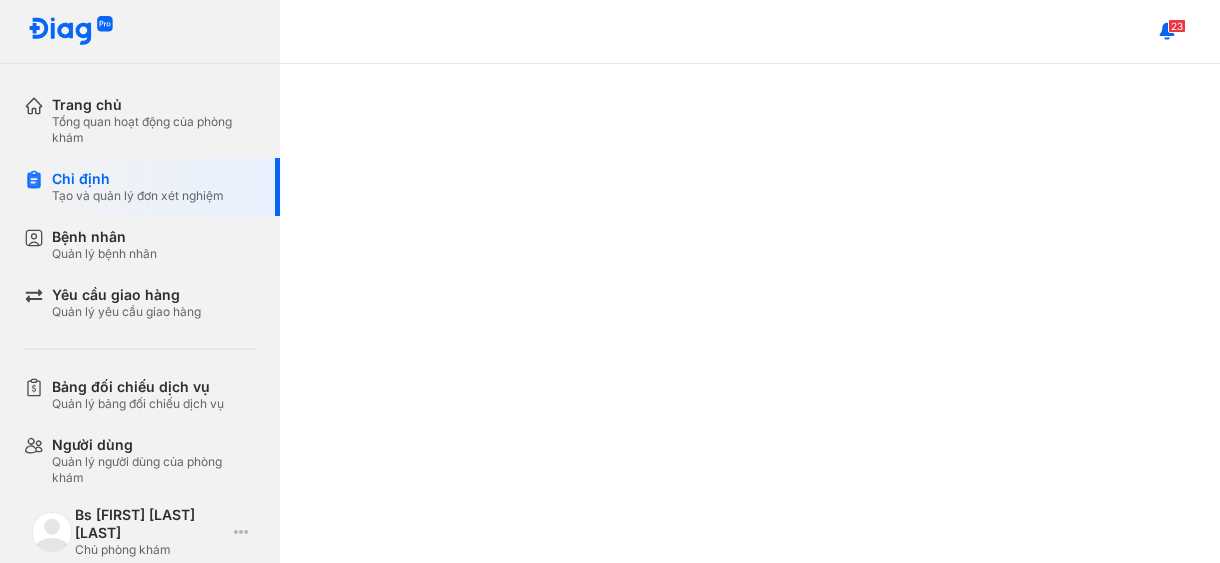 scroll, scrollTop: 0, scrollLeft: 0, axis: both 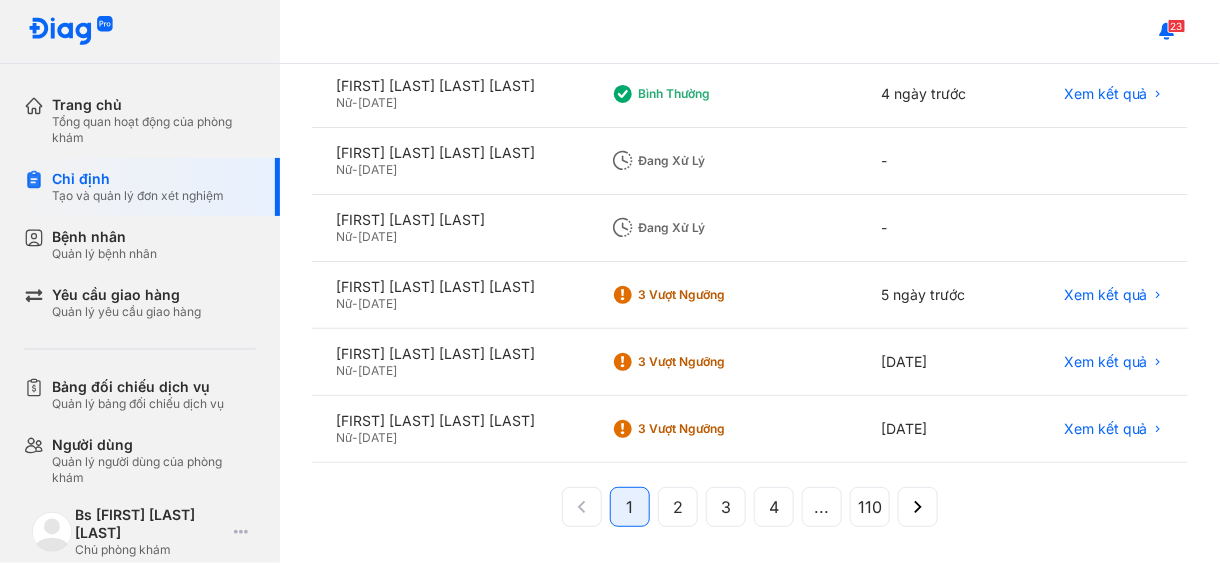 click on "2" at bounding box center (678, 507) 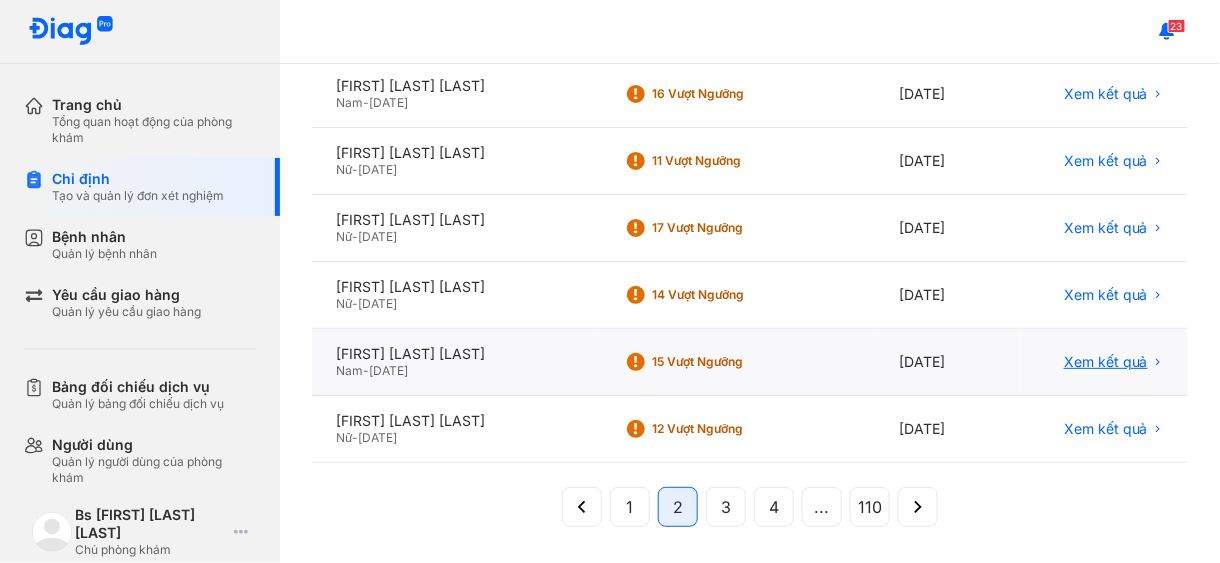 click on "Xem kết quả" at bounding box center (1106, 362) 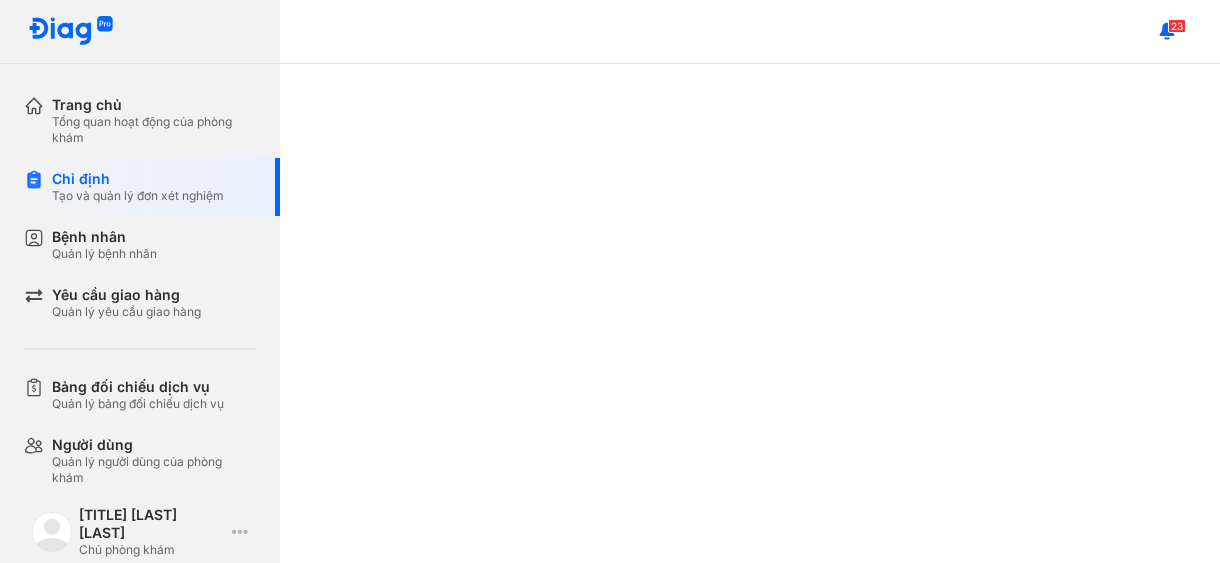 scroll, scrollTop: 0, scrollLeft: 0, axis: both 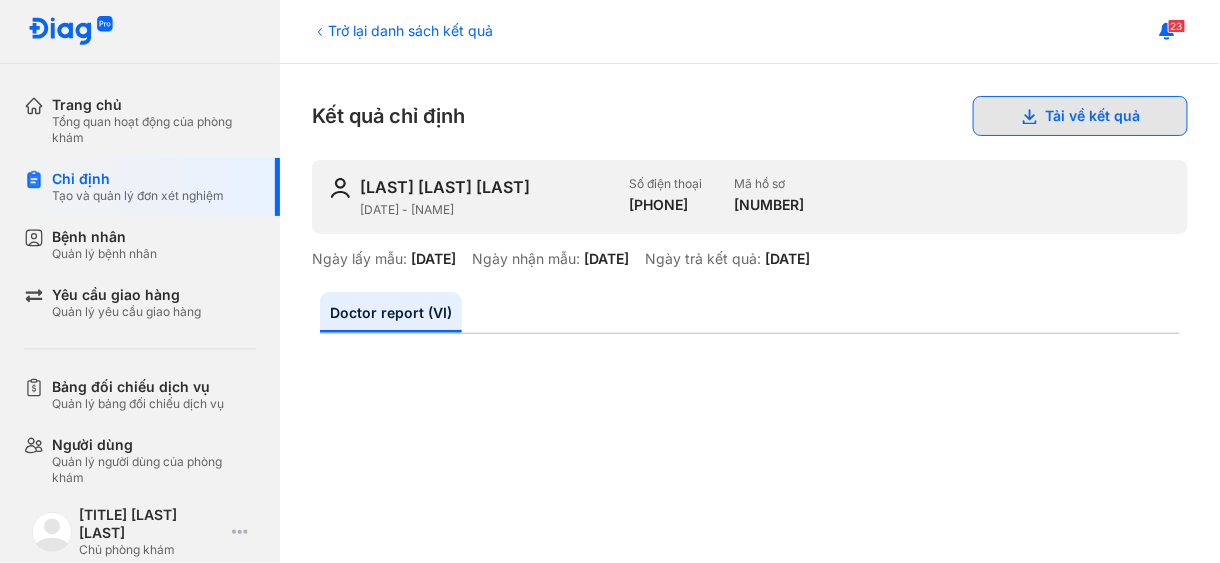 click on "Tải về kết quả" at bounding box center [1080, 116] 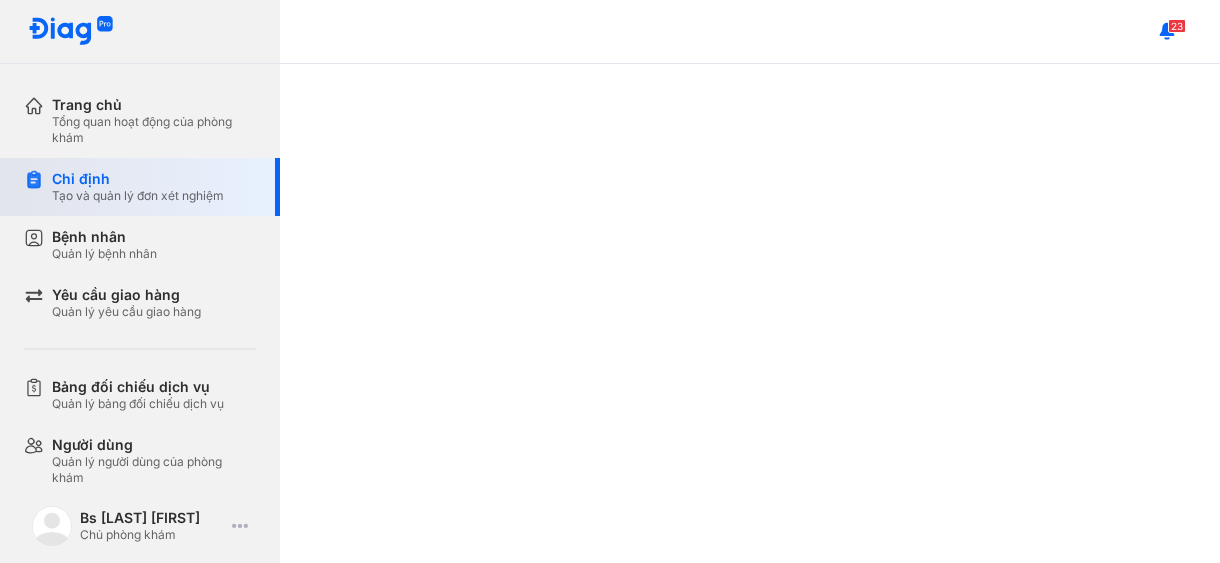 scroll, scrollTop: 0, scrollLeft: 0, axis: both 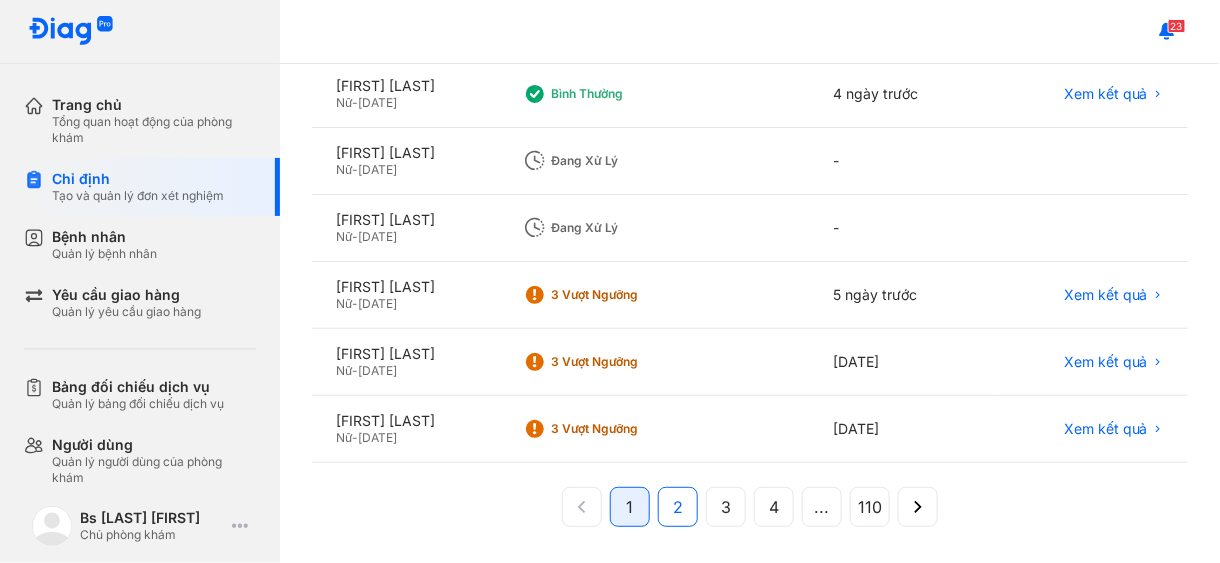 click on "2" 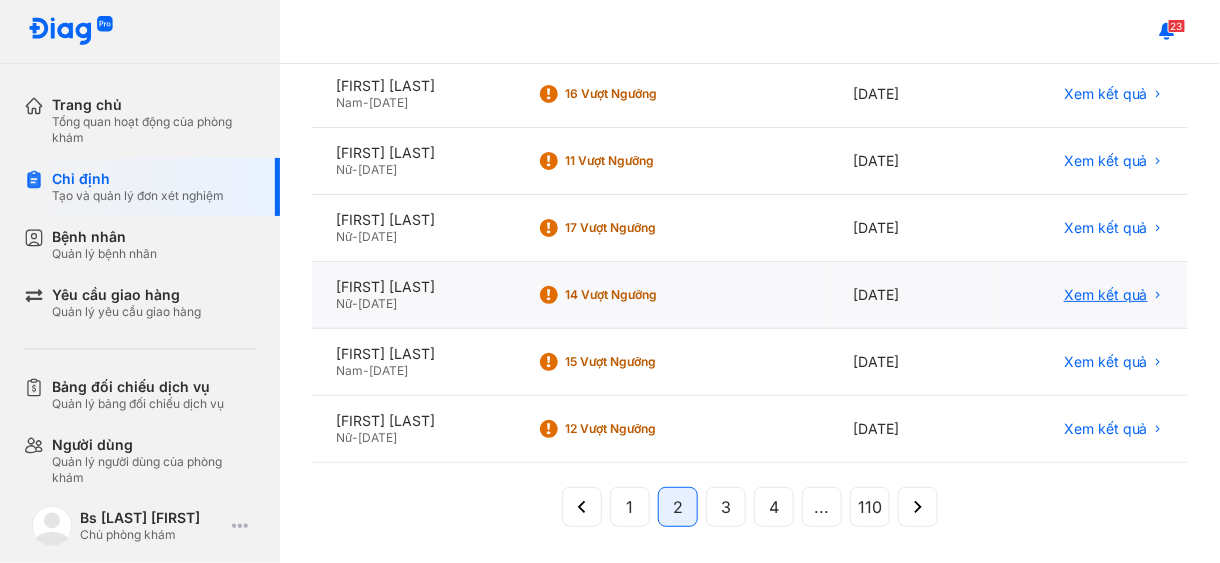 click on "Xem kết quả" at bounding box center [1106, 295] 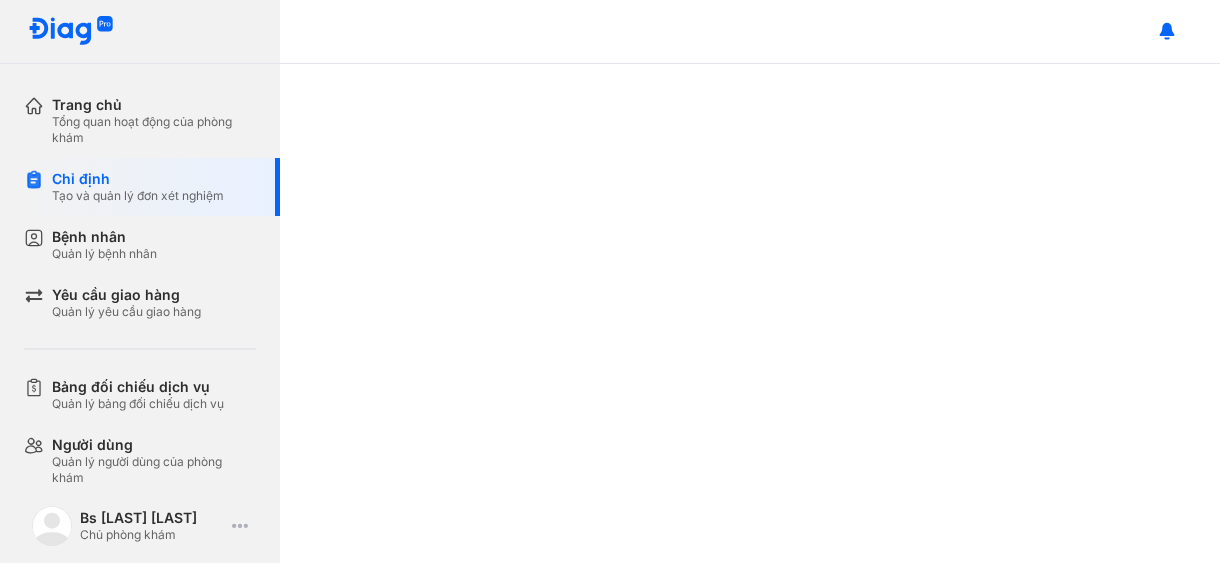 scroll, scrollTop: 0, scrollLeft: 0, axis: both 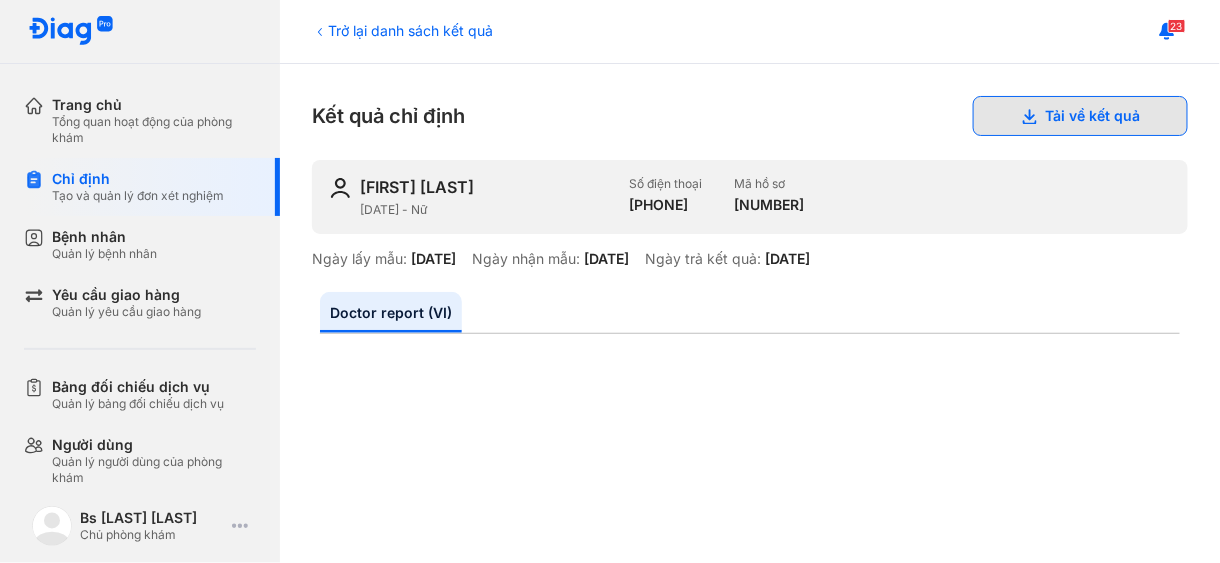 click on "Tải về kết quả" at bounding box center [1080, 116] 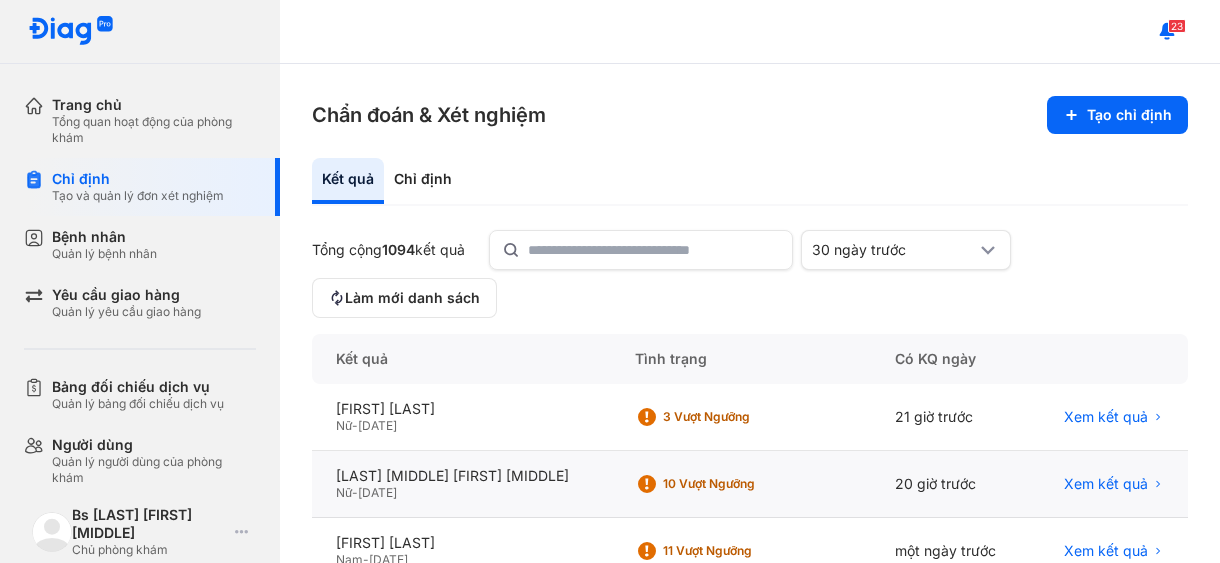 scroll, scrollTop: 0, scrollLeft: 0, axis: both 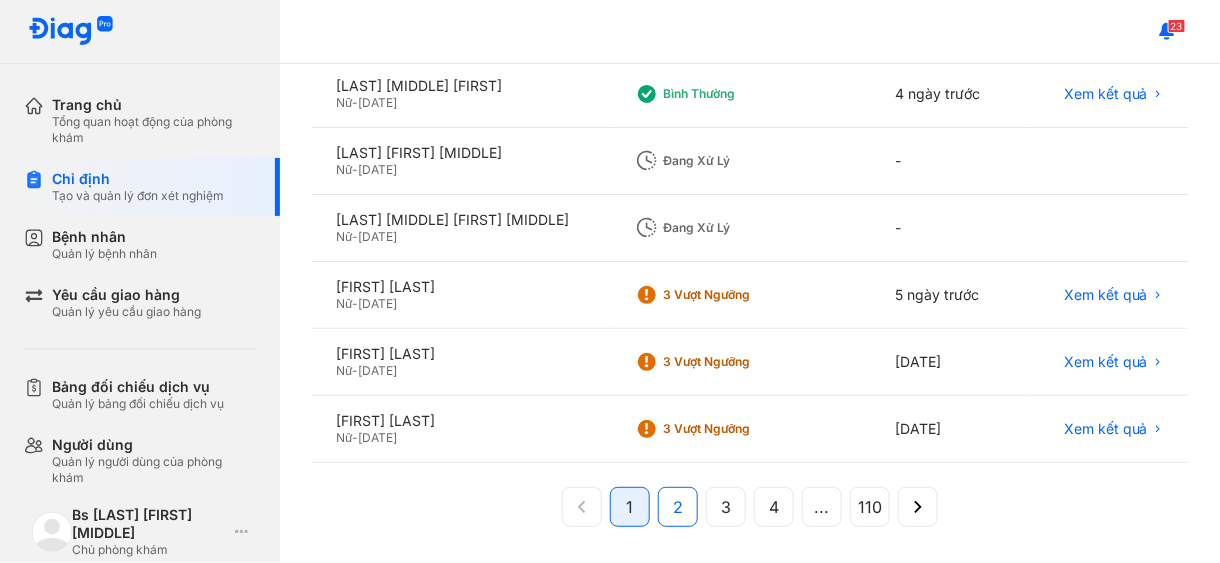 click on "2" at bounding box center [678, 507] 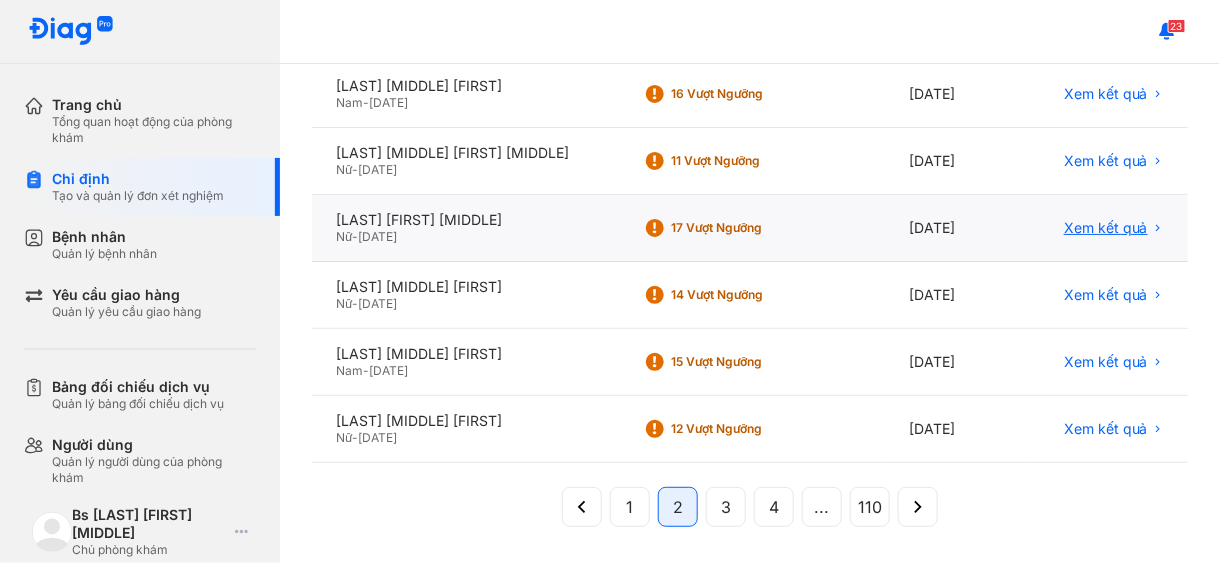 click on "Xem kết quả" at bounding box center (1106, 228) 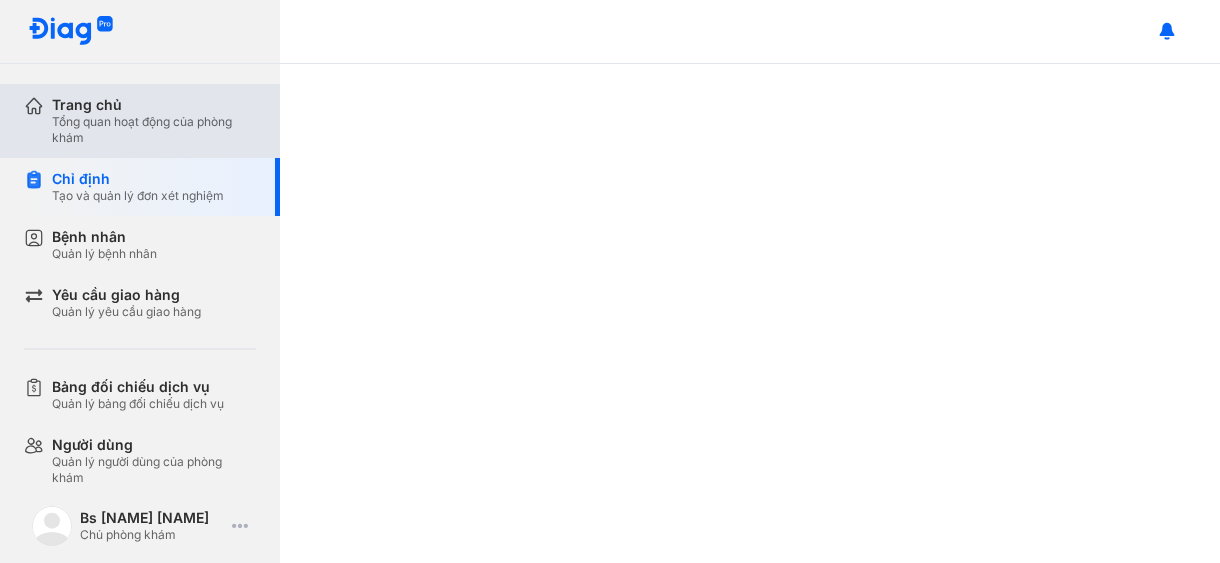 scroll, scrollTop: 0, scrollLeft: 0, axis: both 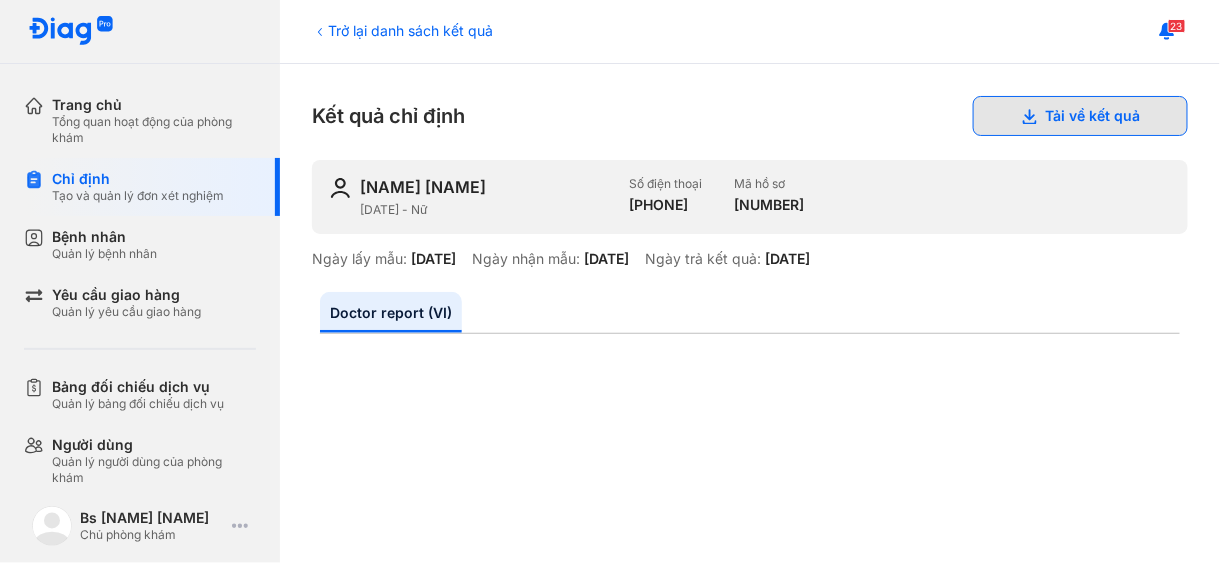 click on "Tải về kết quả" at bounding box center [1080, 116] 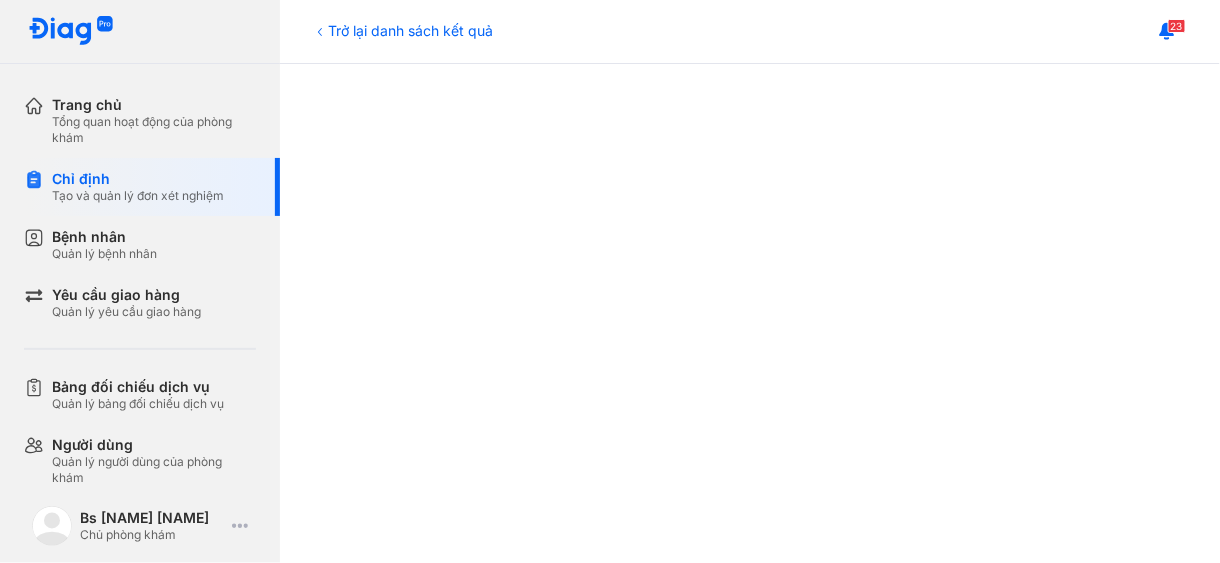 scroll, scrollTop: 0, scrollLeft: 0, axis: both 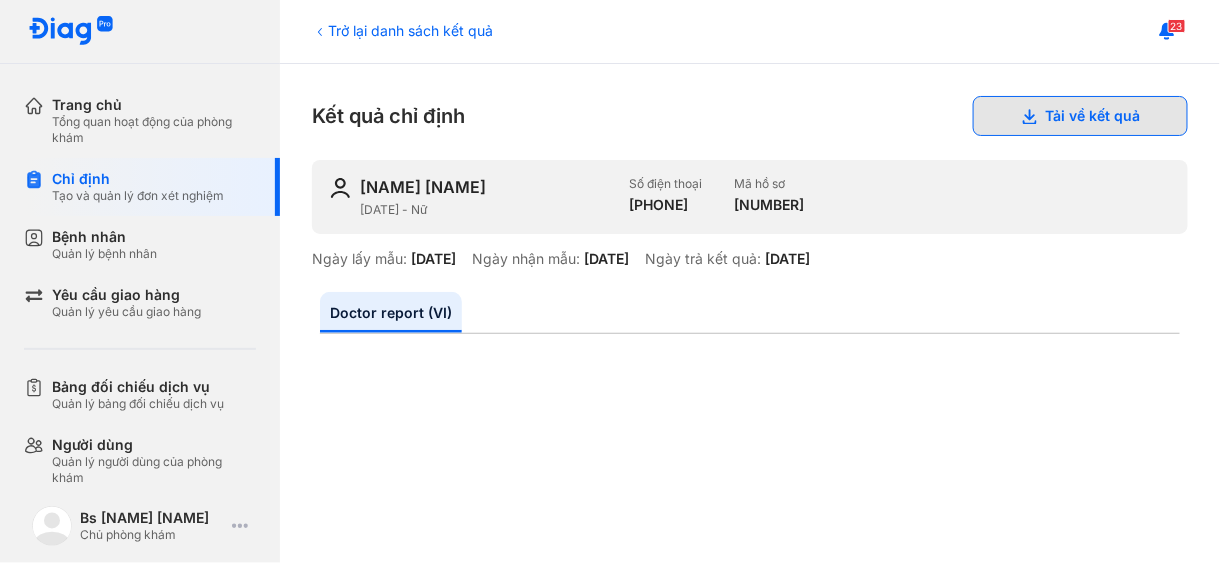 click on "Tải về kết quả" at bounding box center (1080, 116) 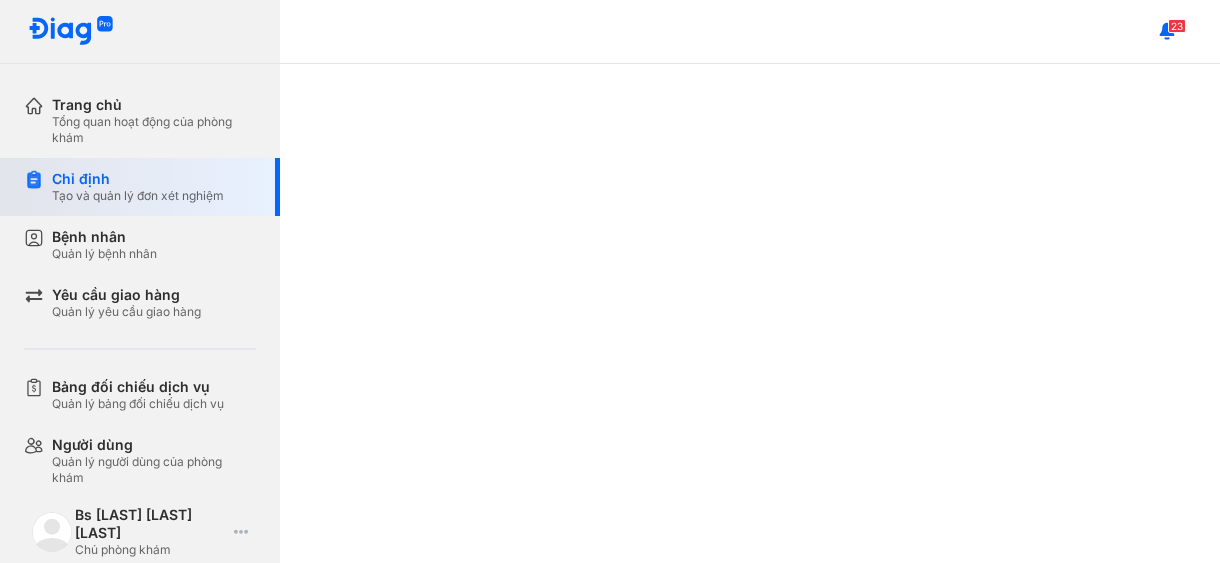 scroll, scrollTop: 0, scrollLeft: 0, axis: both 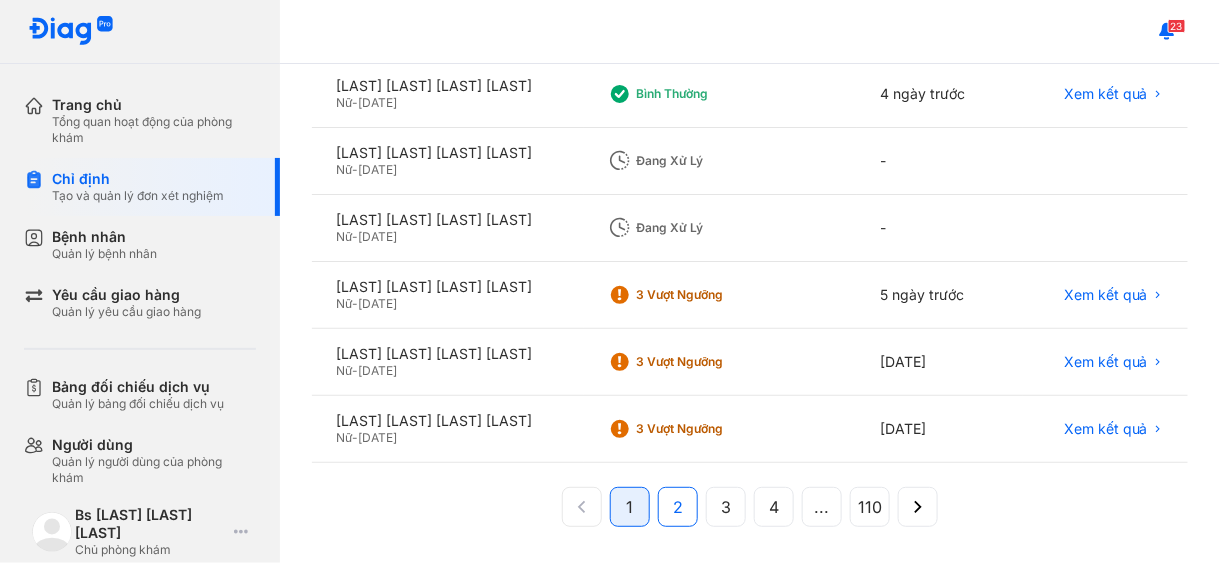 click on "2" 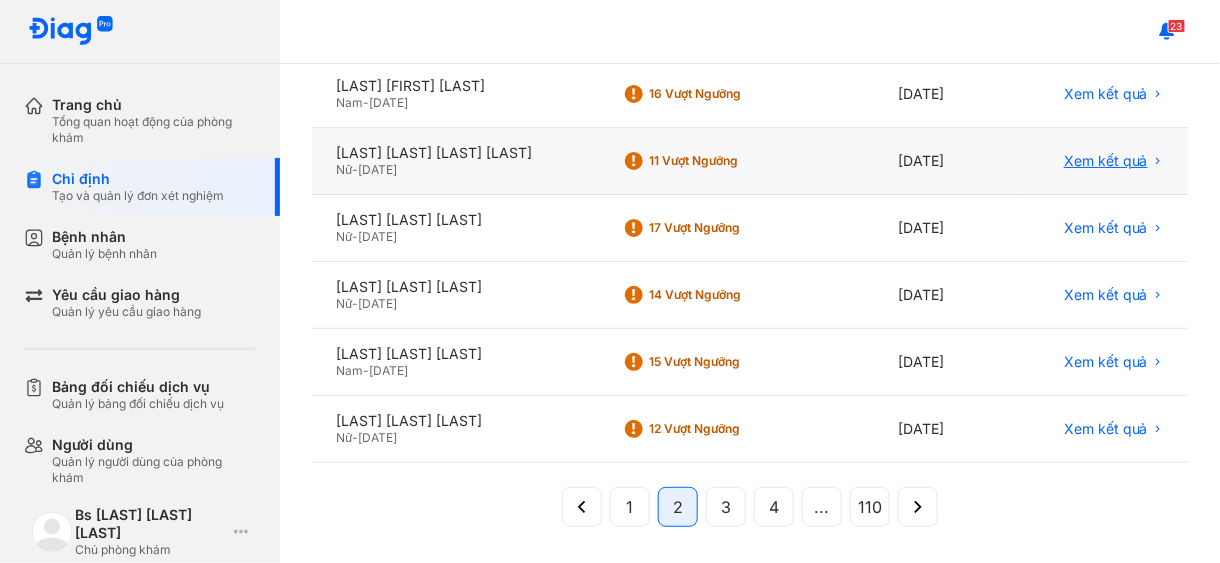 click on "Xem kết quả" at bounding box center [1106, 161] 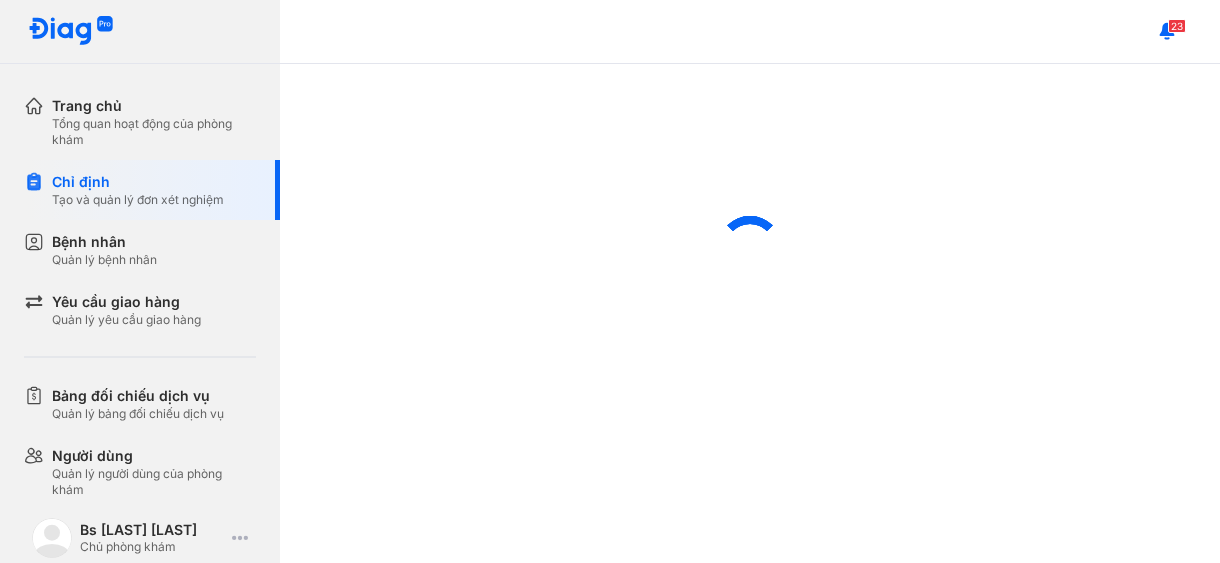 scroll, scrollTop: 0, scrollLeft: 0, axis: both 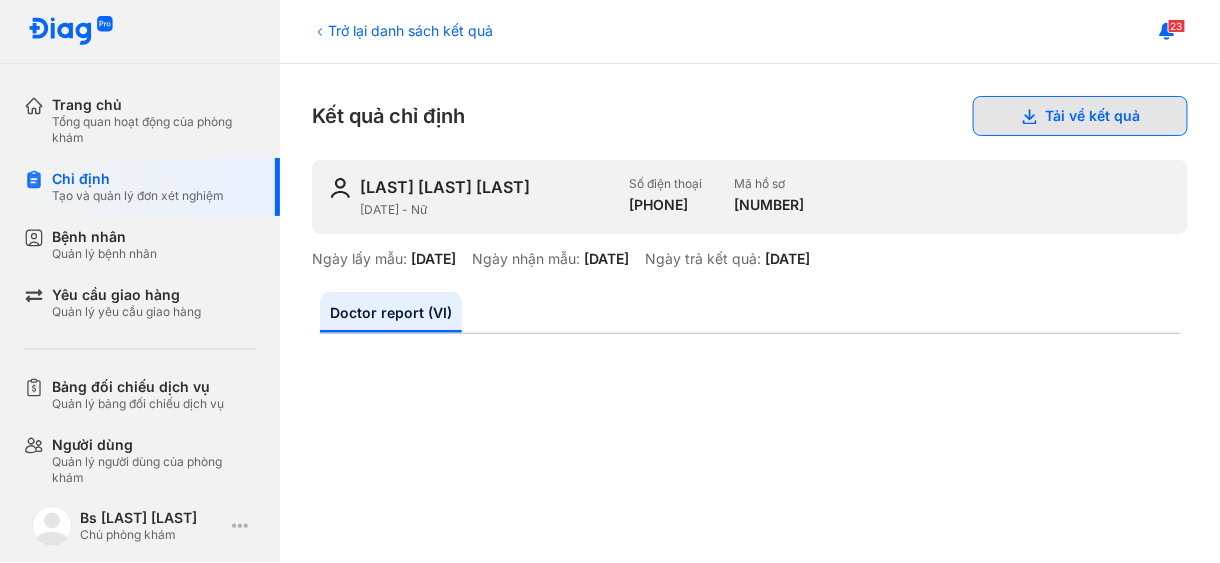 click on "Tải về kết quả" at bounding box center (1080, 116) 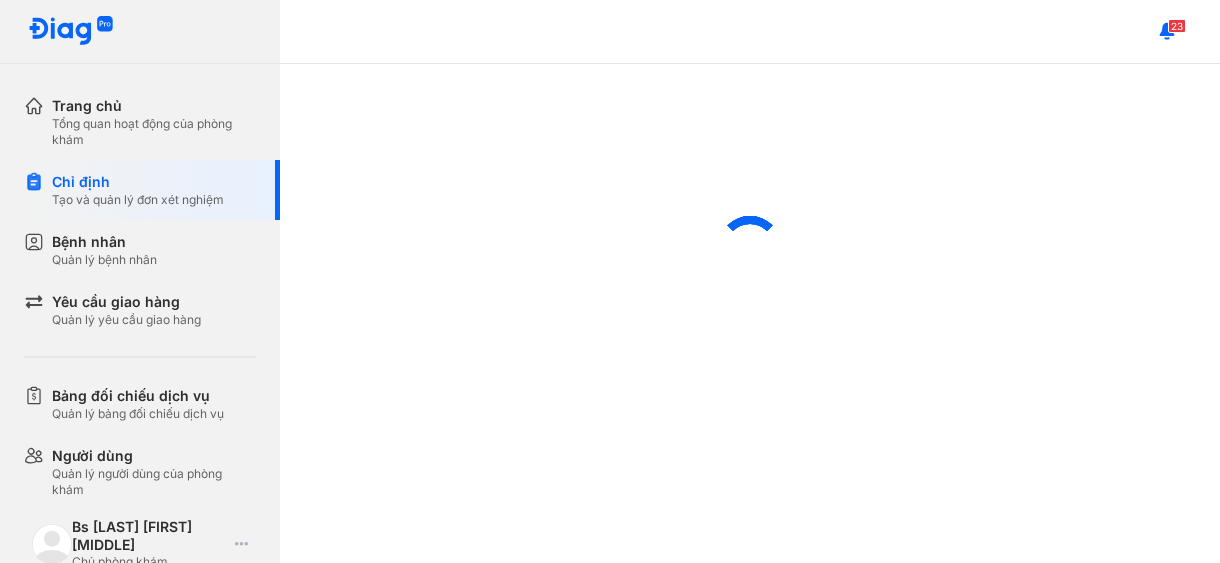 scroll, scrollTop: 0, scrollLeft: 0, axis: both 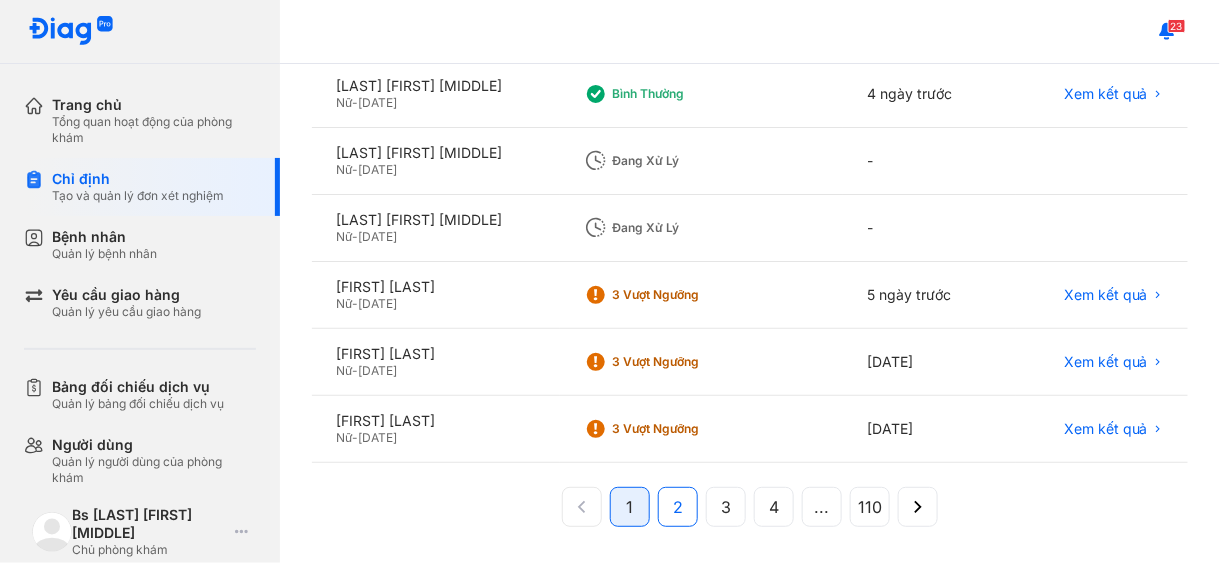 click on "2" 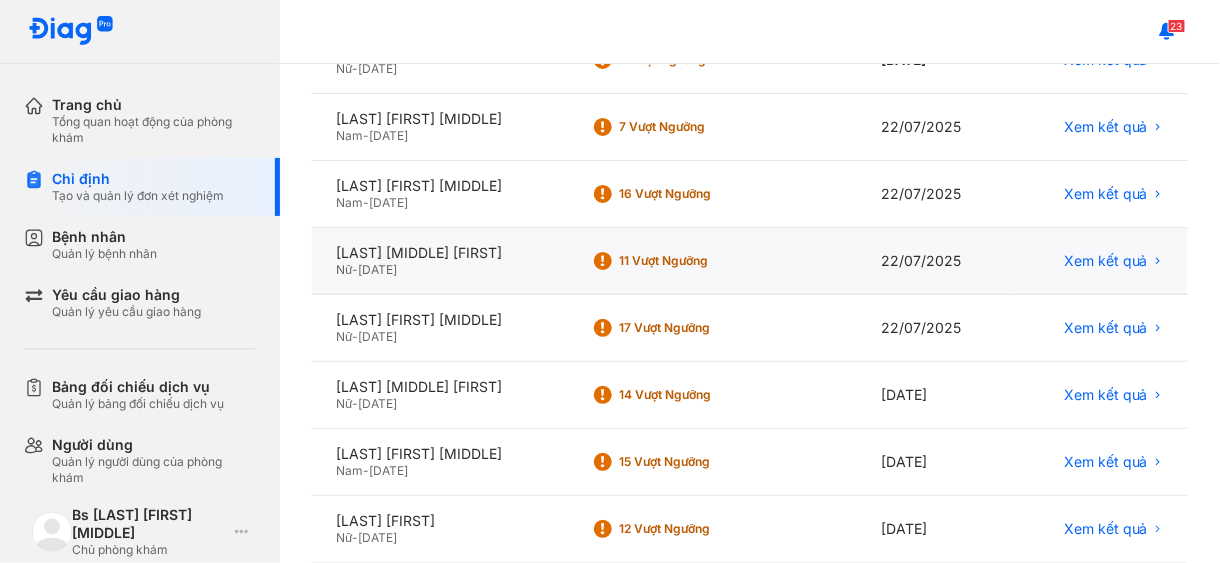 scroll, scrollTop: 391, scrollLeft: 0, axis: vertical 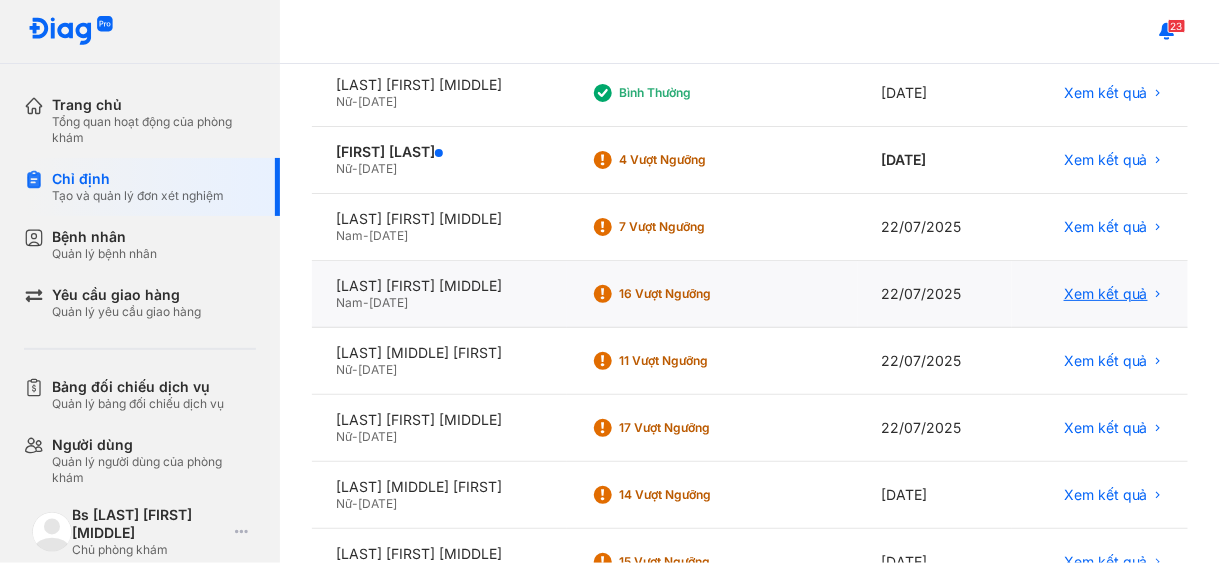 click on "Xem kết quả" at bounding box center (1106, 294) 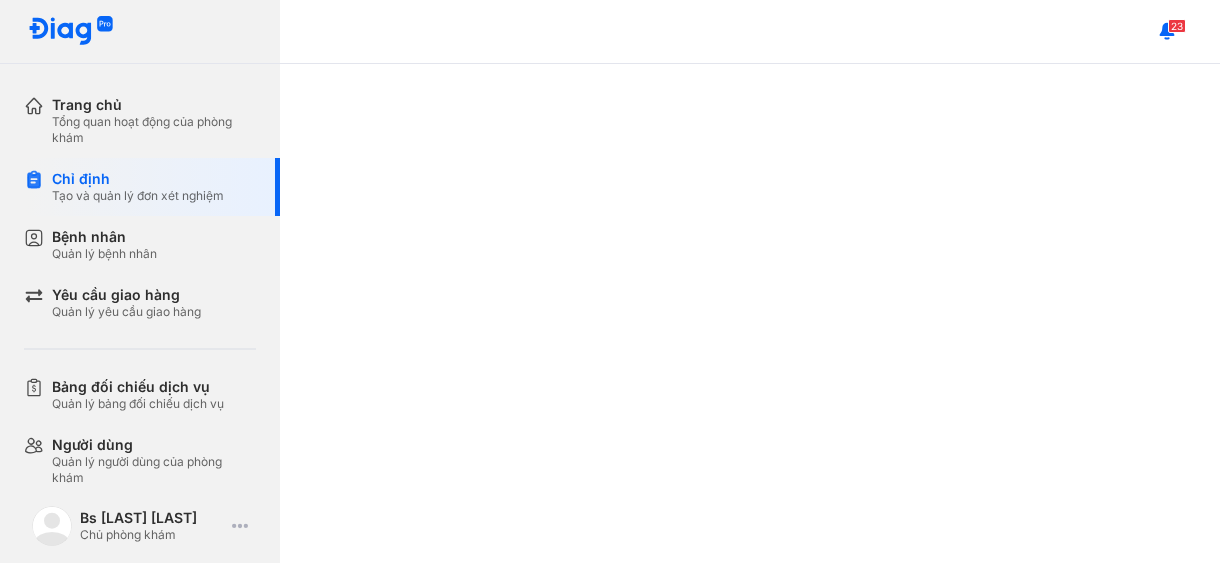 scroll, scrollTop: 0, scrollLeft: 0, axis: both 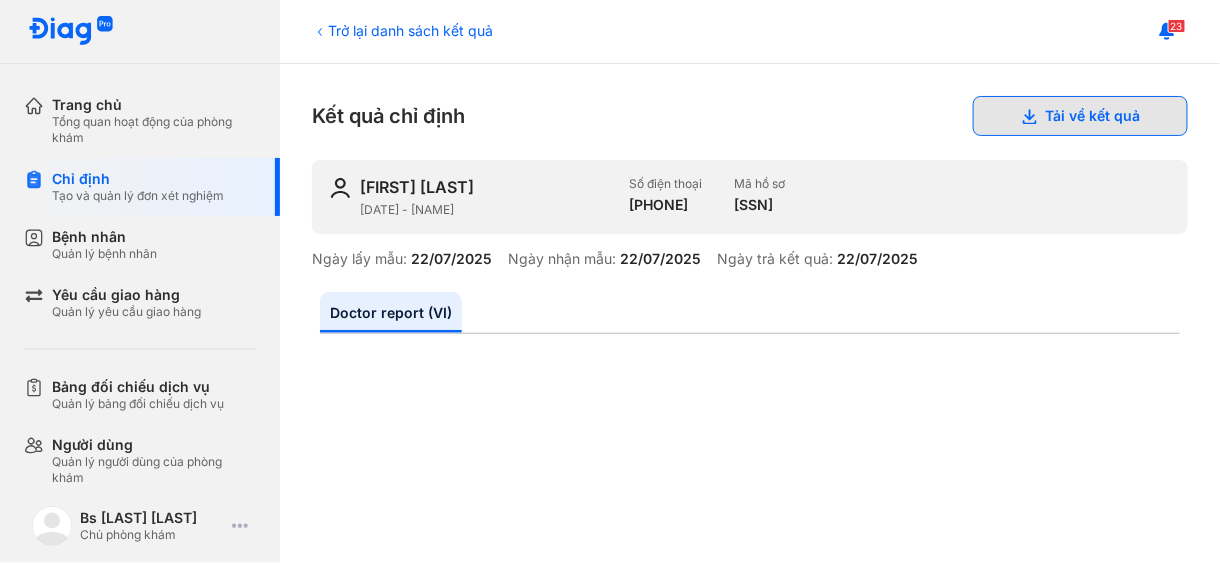 click on "Tải về kết quả" at bounding box center [1080, 116] 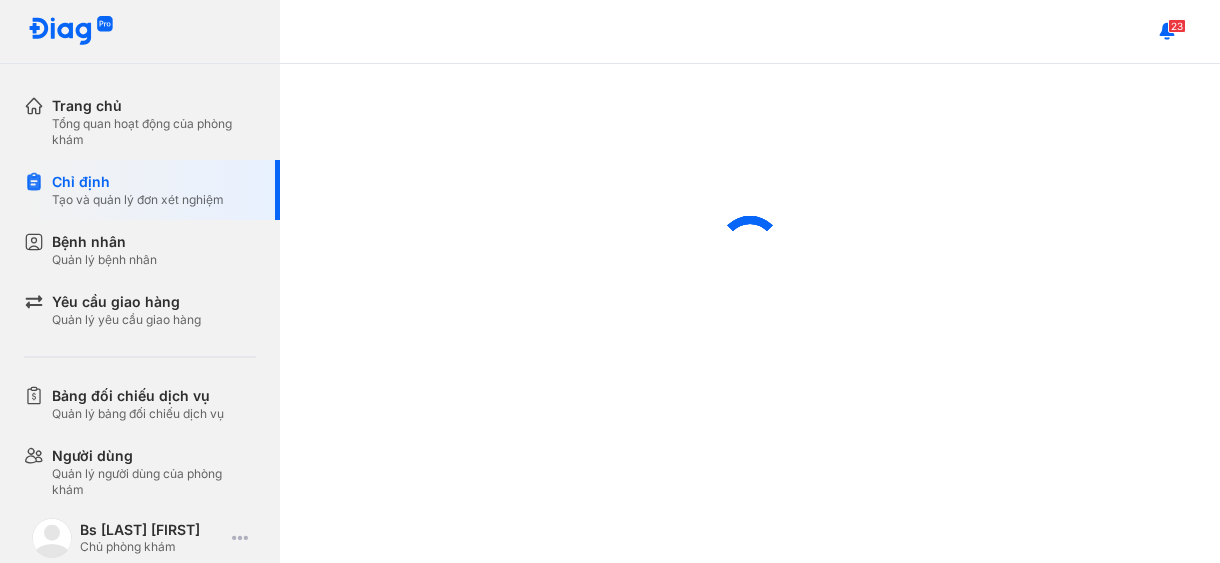 scroll, scrollTop: 0, scrollLeft: 0, axis: both 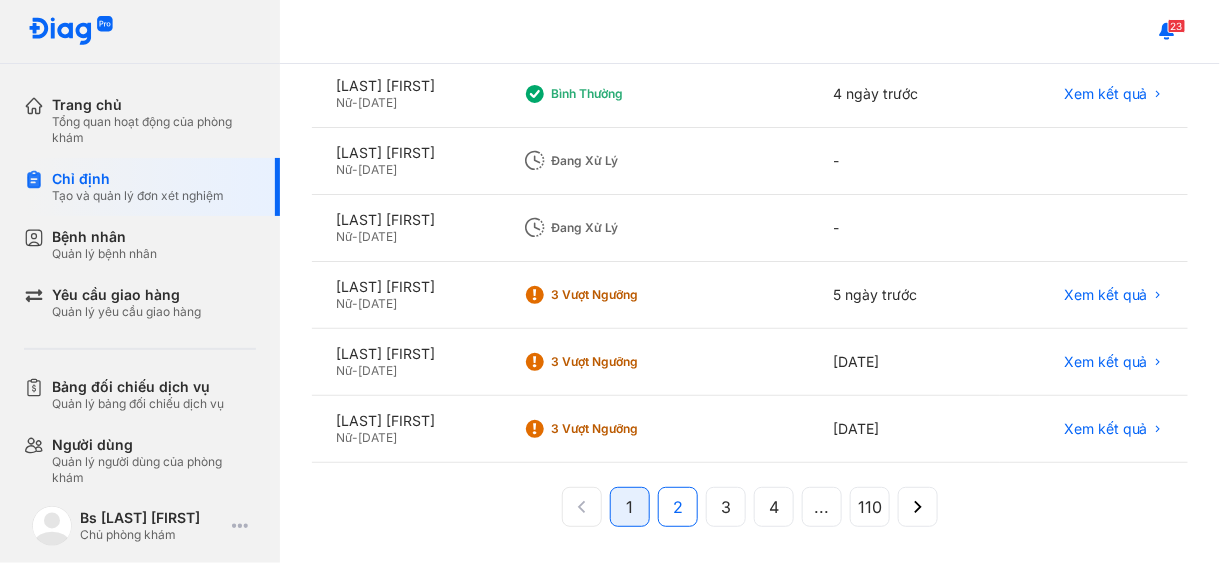 click on "2" at bounding box center (678, 507) 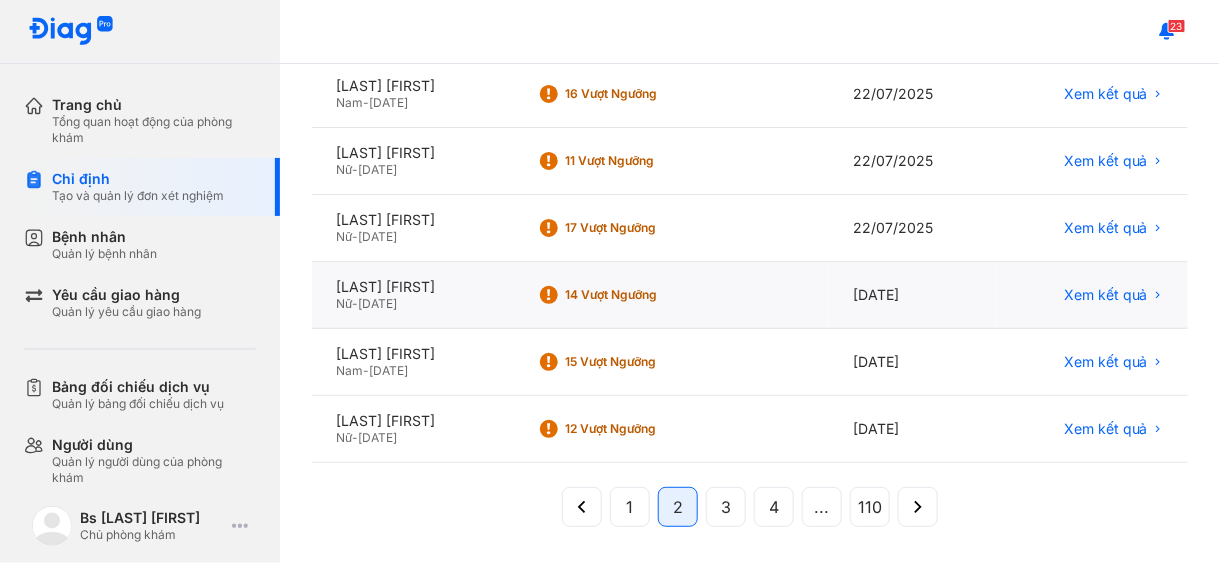 scroll, scrollTop: 291, scrollLeft: 0, axis: vertical 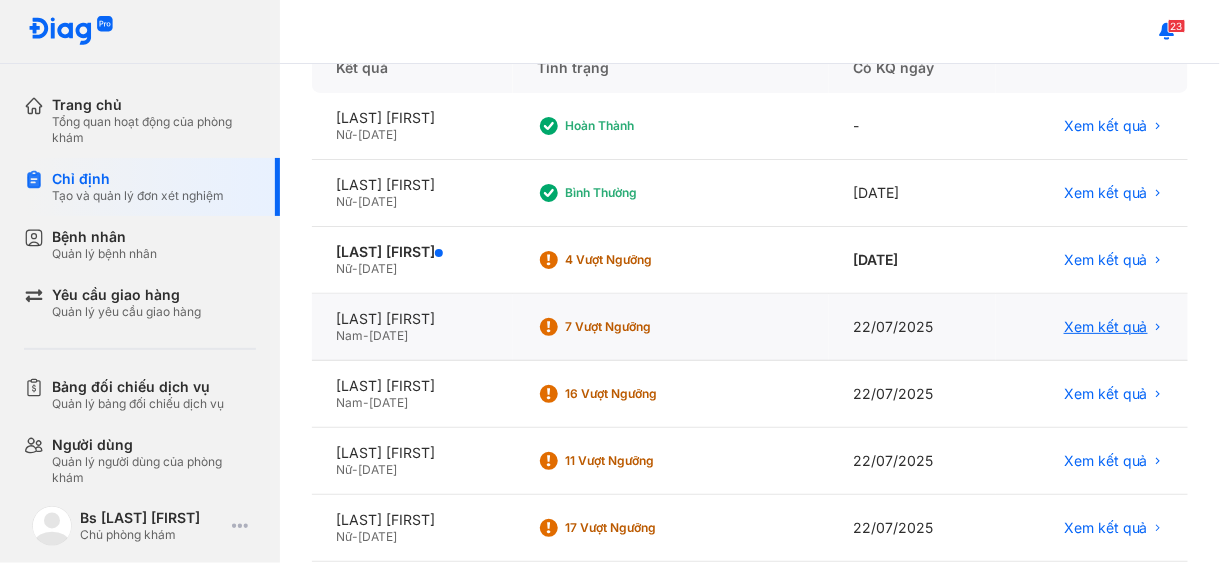 click on "Xem kết quả" at bounding box center [1106, 327] 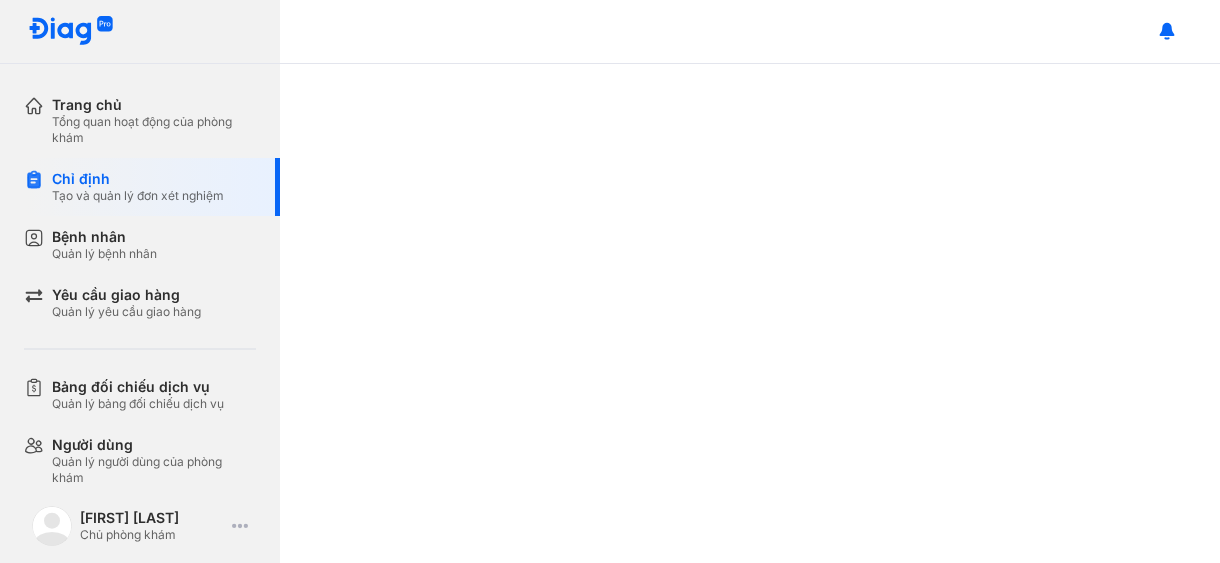 scroll, scrollTop: 0, scrollLeft: 0, axis: both 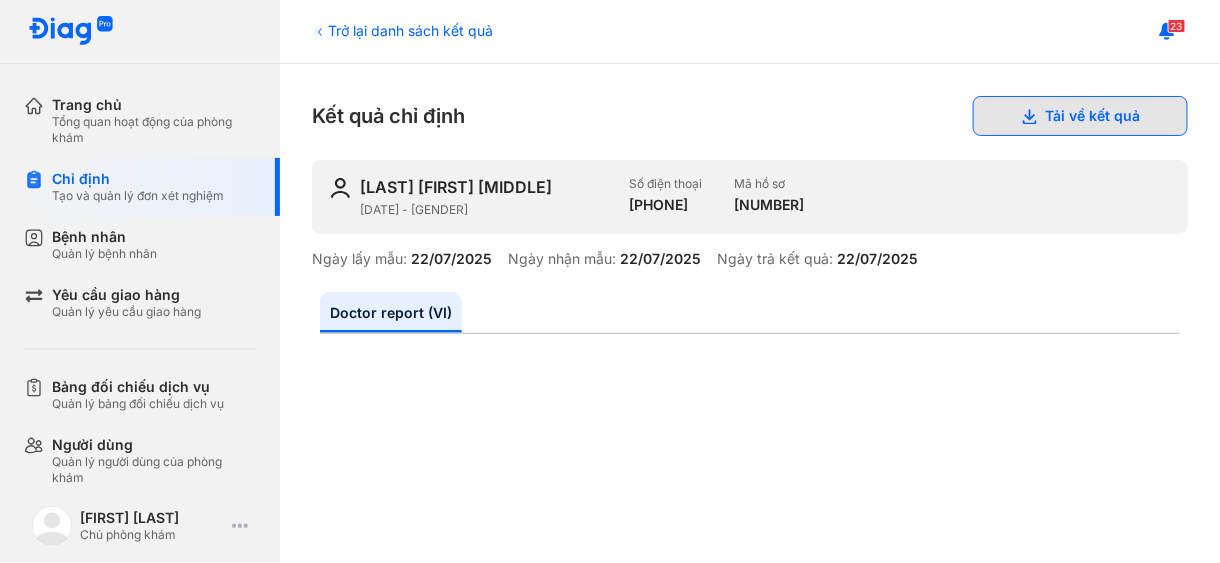 click on "Tải về kết quả" at bounding box center [1080, 116] 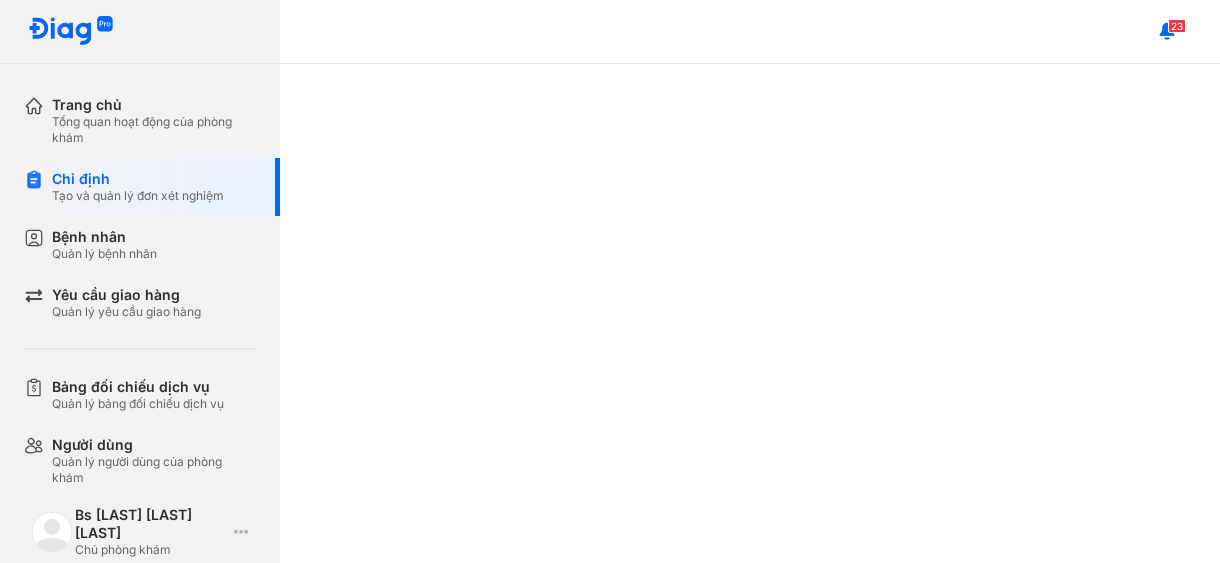 scroll, scrollTop: 0, scrollLeft: 0, axis: both 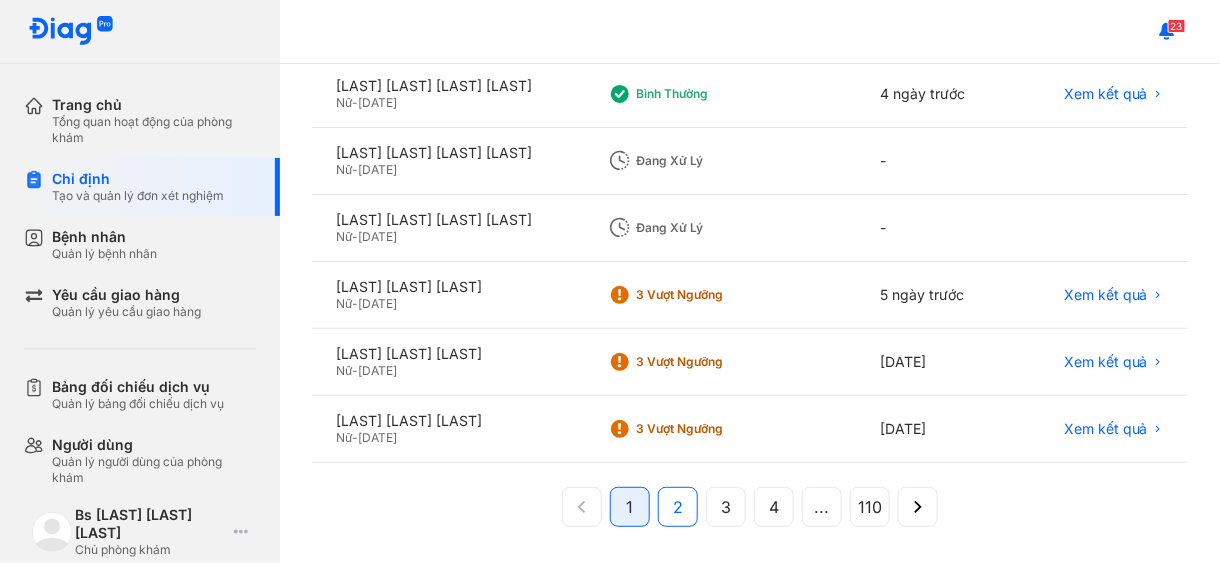click on "2" 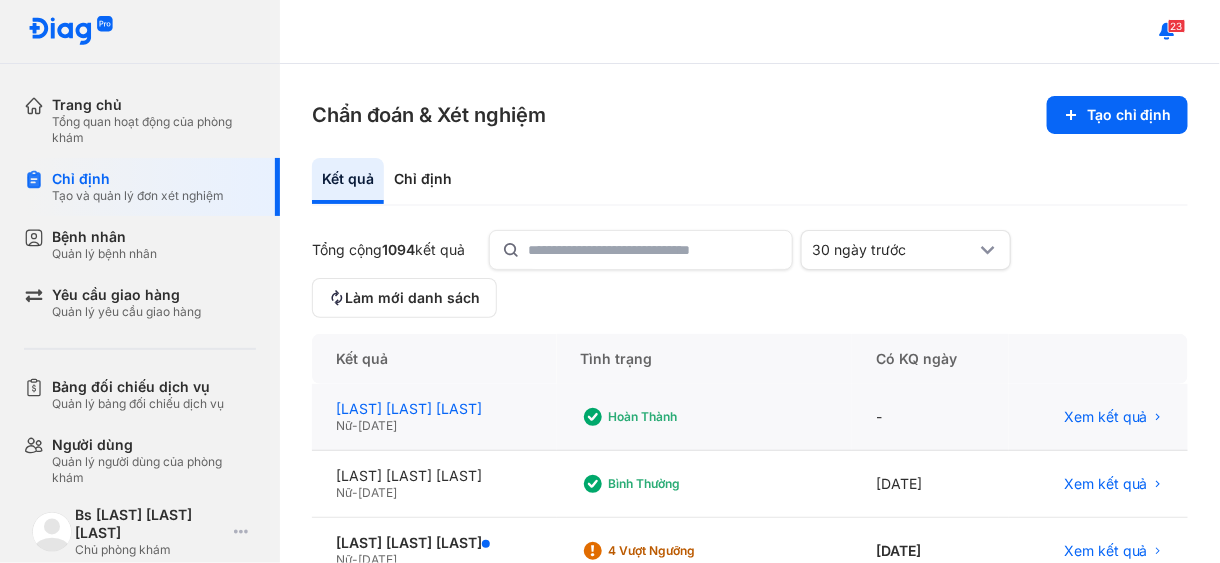 scroll, scrollTop: 200, scrollLeft: 0, axis: vertical 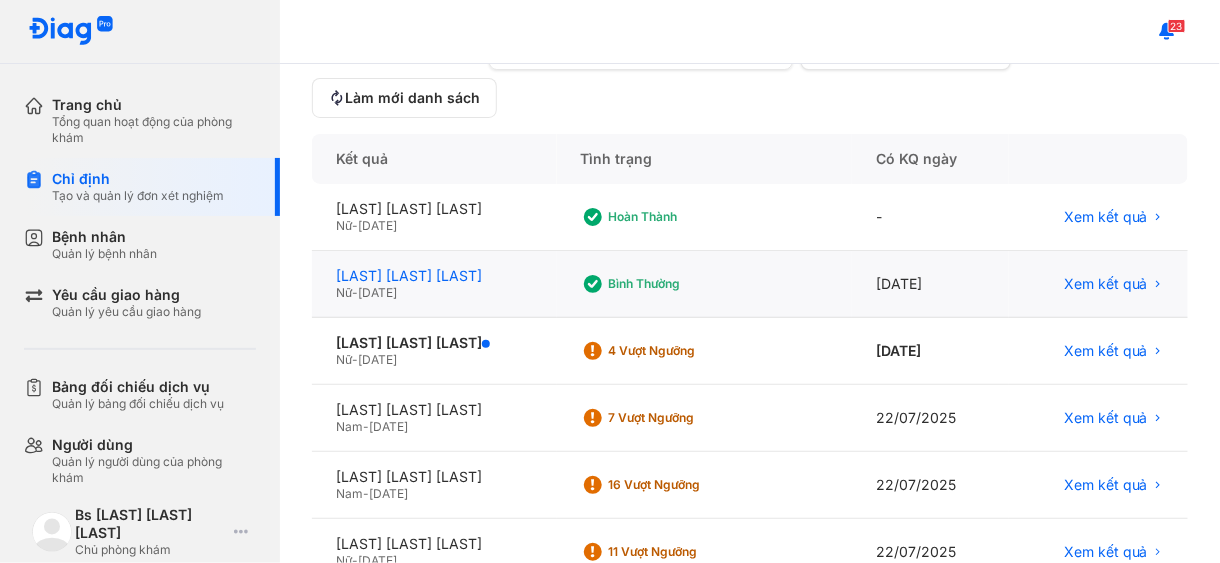 click on "[LAST] [FIRST] [MIDDLE]" 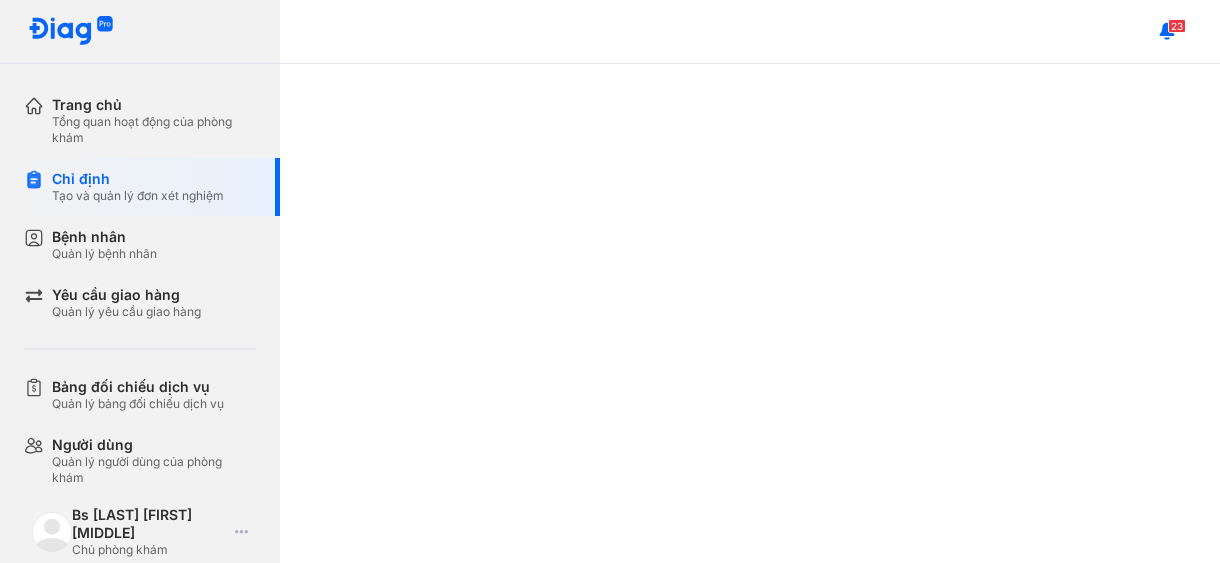 scroll, scrollTop: 0, scrollLeft: 0, axis: both 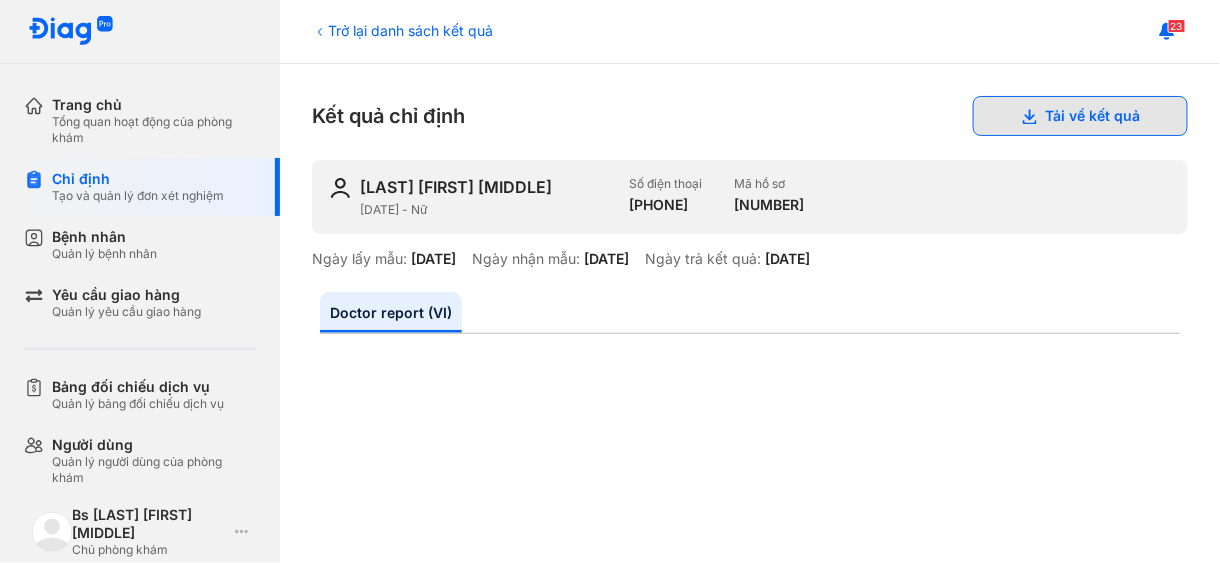 click on "Tải về kết quả" at bounding box center (1080, 116) 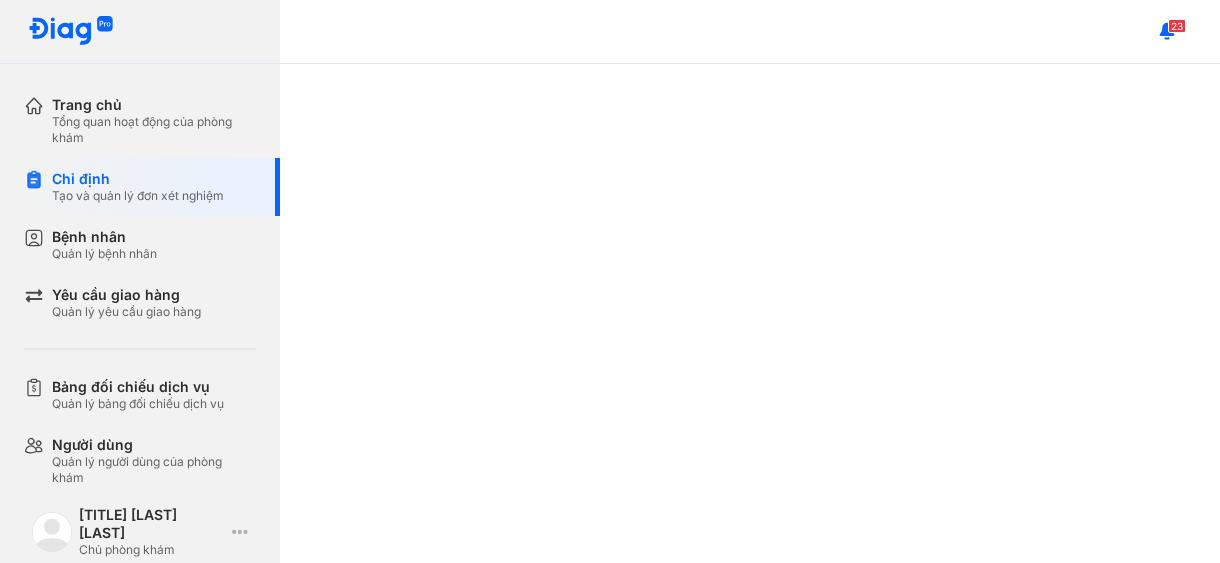 scroll, scrollTop: 0, scrollLeft: 0, axis: both 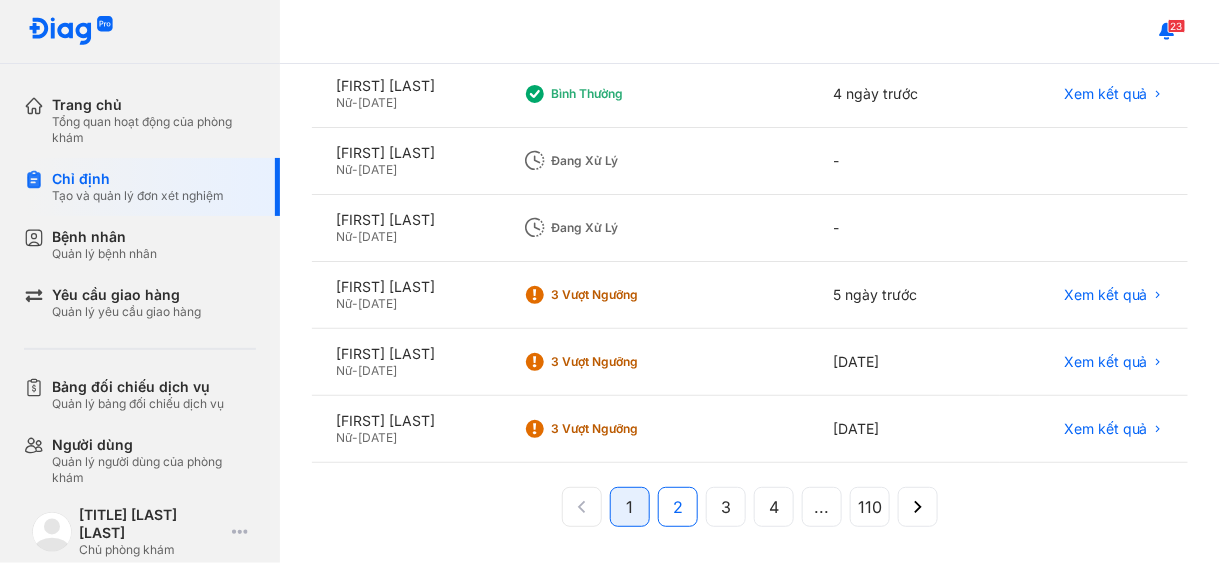 click on "2" at bounding box center [678, 507] 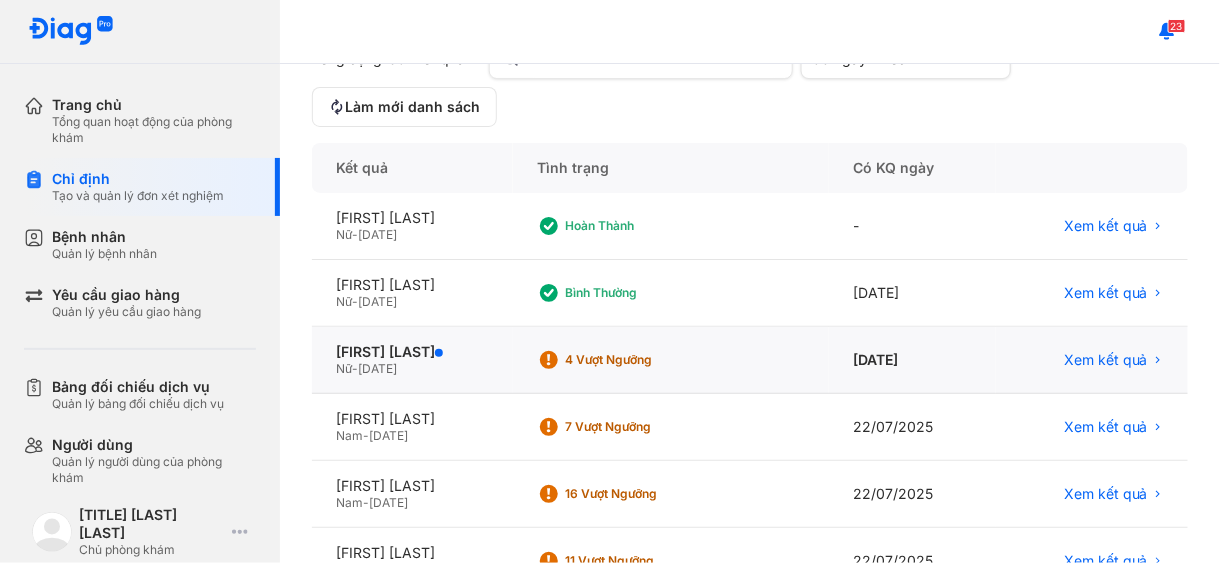 scroll, scrollTop: 0, scrollLeft: 0, axis: both 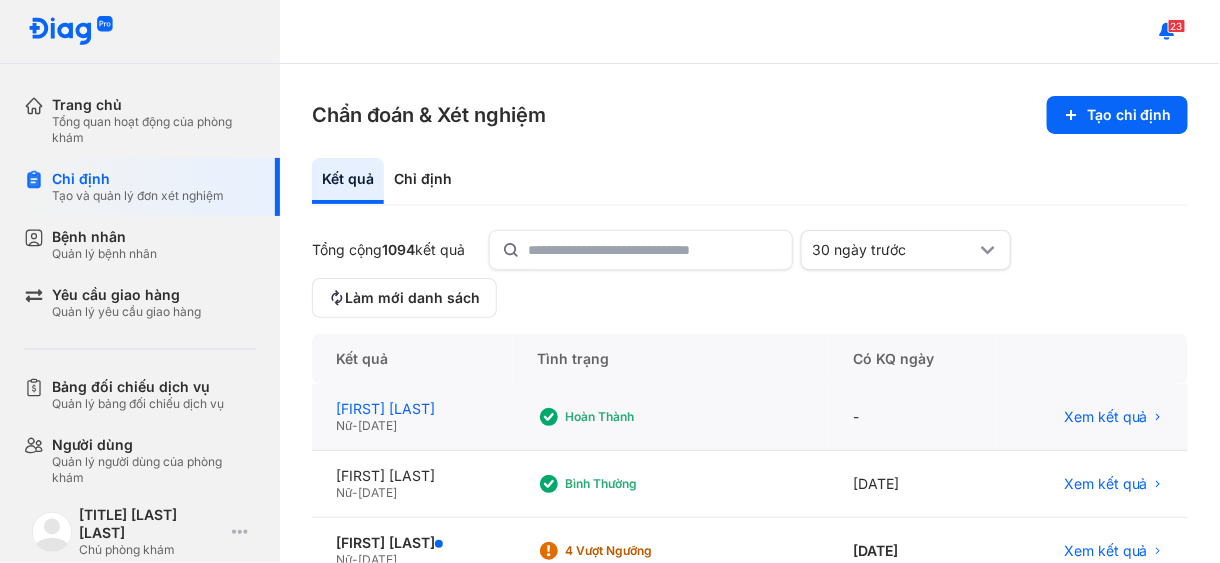 click on "PHAN KIM LINH" 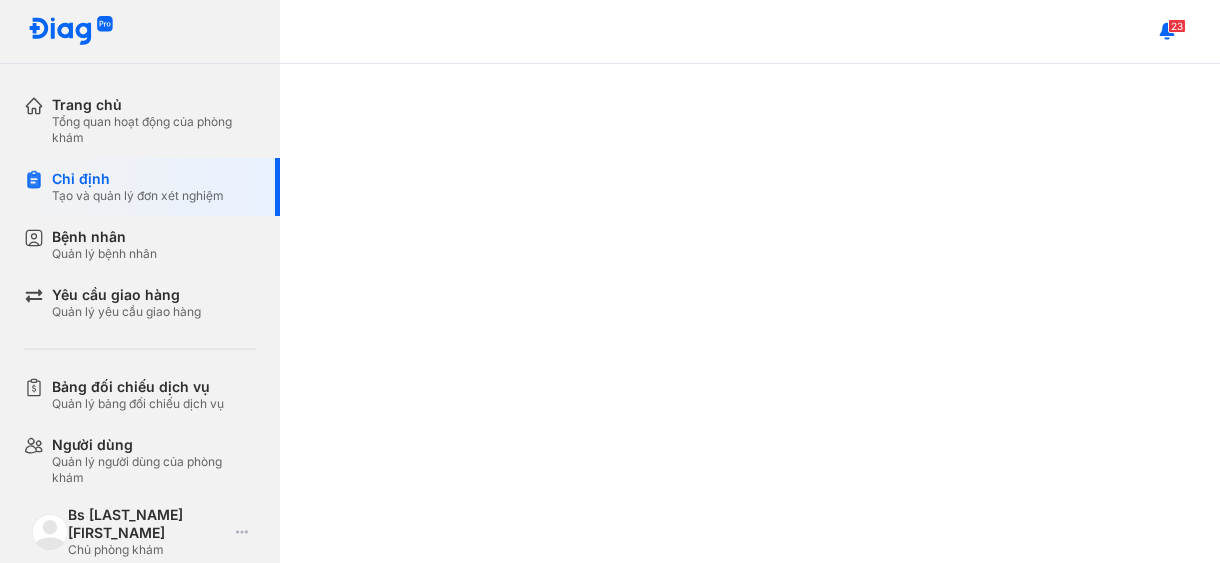 scroll, scrollTop: 0, scrollLeft: 0, axis: both 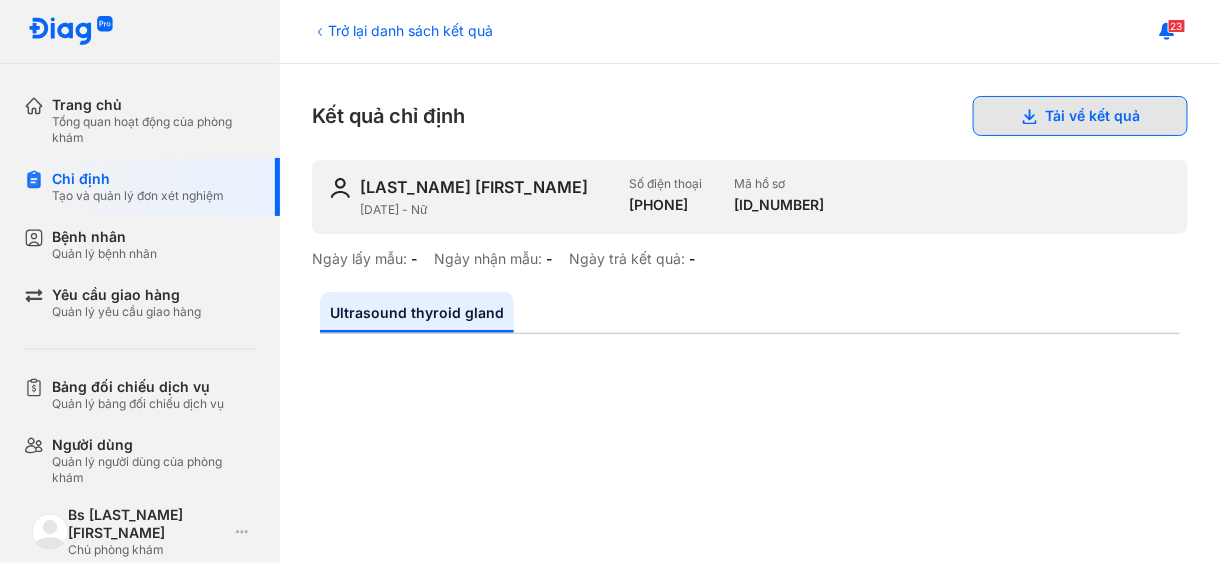 click on "Tải về kết quả" at bounding box center [1080, 116] 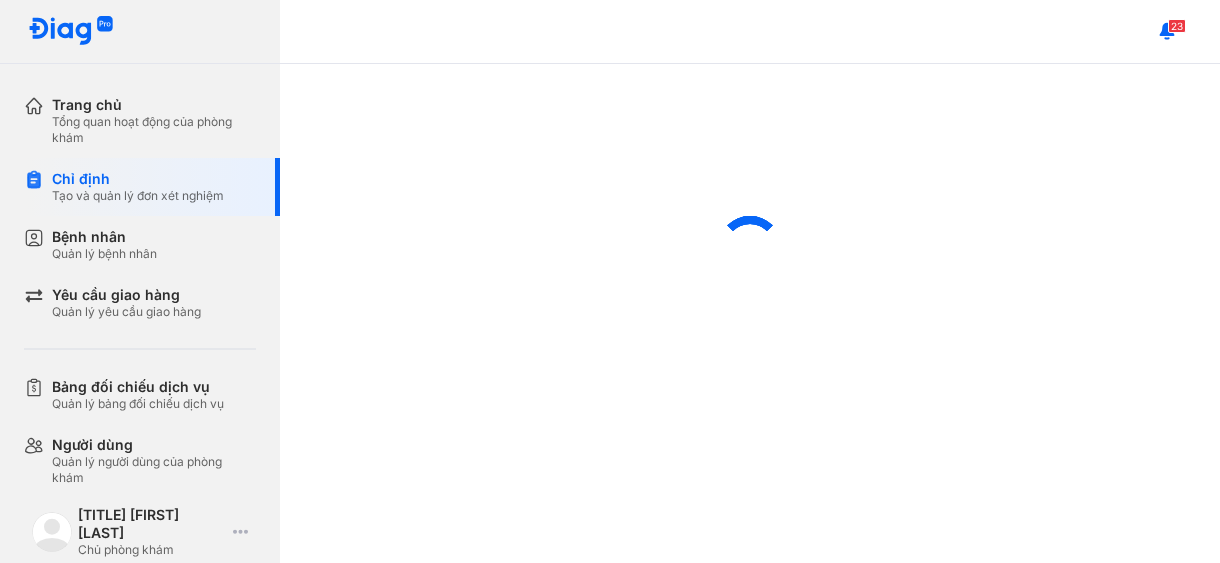 scroll, scrollTop: 0, scrollLeft: 0, axis: both 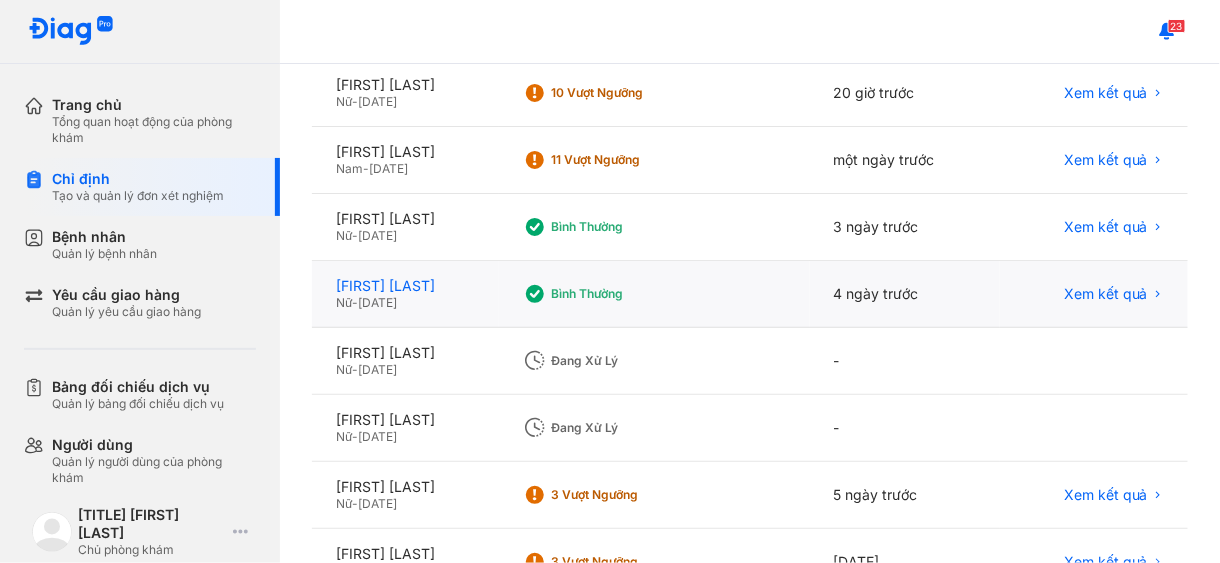 click on "[FIRST] [MIDDLE] [LAST]" 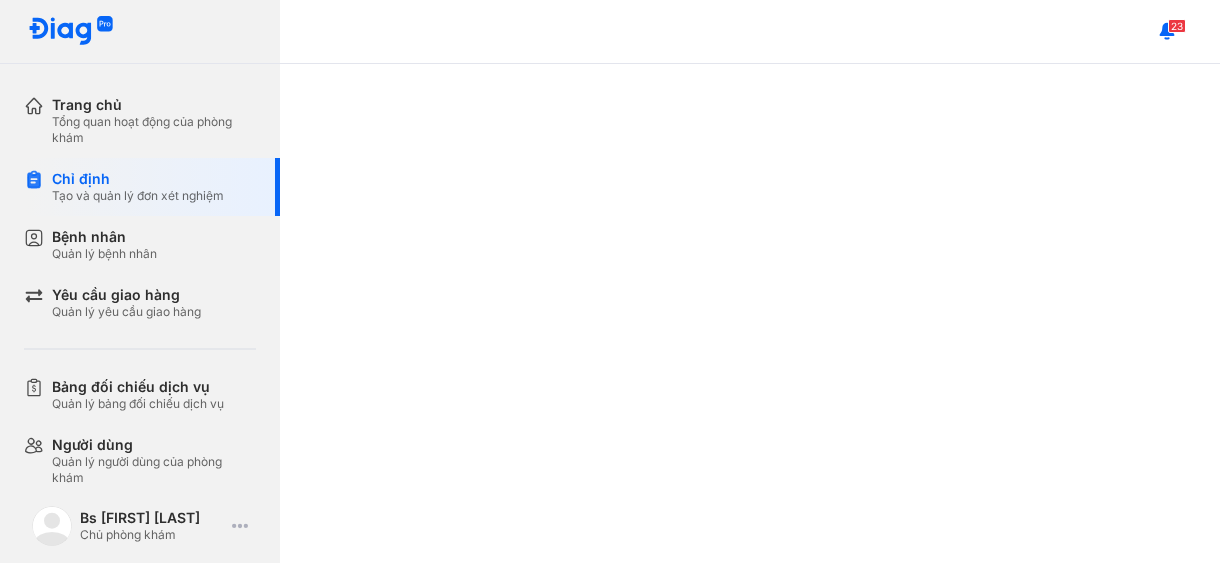 scroll, scrollTop: 0, scrollLeft: 0, axis: both 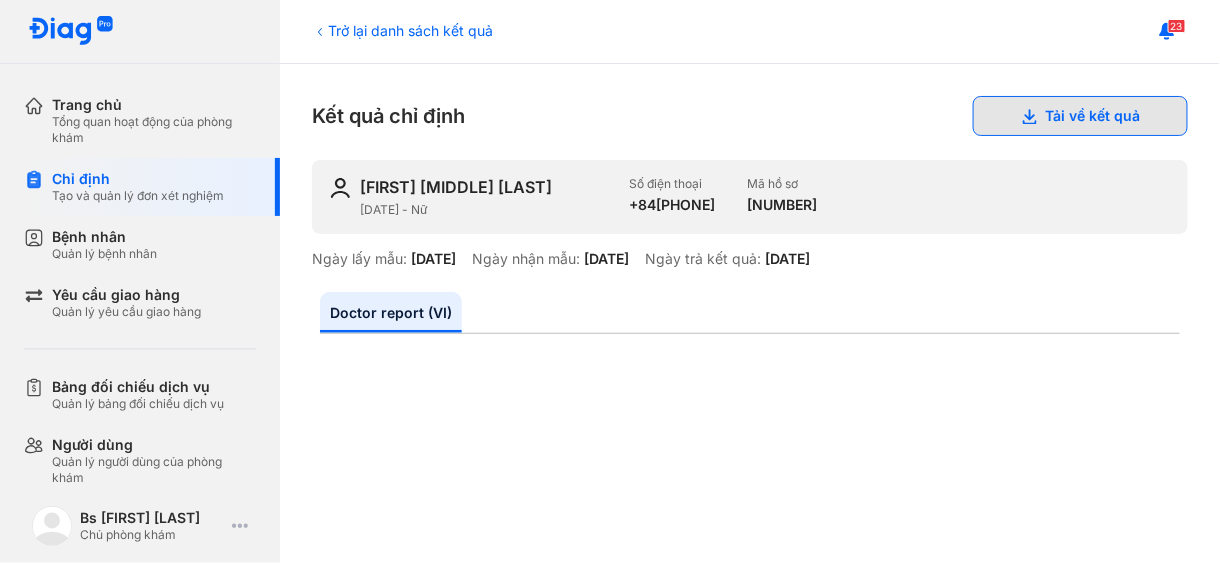 click on "Tải về kết quả" at bounding box center [1080, 116] 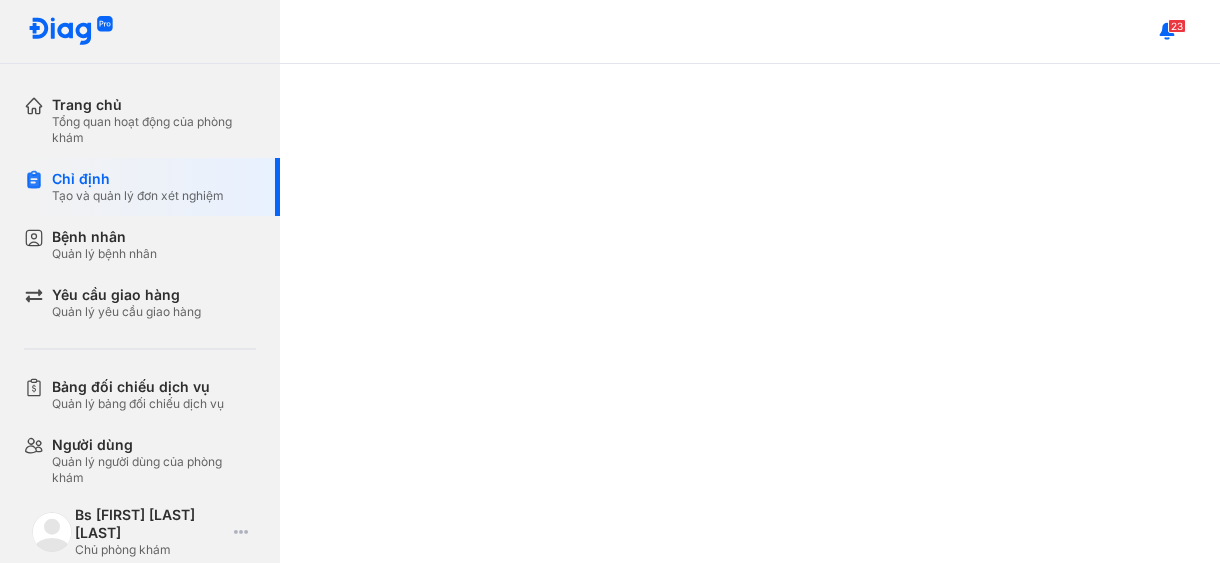 scroll, scrollTop: 0, scrollLeft: 0, axis: both 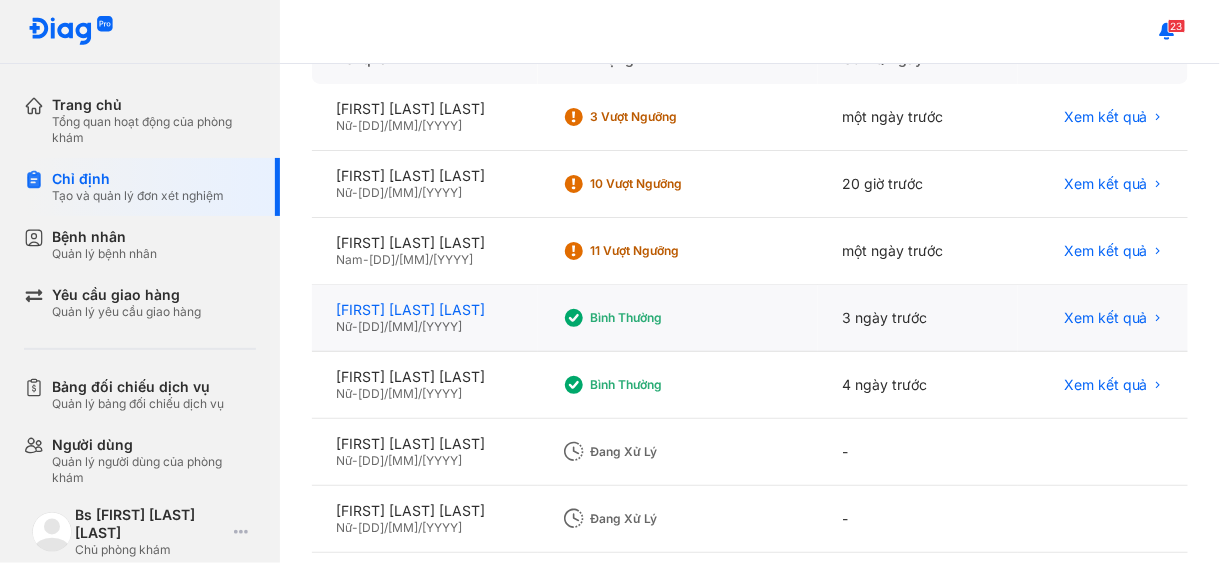click on "[FIRST] [LAST] [LAST]" 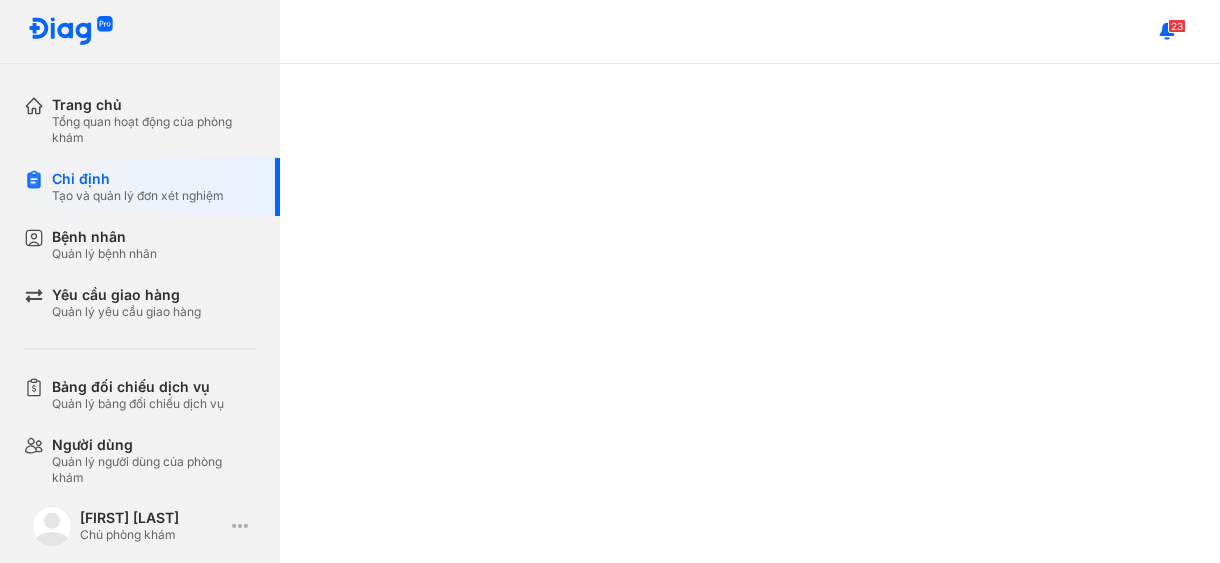 scroll, scrollTop: 0, scrollLeft: 0, axis: both 